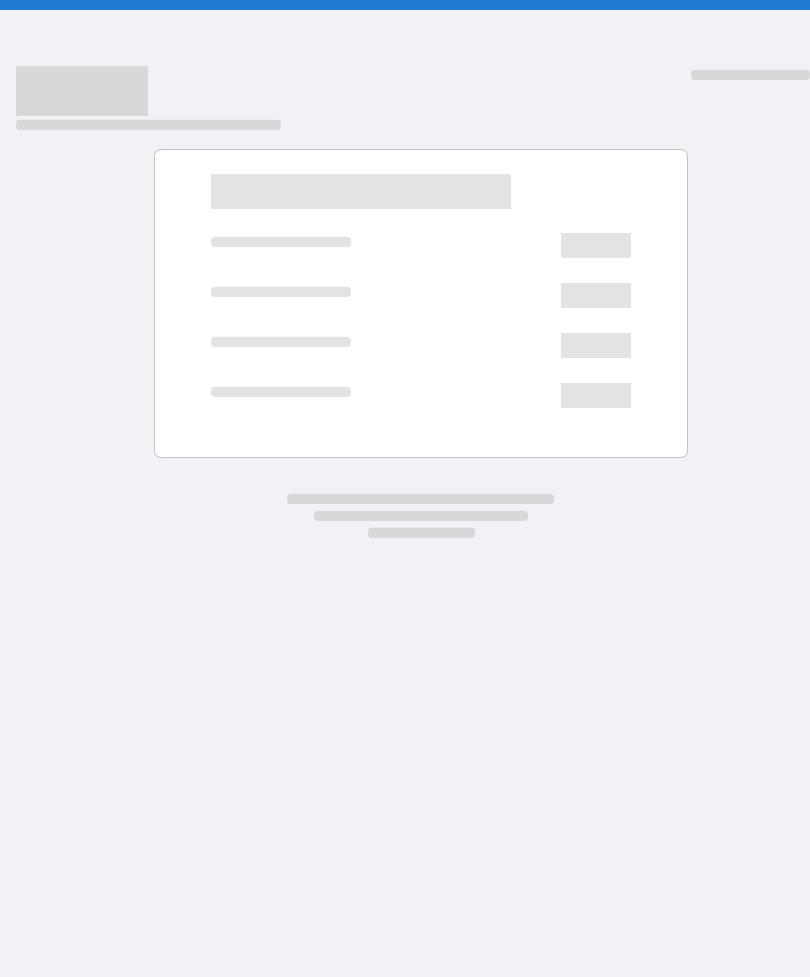scroll, scrollTop: 0, scrollLeft: 0, axis: both 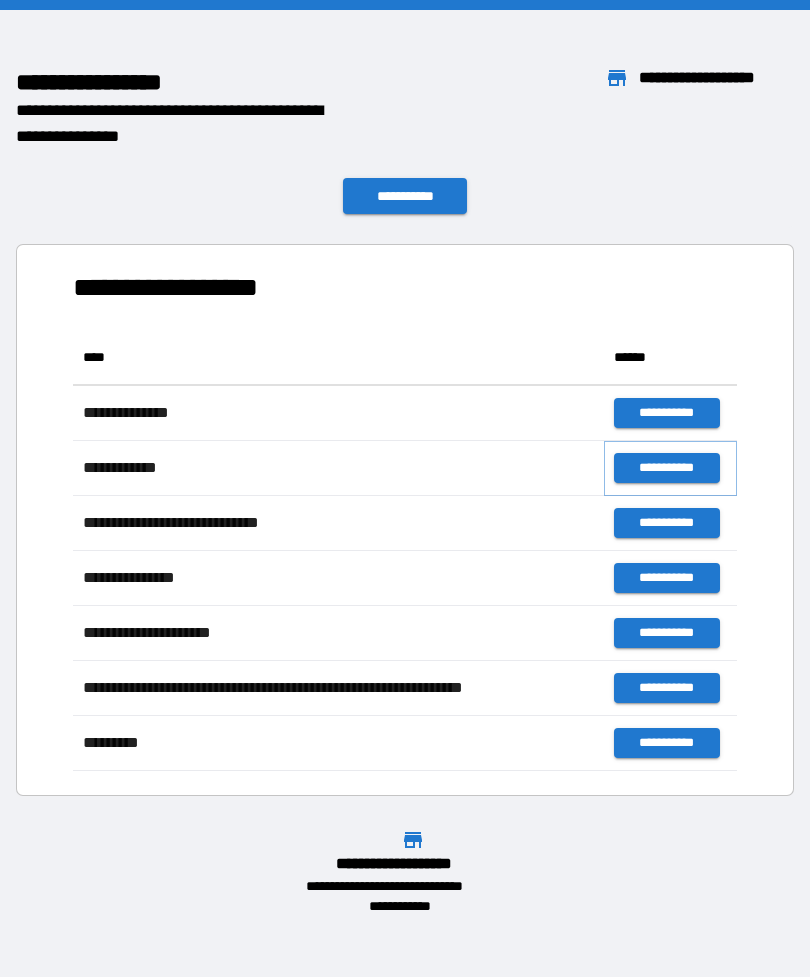 click on "**********" at bounding box center [666, 468] 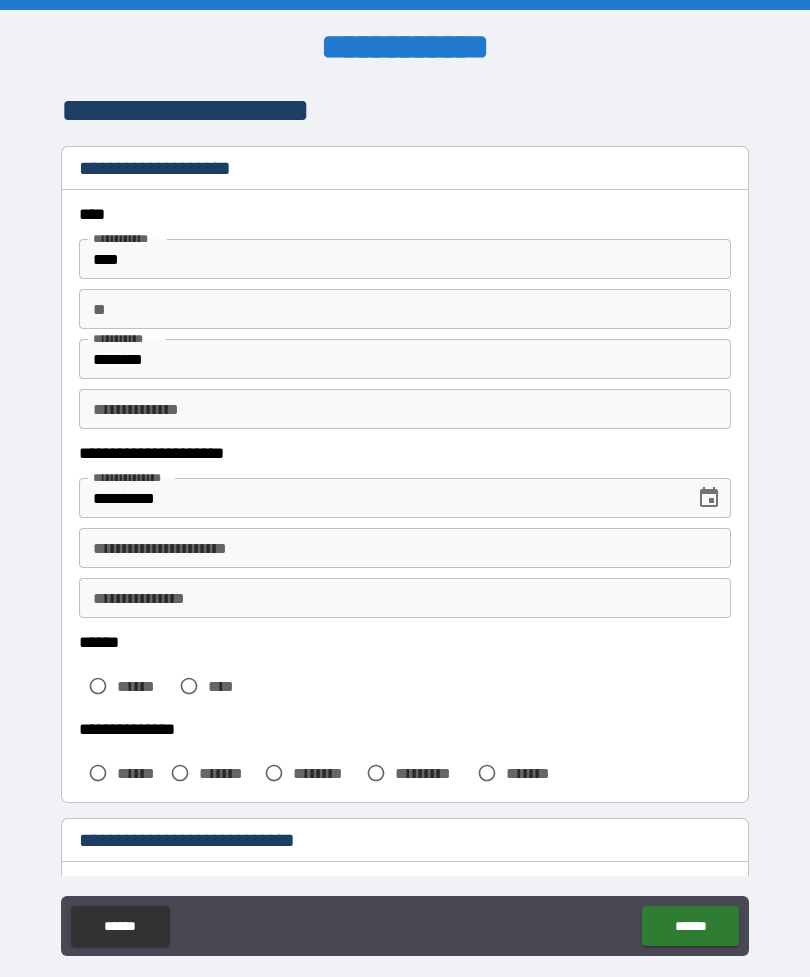 click on "**" at bounding box center [405, 309] 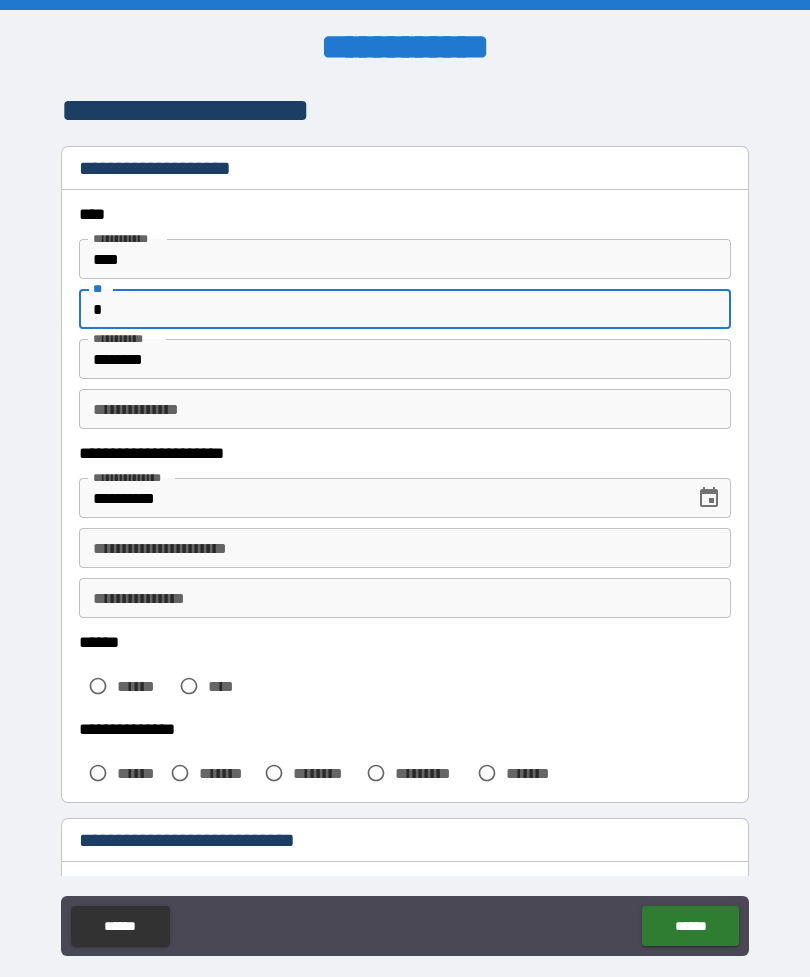 type on "*" 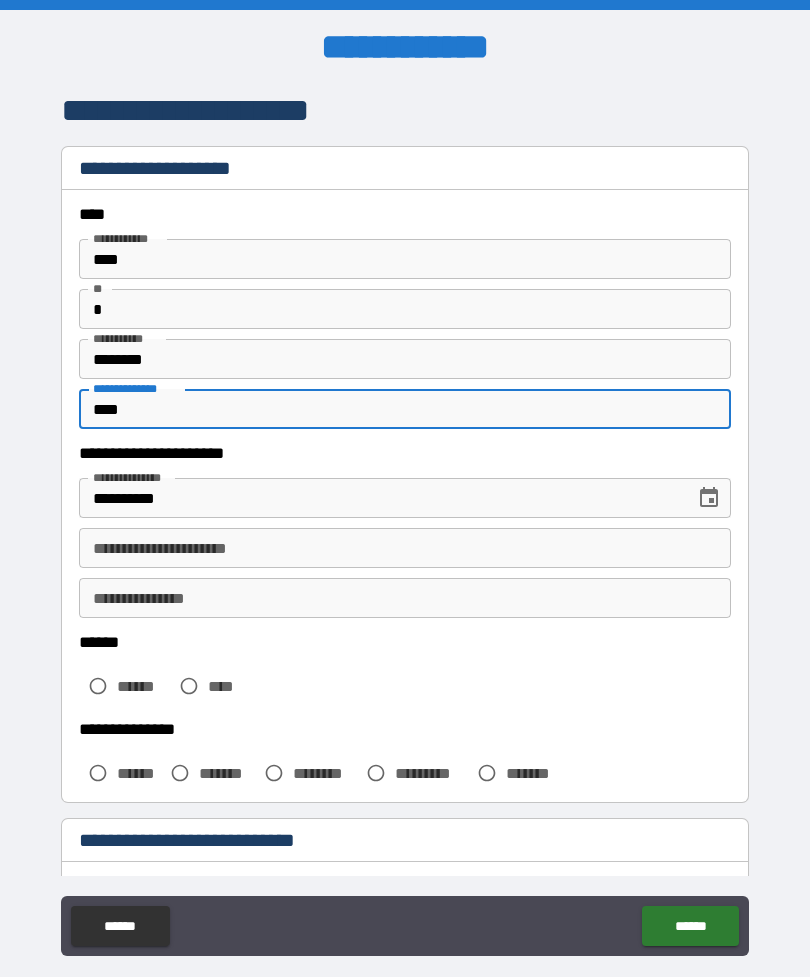type on "****" 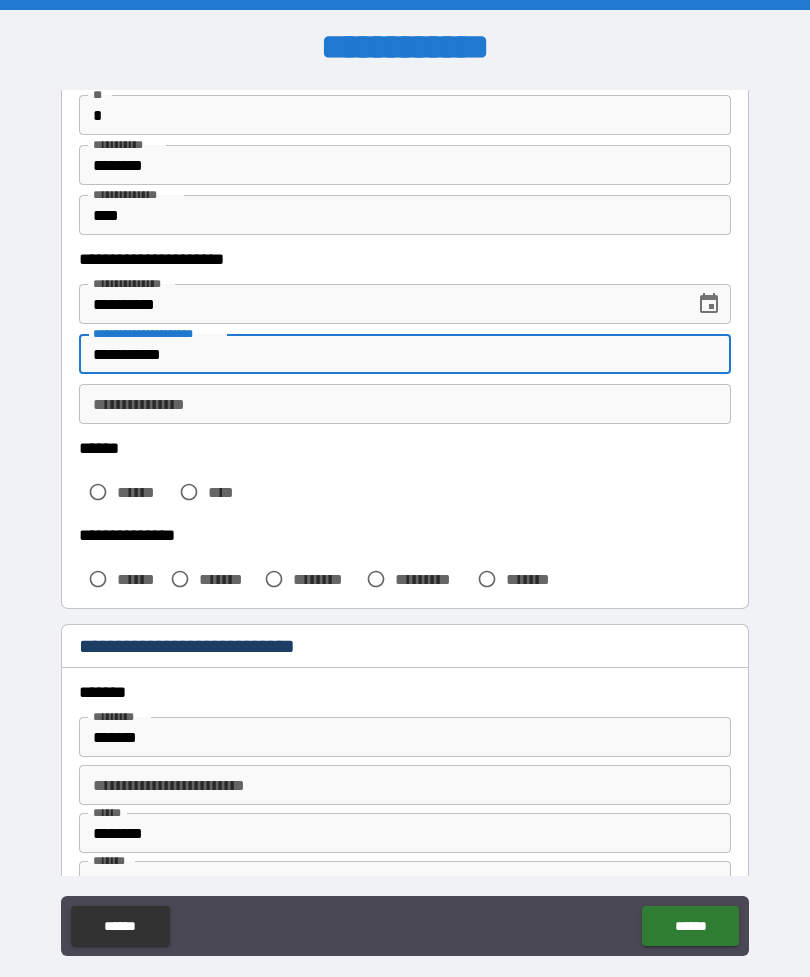 scroll, scrollTop: 207, scrollLeft: 0, axis: vertical 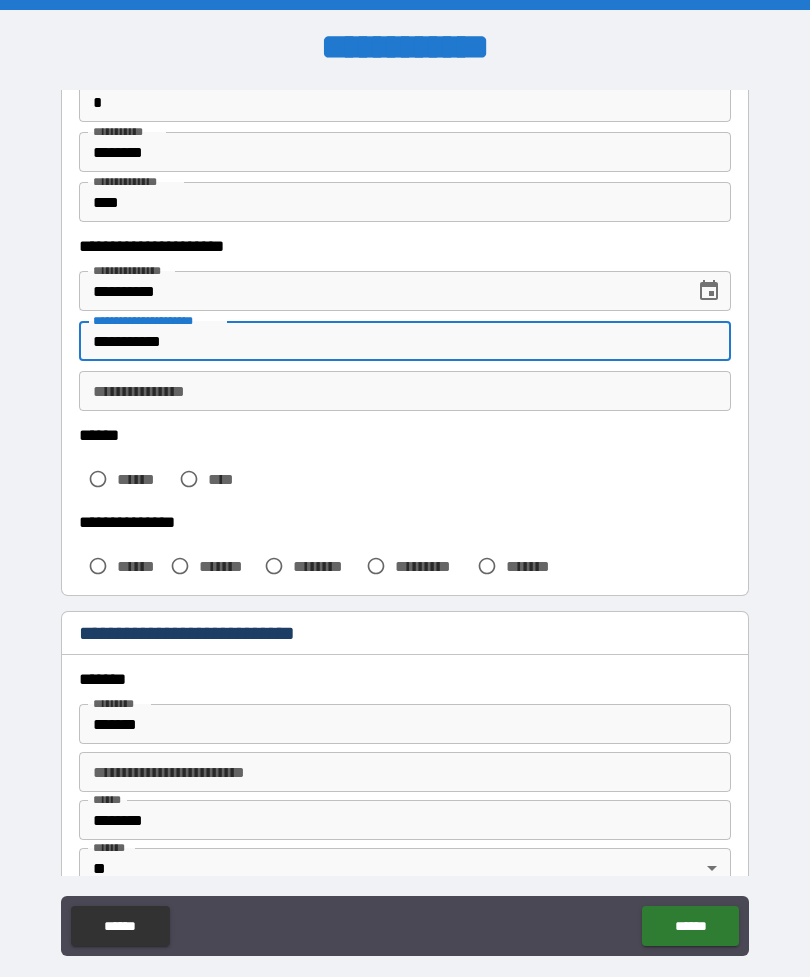 type on "**********" 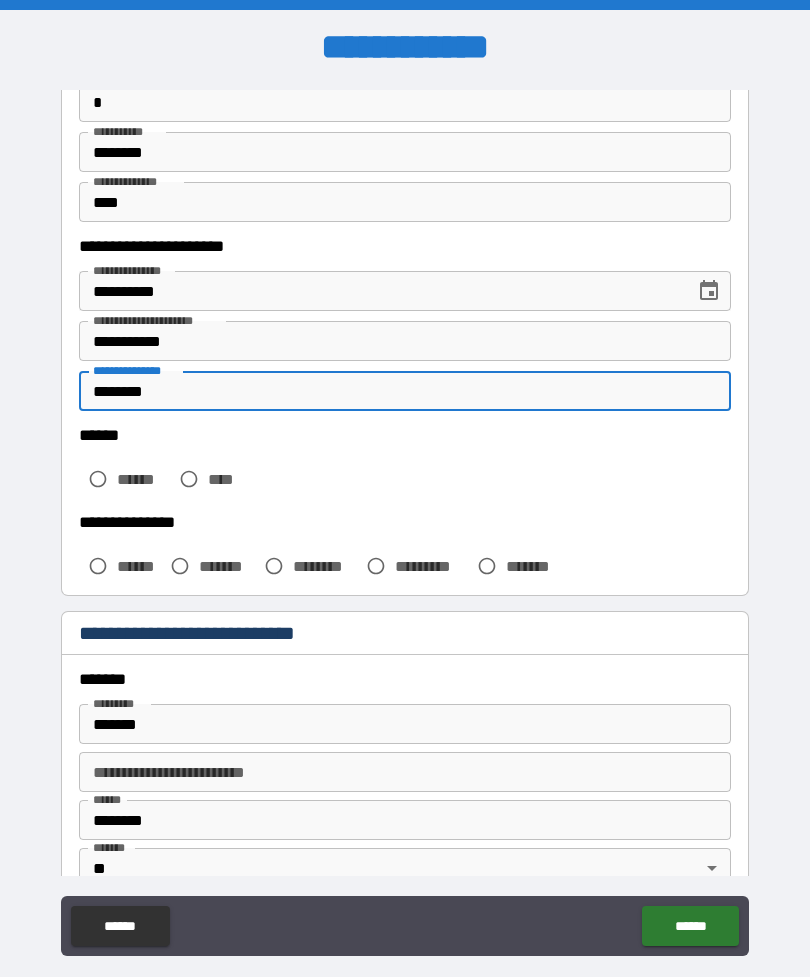 type on "********" 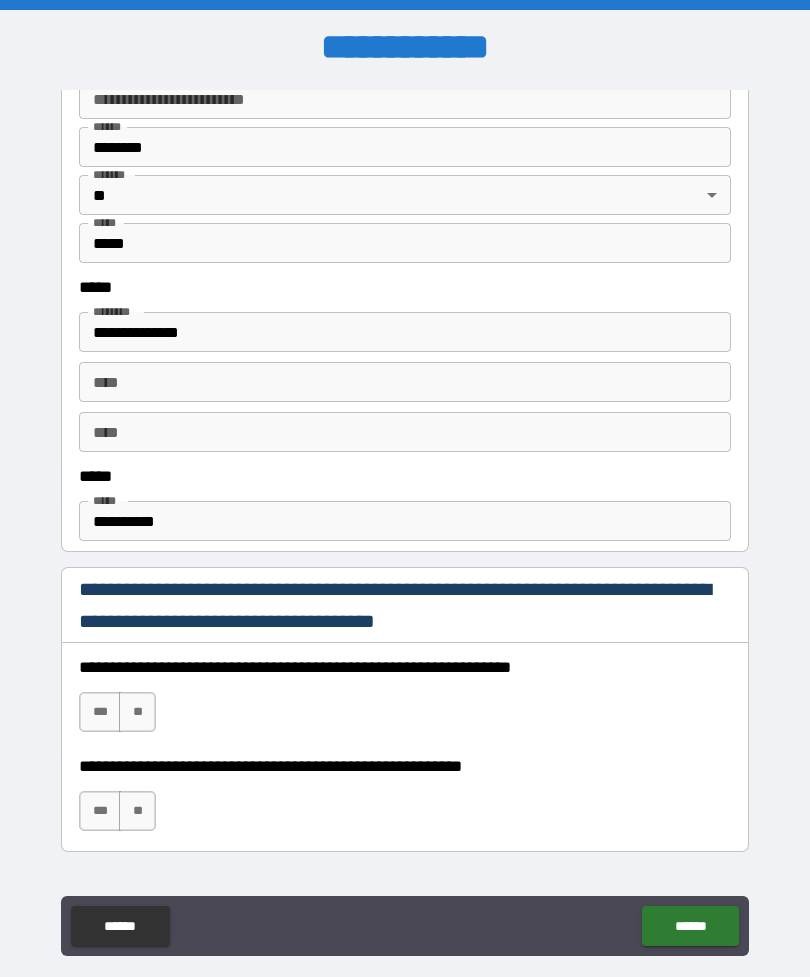 scroll, scrollTop: 932, scrollLeft: 0, axis: vertical 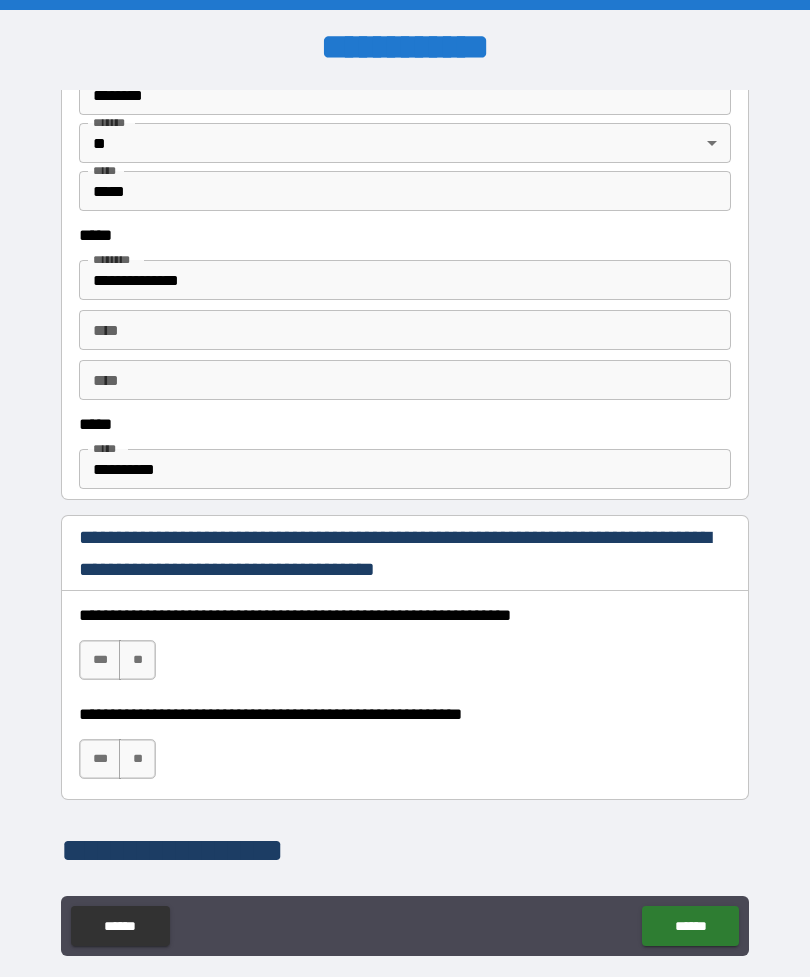 click on "***" at bounding box center [100, 660] 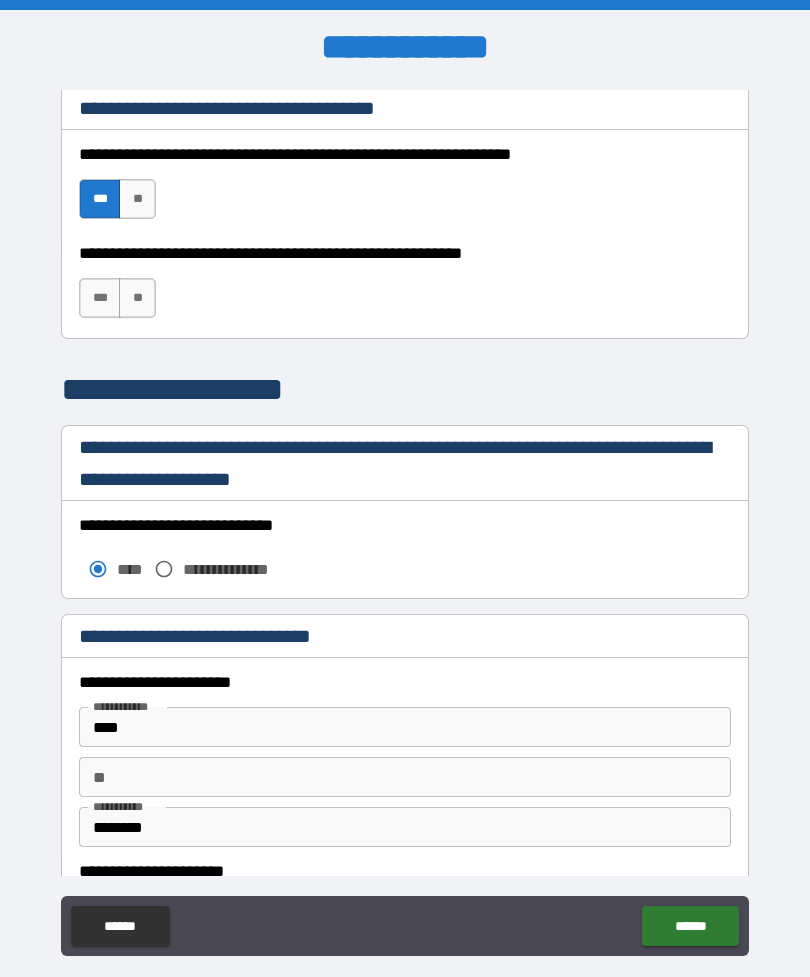scroll, scrollTop: 1397, scrollLeft: 0, axis: vertical 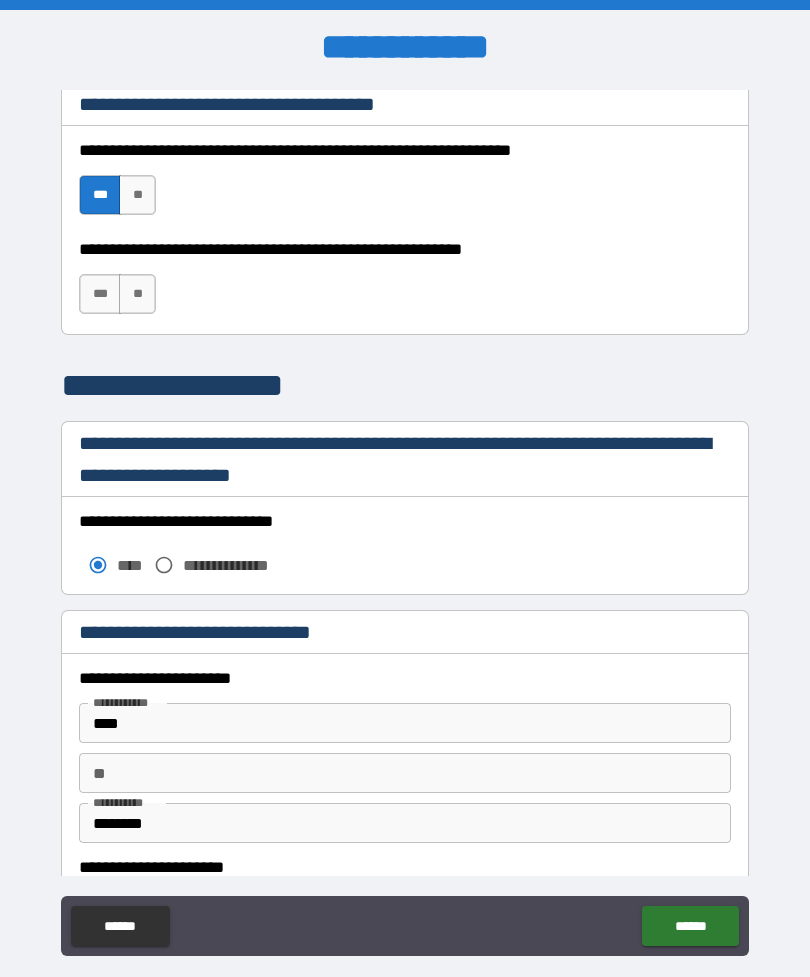 click on "**" at bounding box center (137, 294) 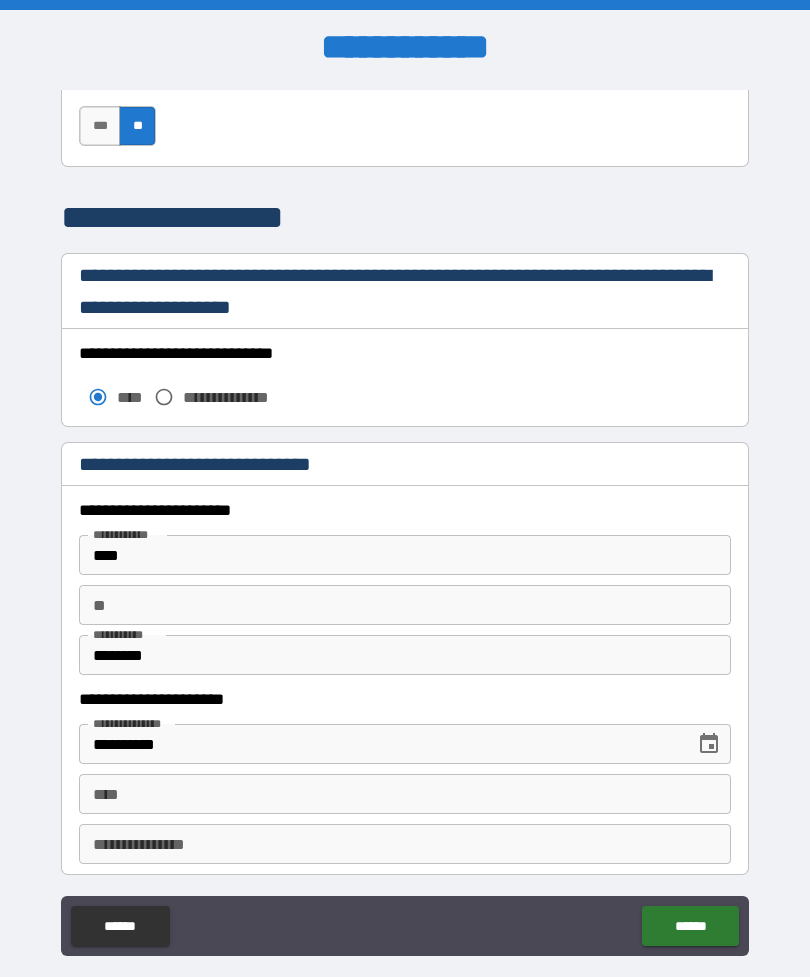 scroll, scrollTop: 1567, scrollLeft: 0, axis: vertical 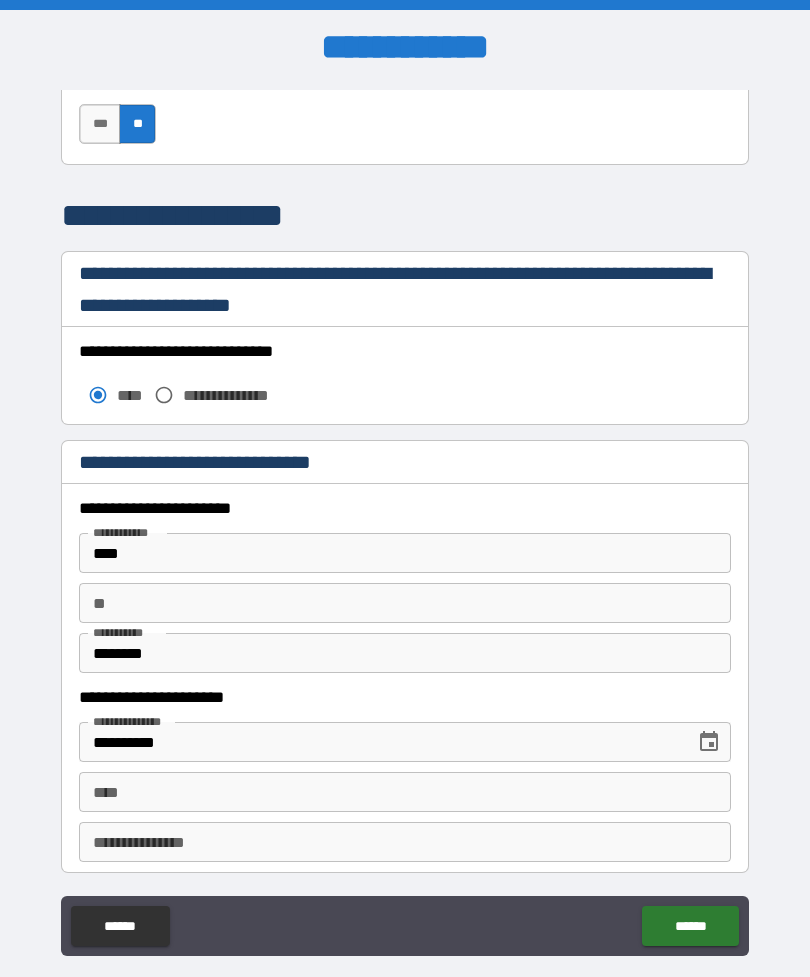 click on "**" at bounding box center [405, 603] 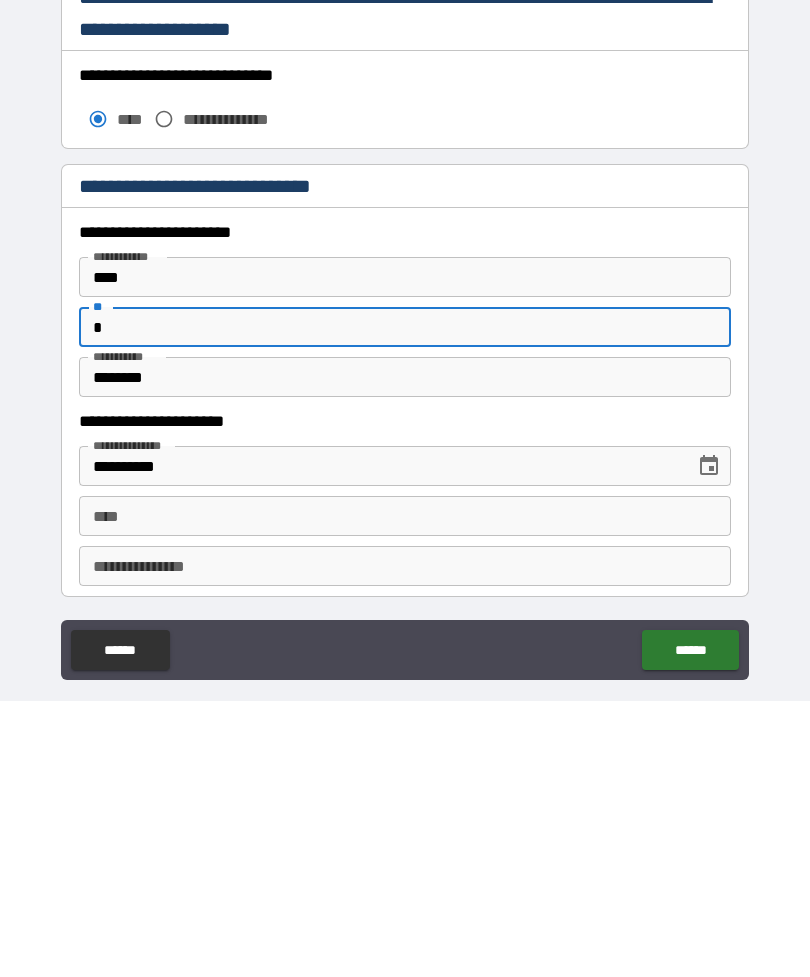 type on "*" 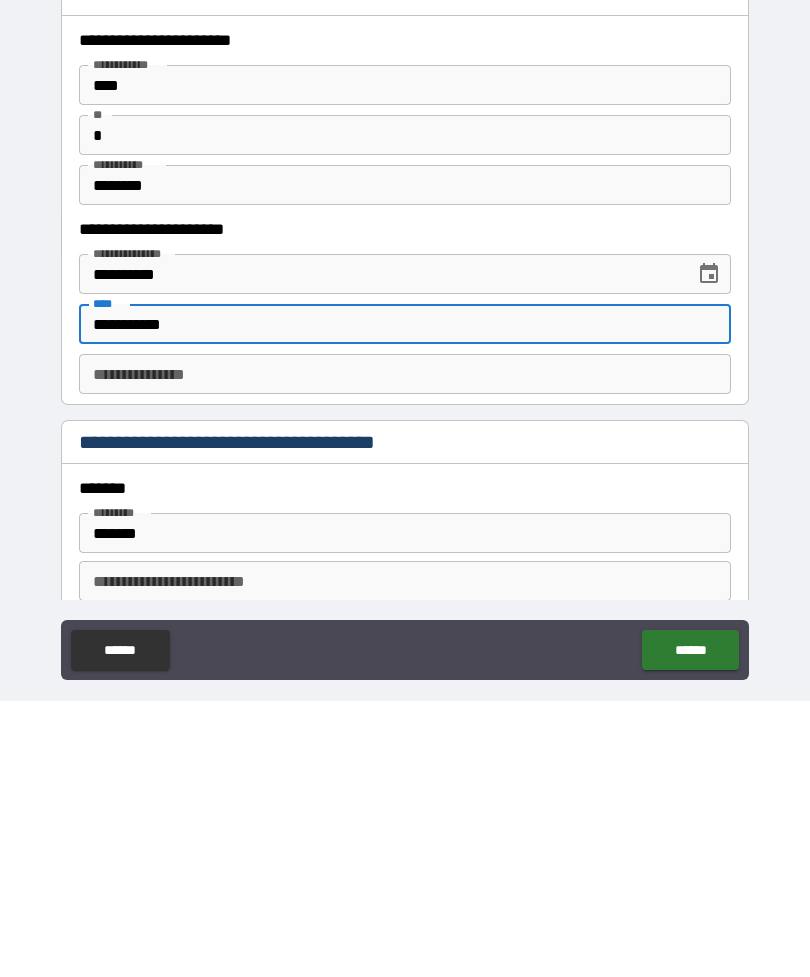 scroll, scrollTop: 1776, scrollLeft: 0, axis: vertical 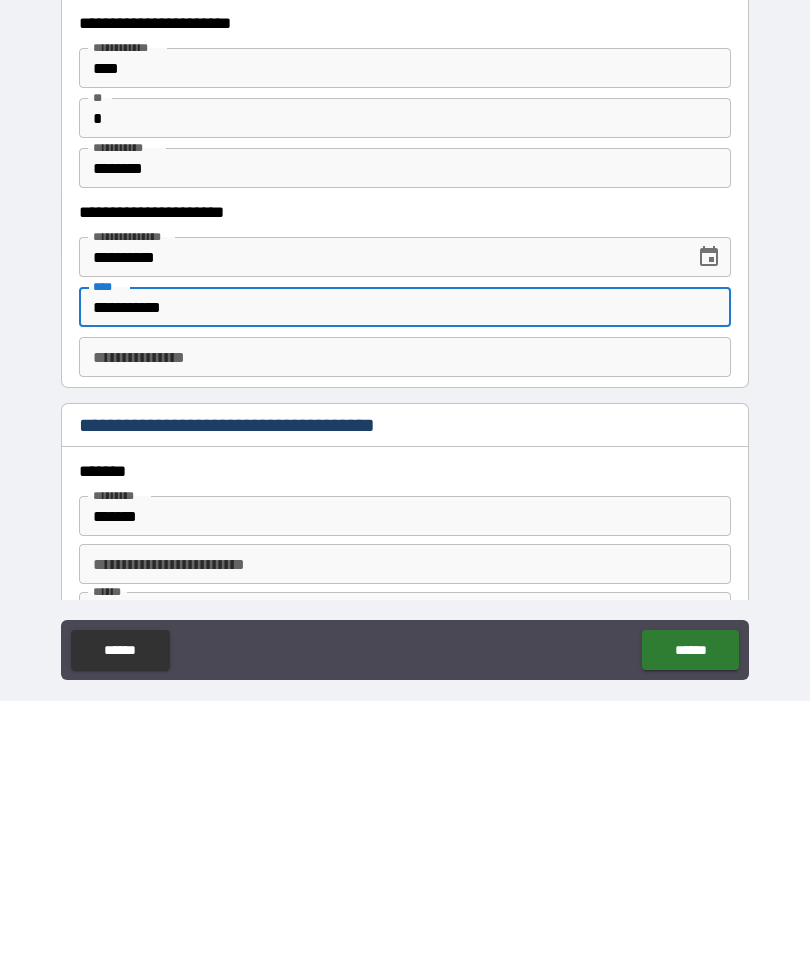 type on "**********" 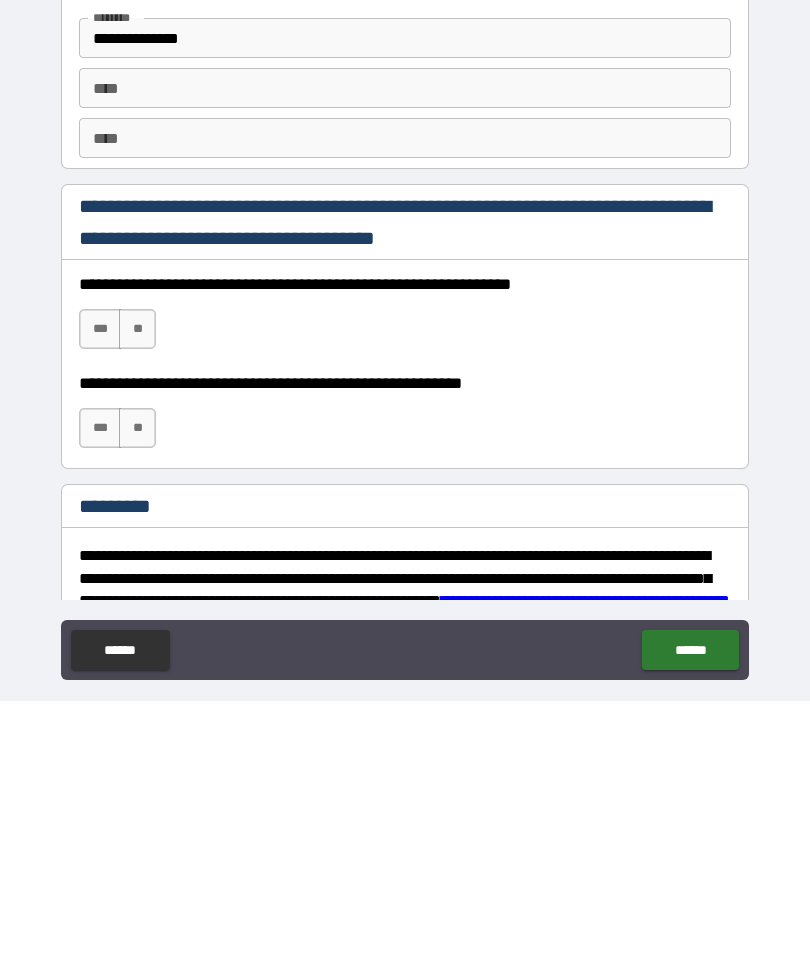 scroll, scrollTop: 2615, scrollLeft: 0, axis: vertical 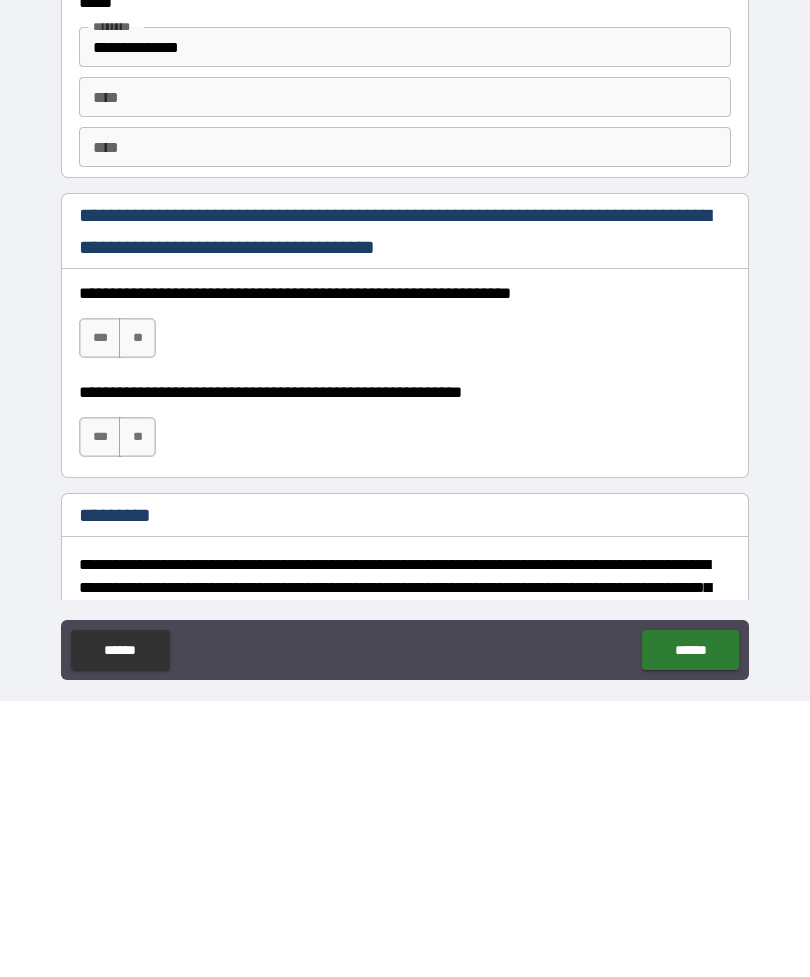 type on "********" 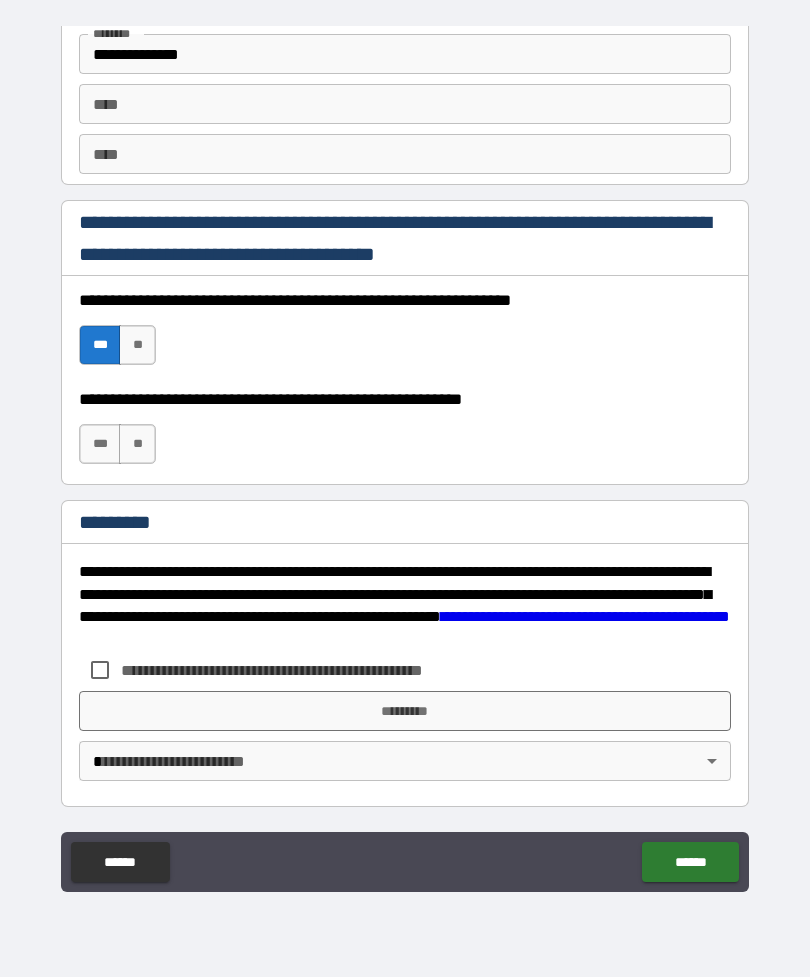 scroll, scrollTop: 2820, scrollLeft: 0, axis: vertical 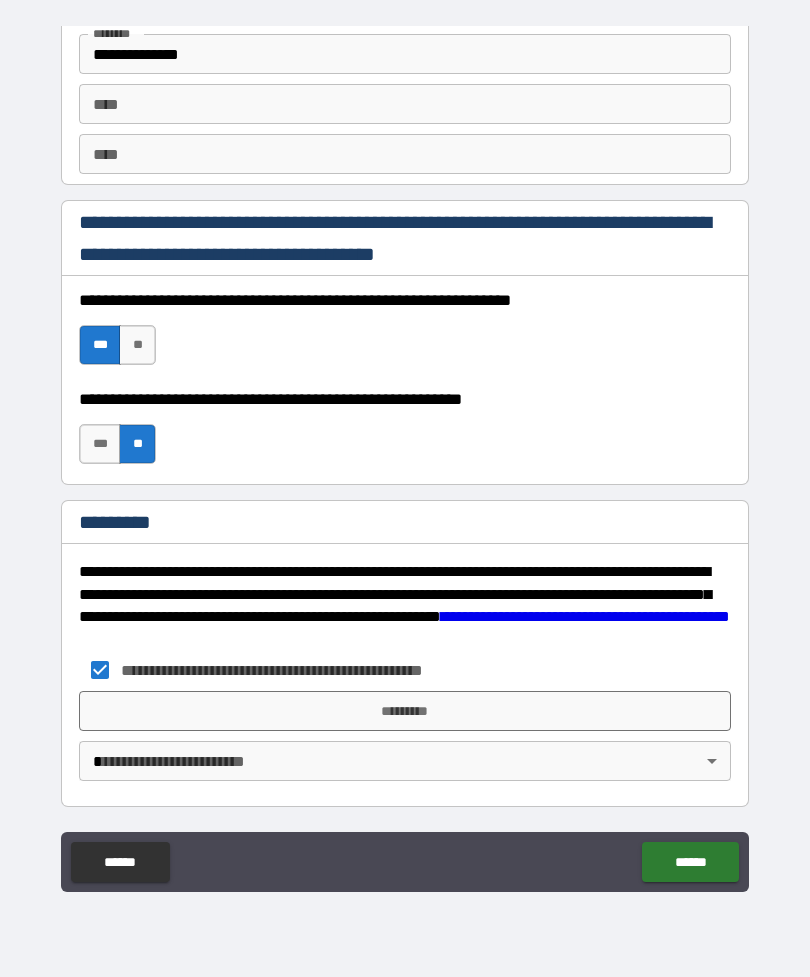 click on "**********" at bounding box center (405, 456) 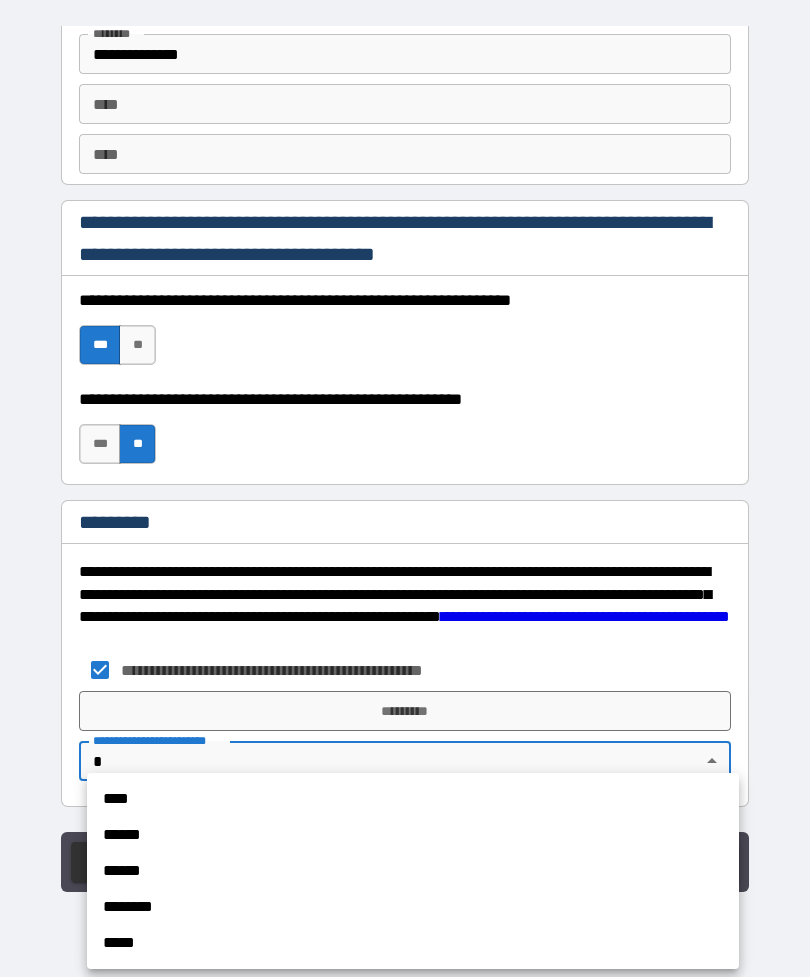 click on "****" at bounding box center [413, 799] 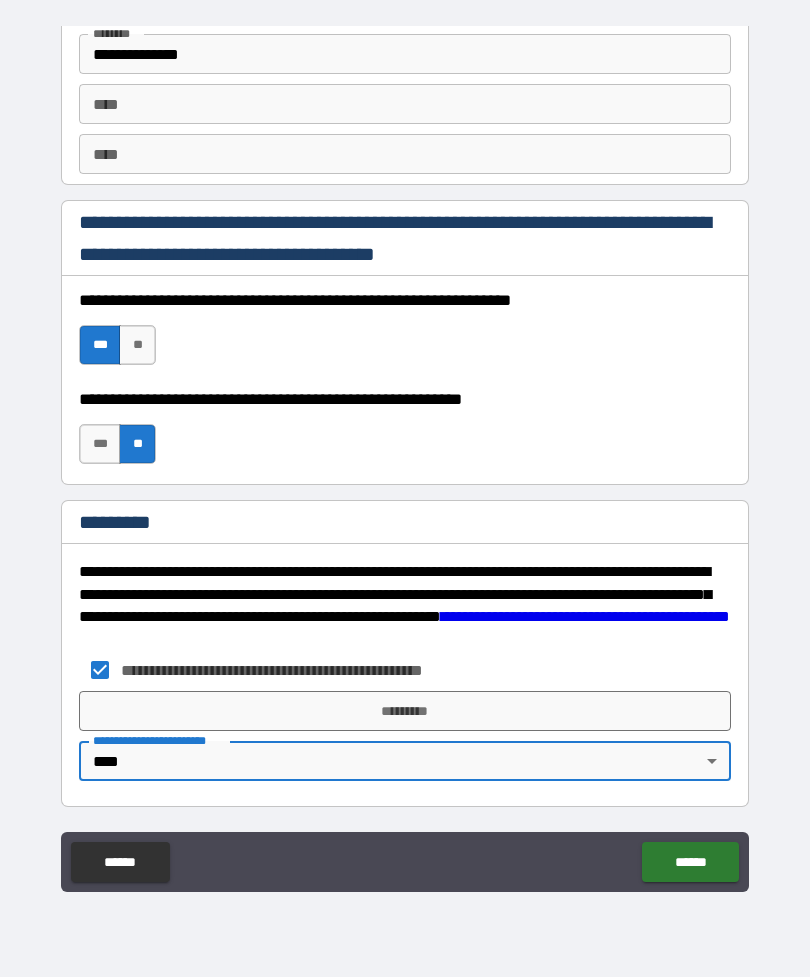 type on "*" 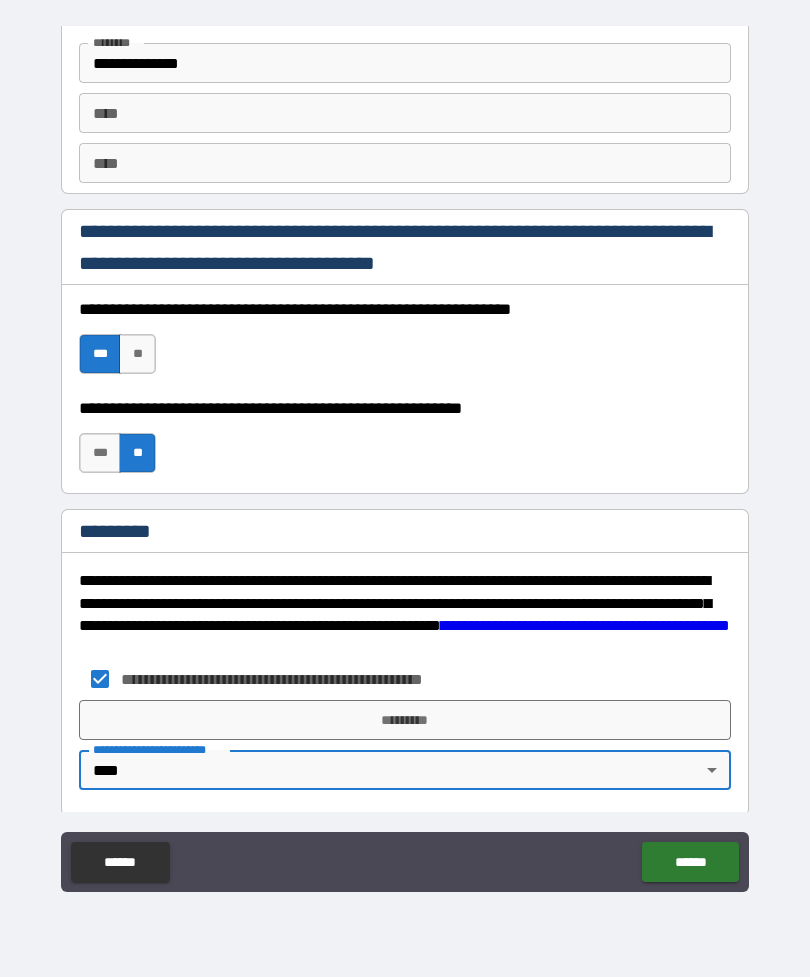 scroll, scrollTop: 2810, scrollLeft: 0, axis: vertical 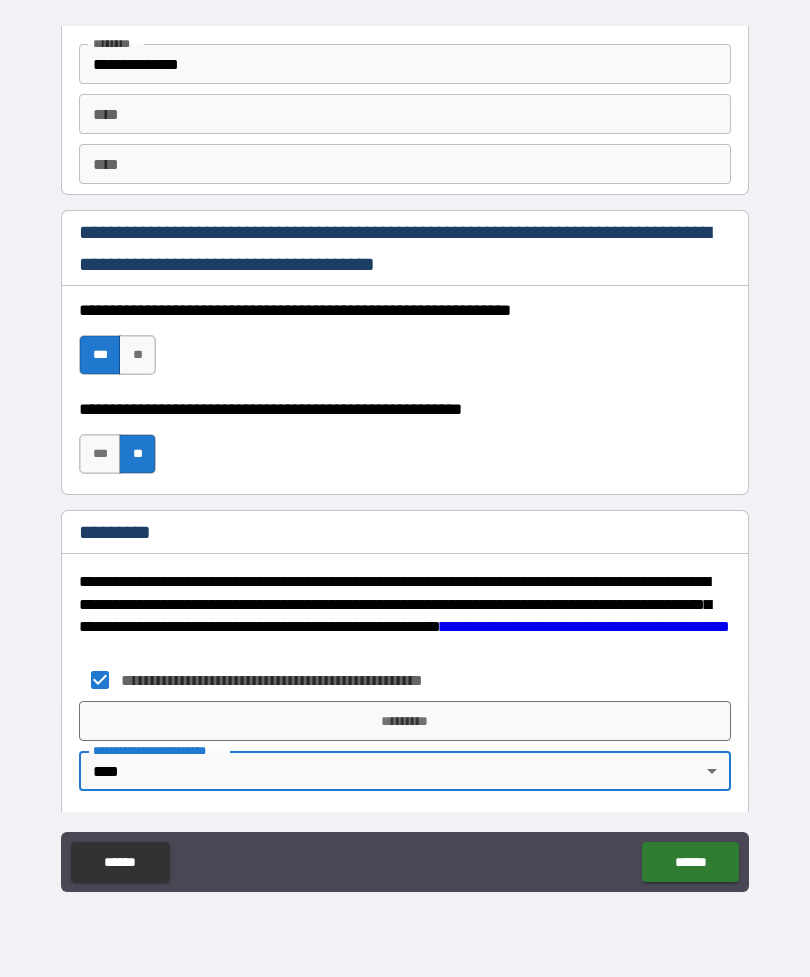click on "*********" at bounding box center (405, 721) 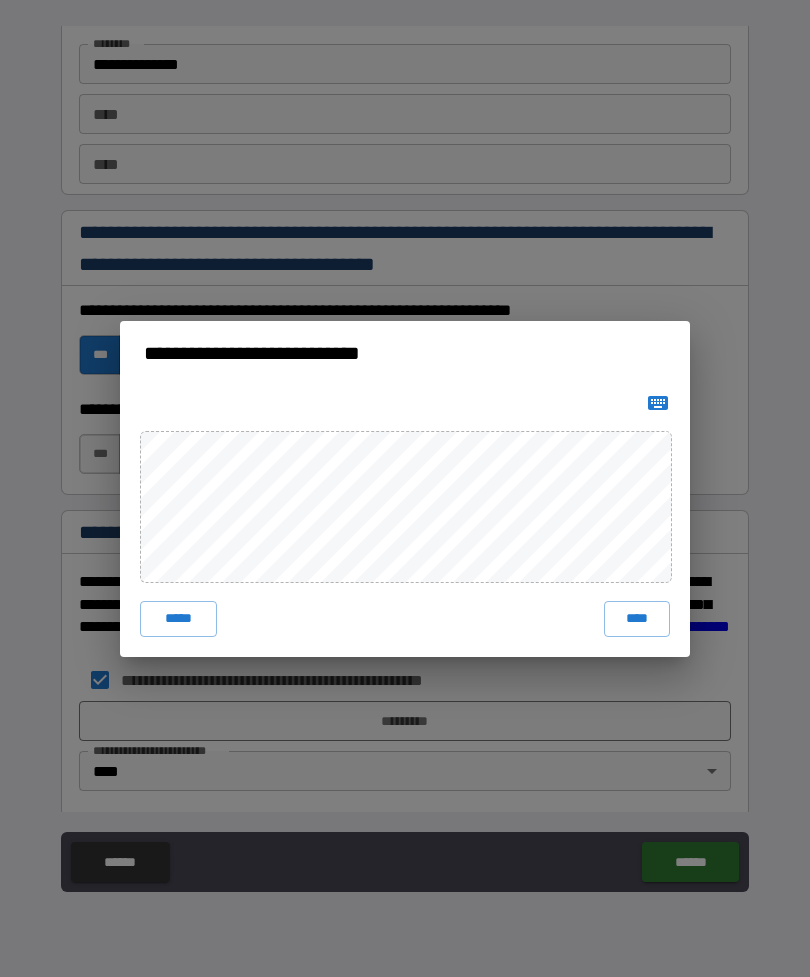 click on "****" at bounding box center (637, 619) 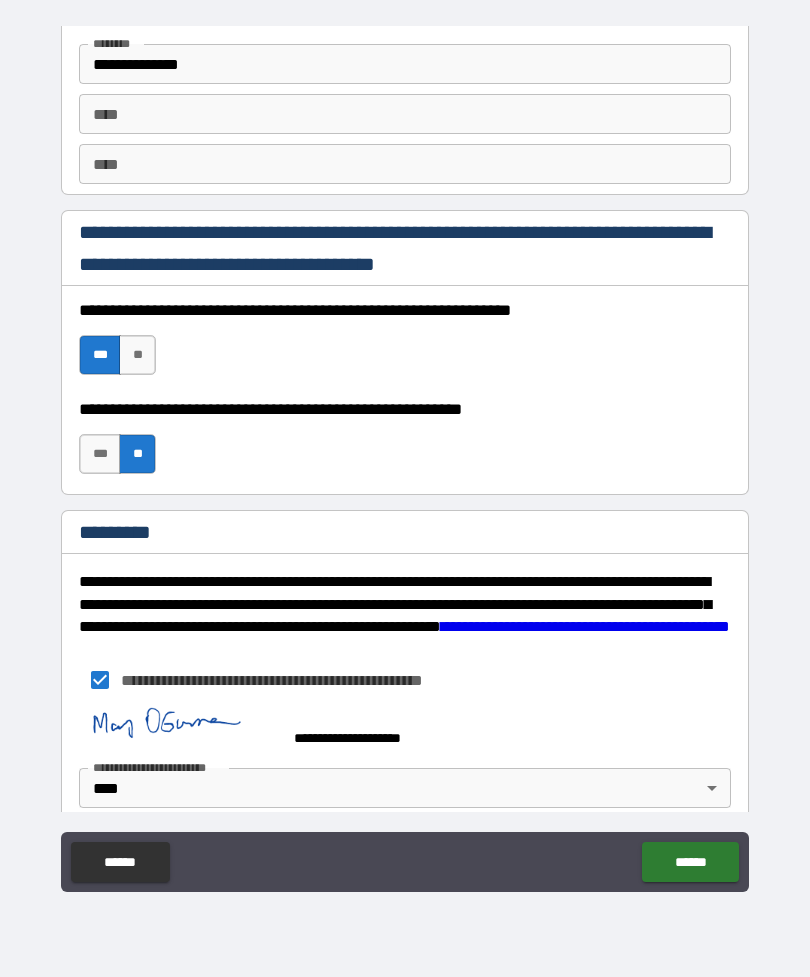 click on "******" at bounding box center (690, 862) 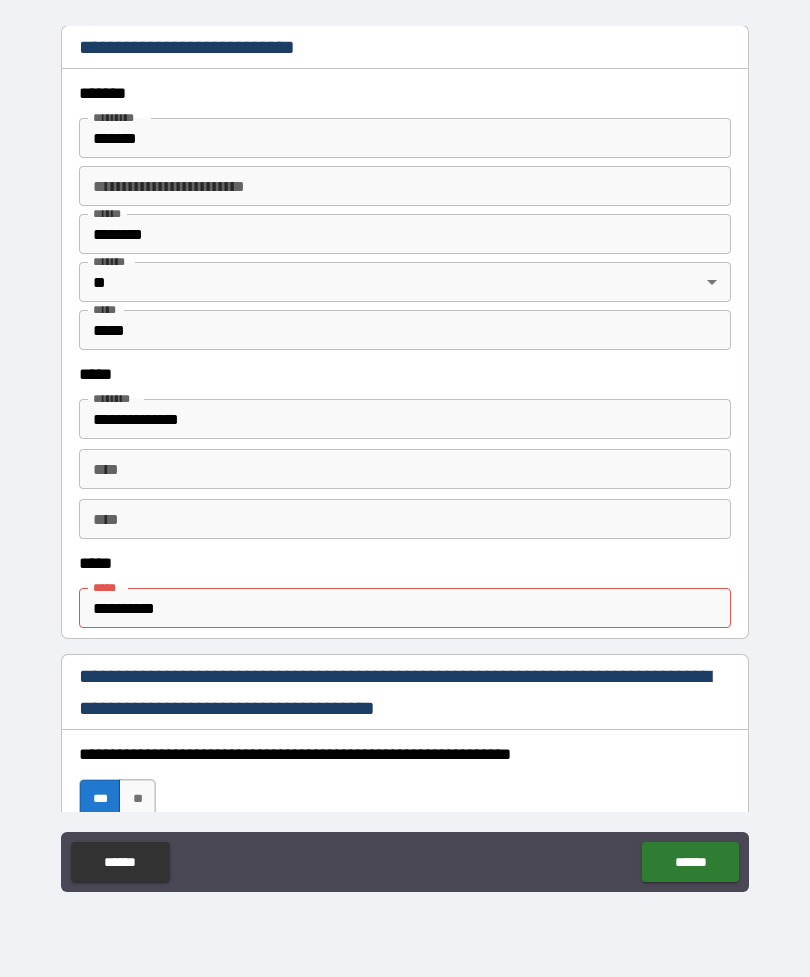 scroll, scrollTop: 749, scrollLeft: 0, axis: vertical 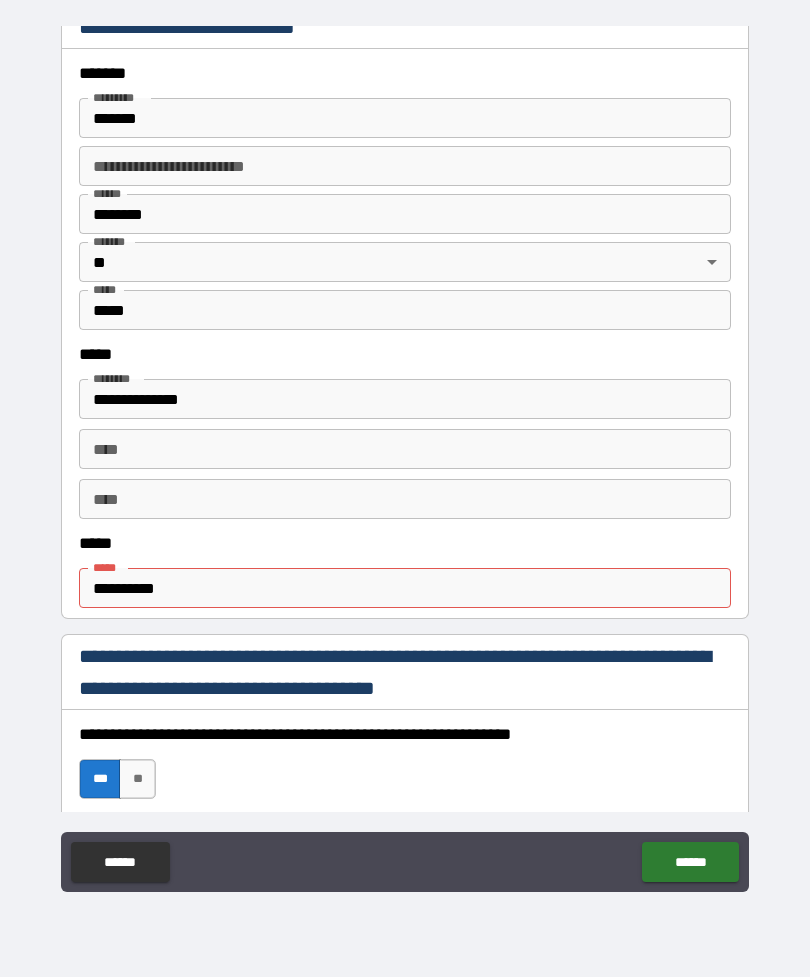 click on "**********" at bounding box center (405, 588) 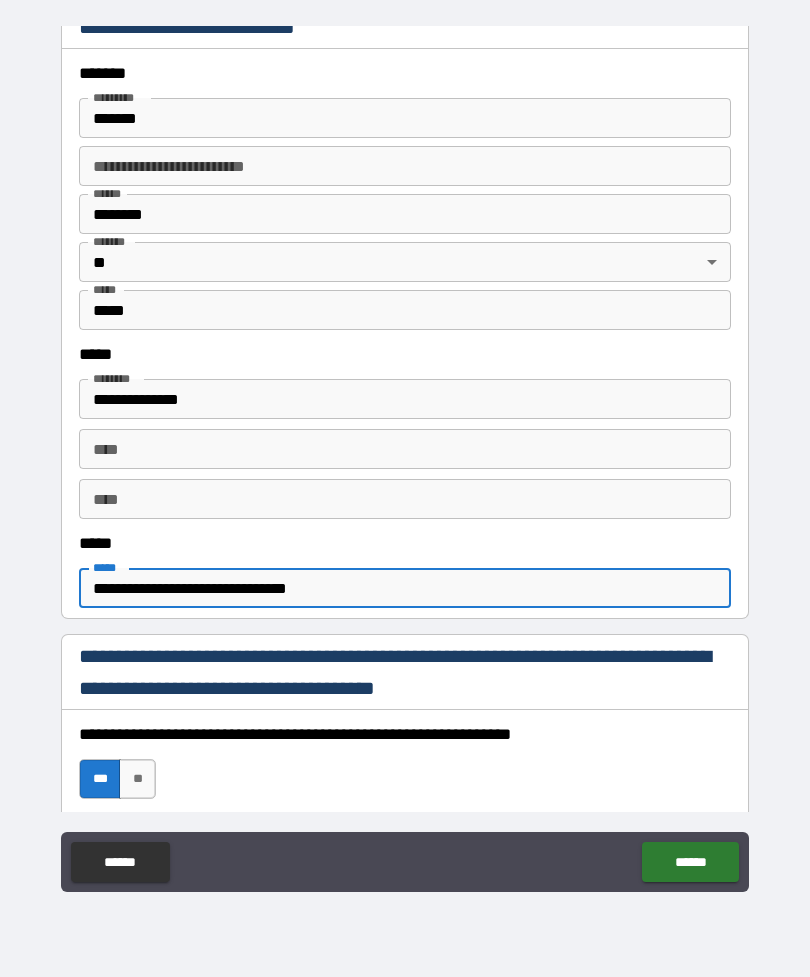 click on "**********" at bounding box center [405, 588] 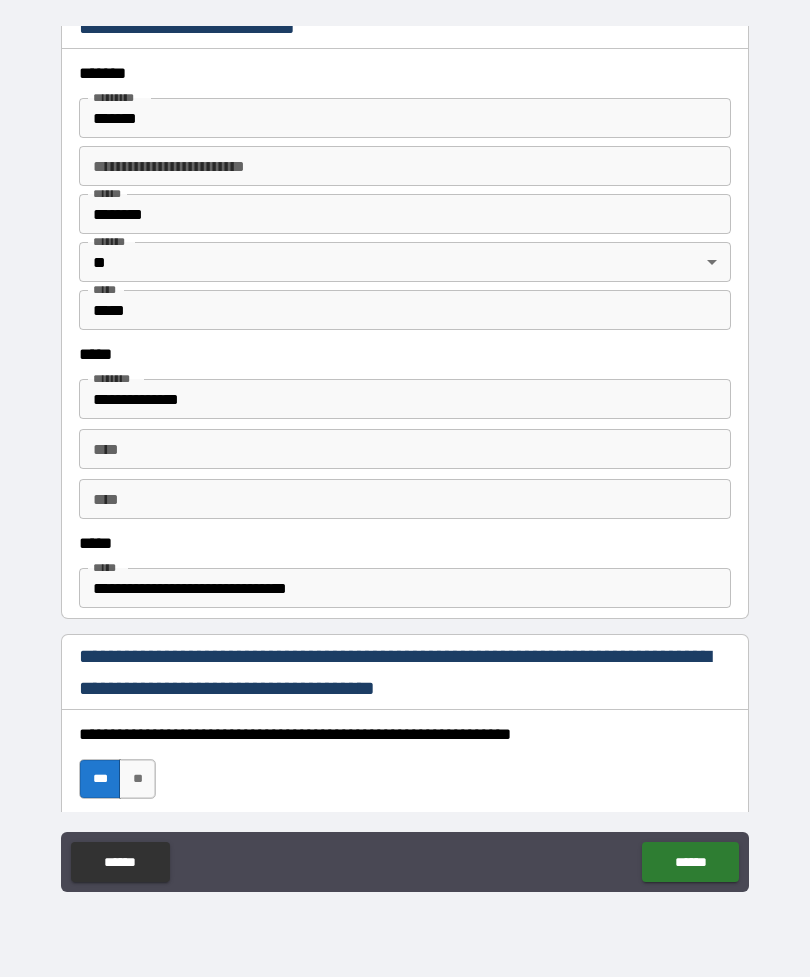 click on "**********" at bounding box center (405, 588) 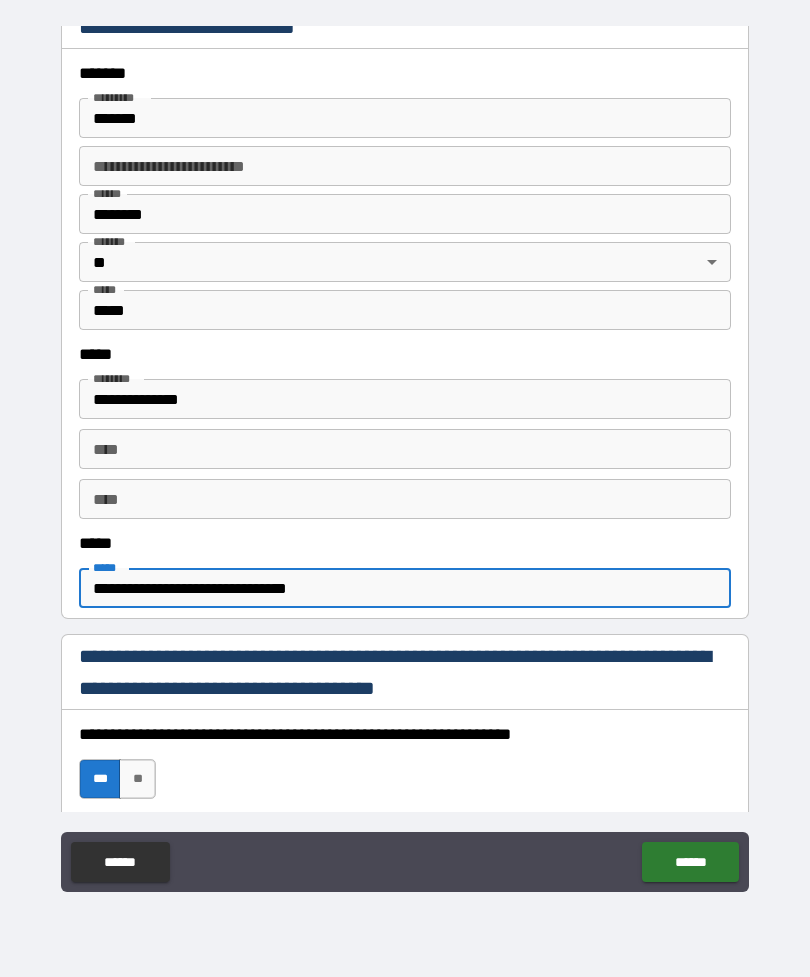 click on "**********" at bounding box center [405, 588] 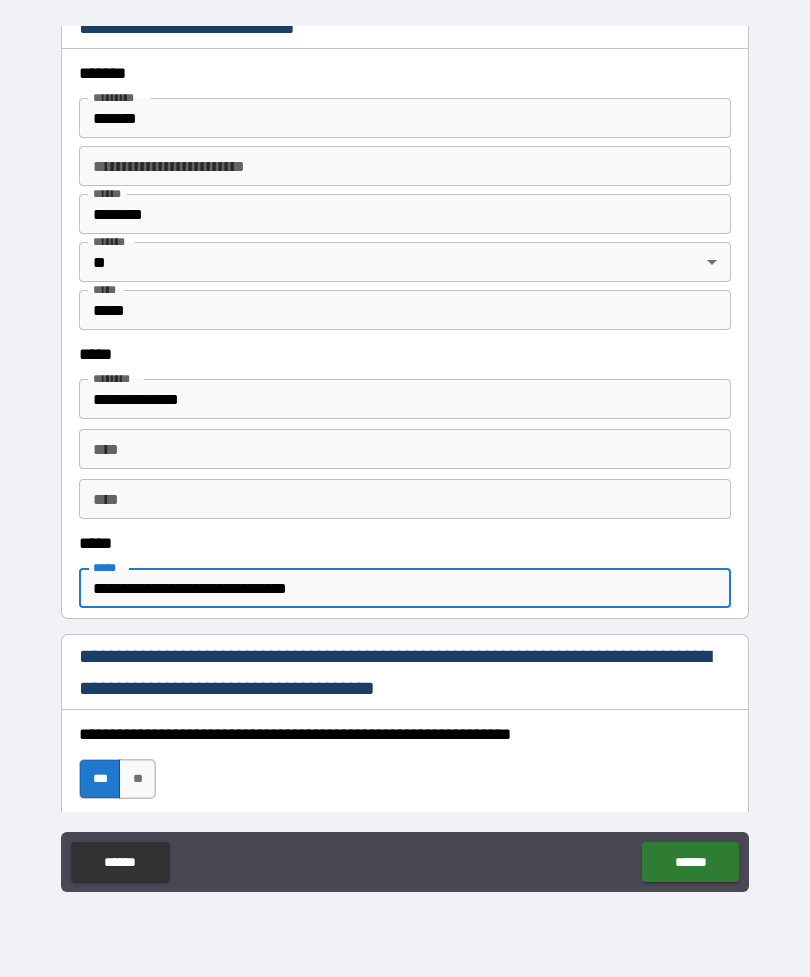 click on "**********" at bounding box center (405, 588) 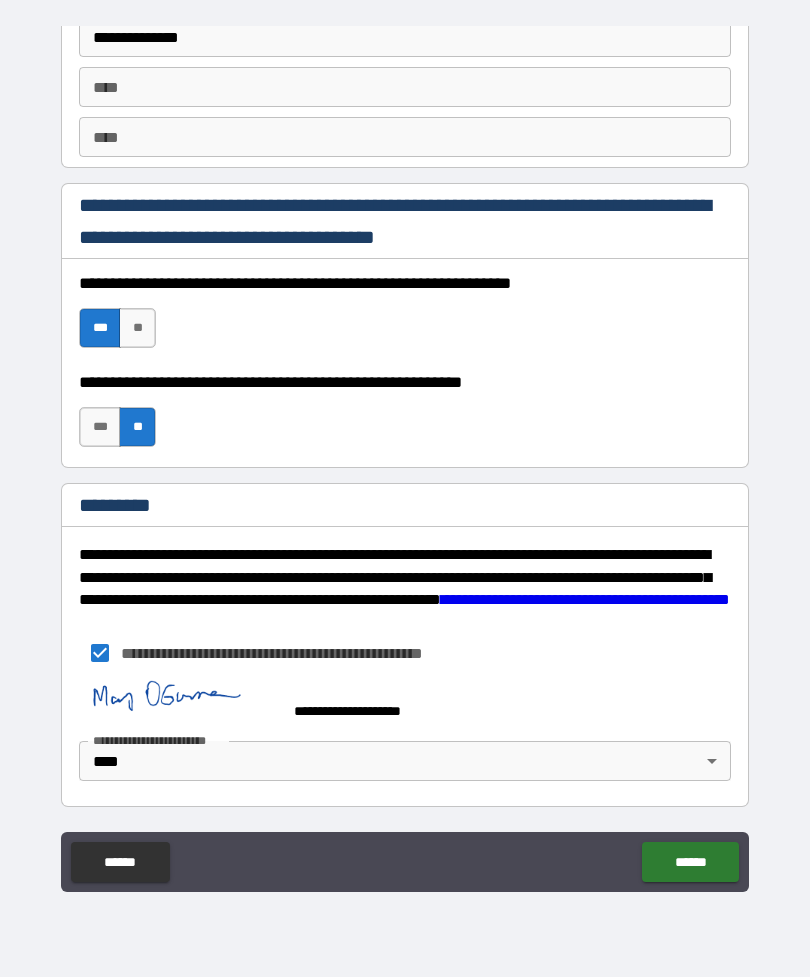scroll, scrollTop: 2837, scrollLeft: 0, axis: vertical 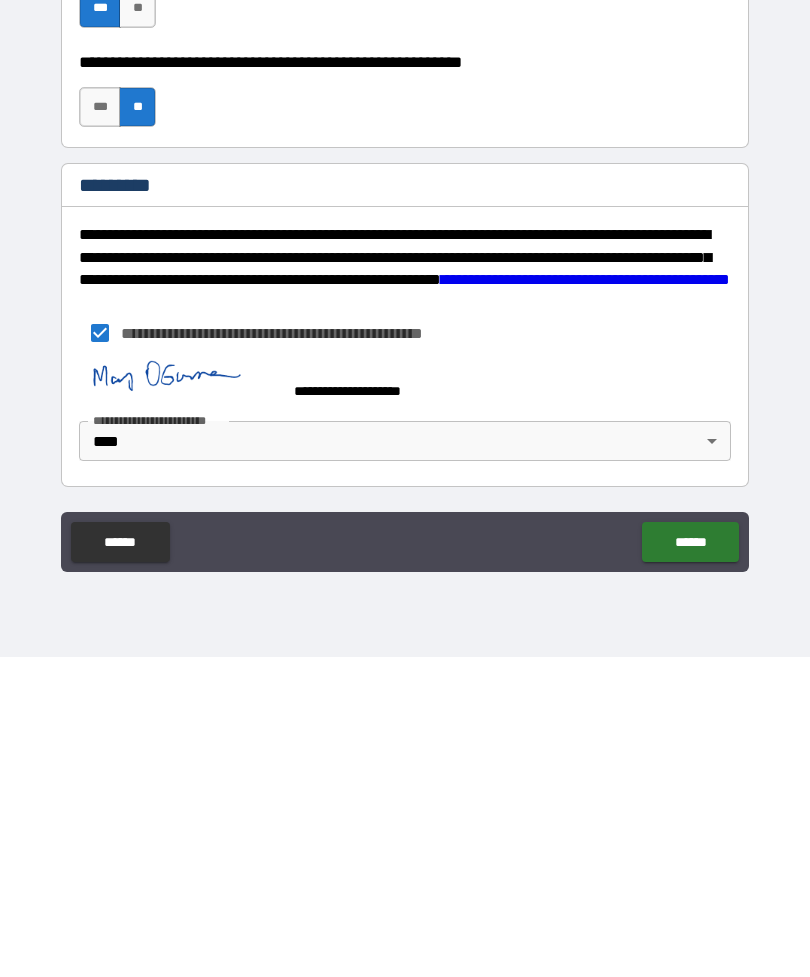 type on "**********" 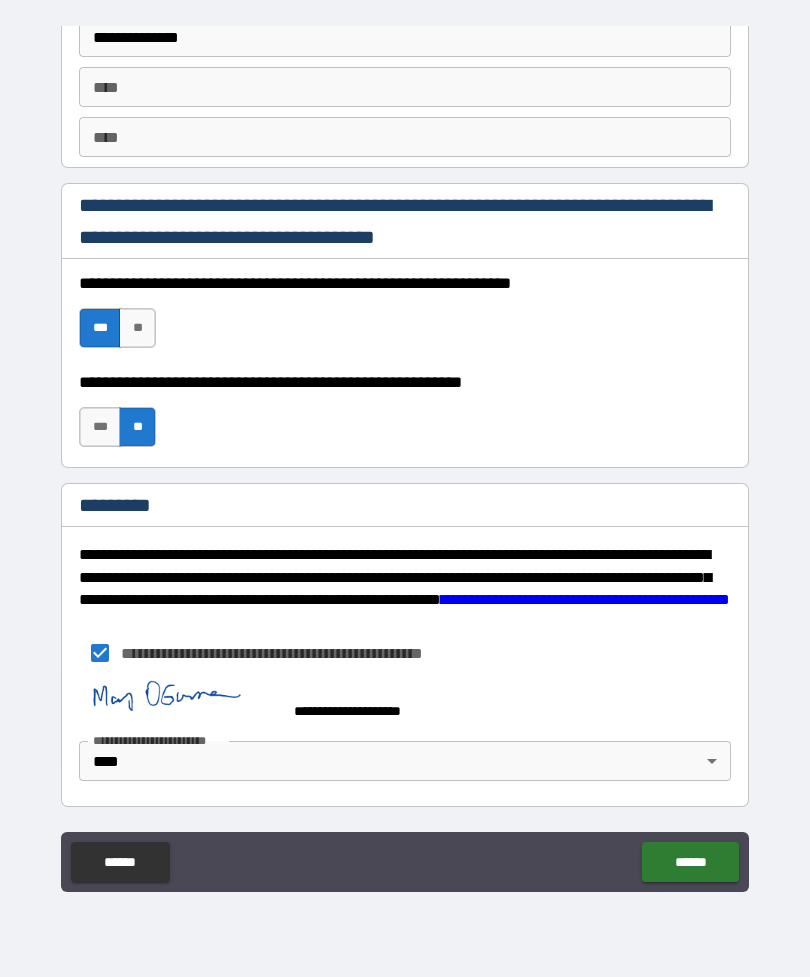 click on "******" at bounding box center (690, 862) 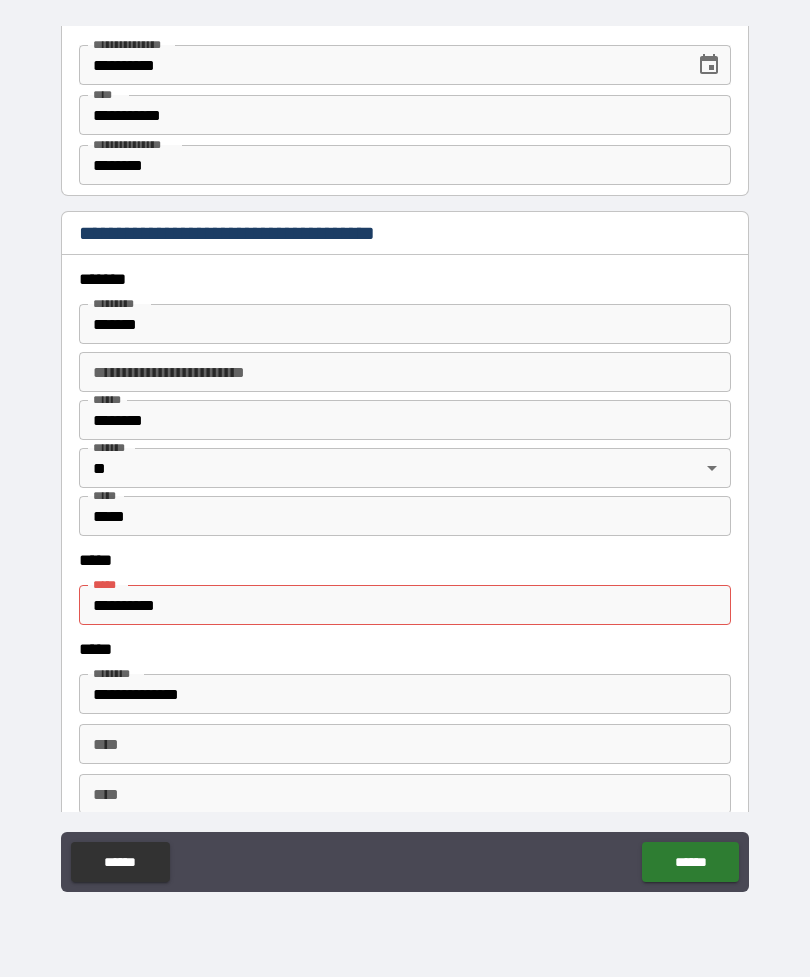 scroll, scrollTop: 2181, scrollLeft: 0, axis: vertical 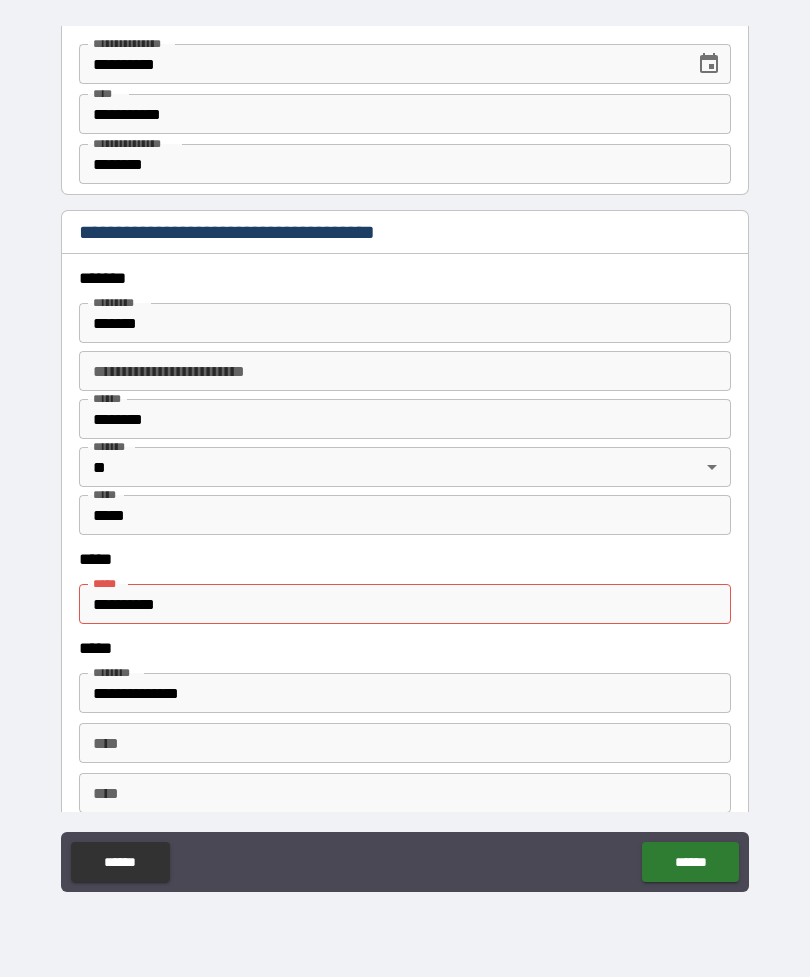 click on "**********" at bounding box center [405, 604] 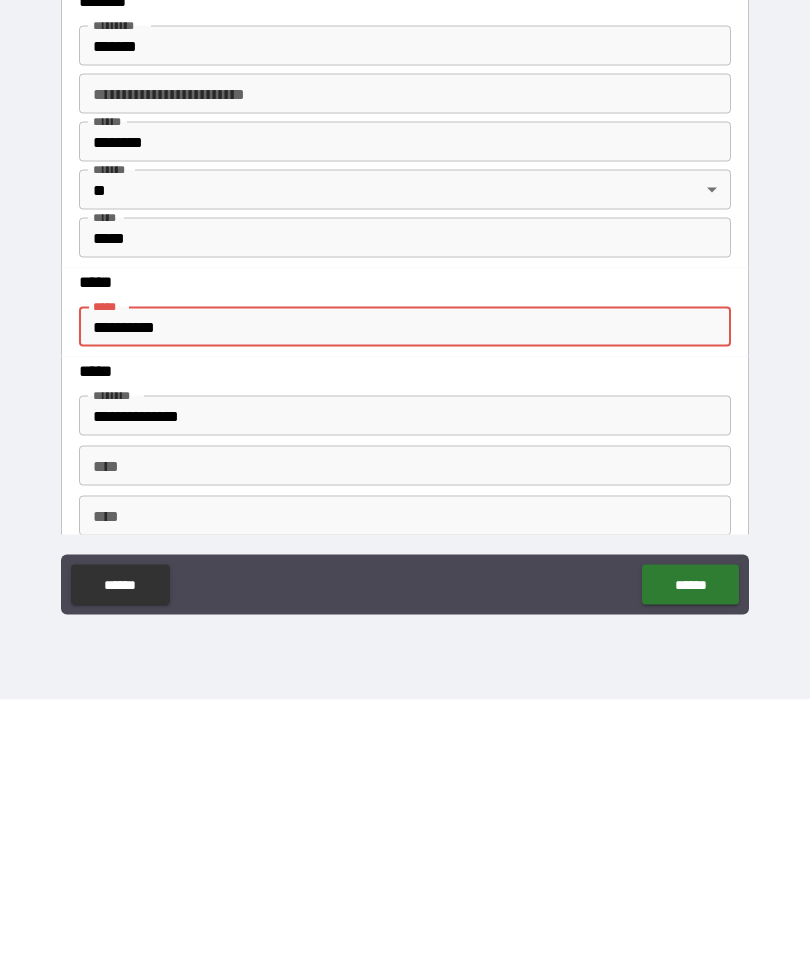 click on "**********" at bounding box center [405, 604] 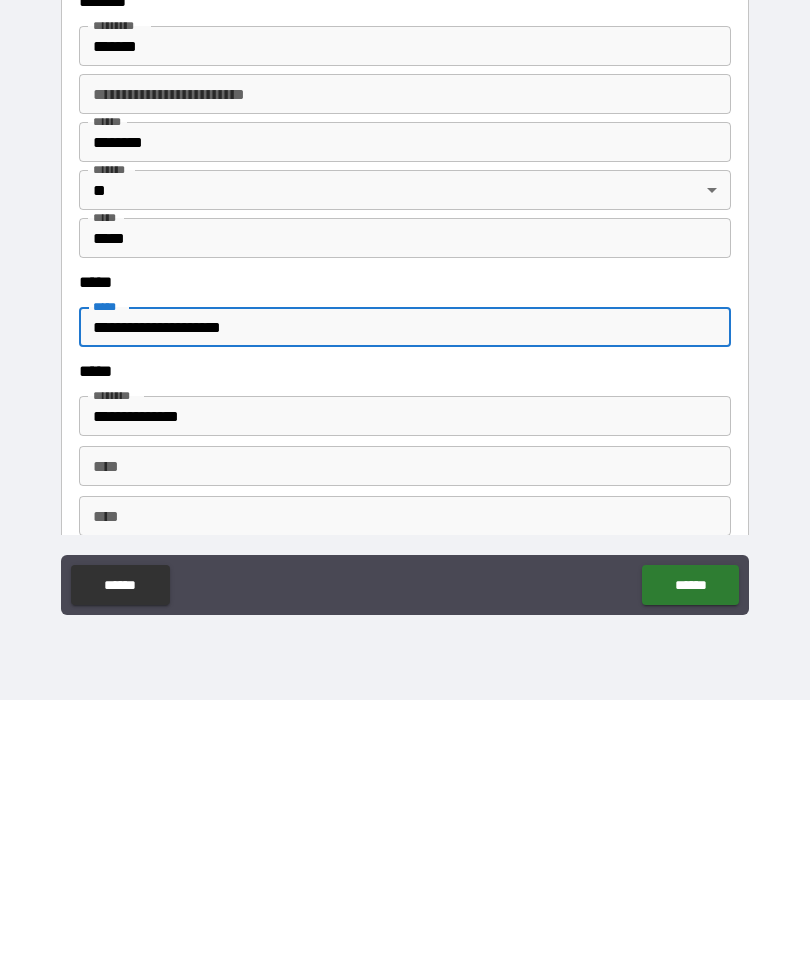 type on "**********" 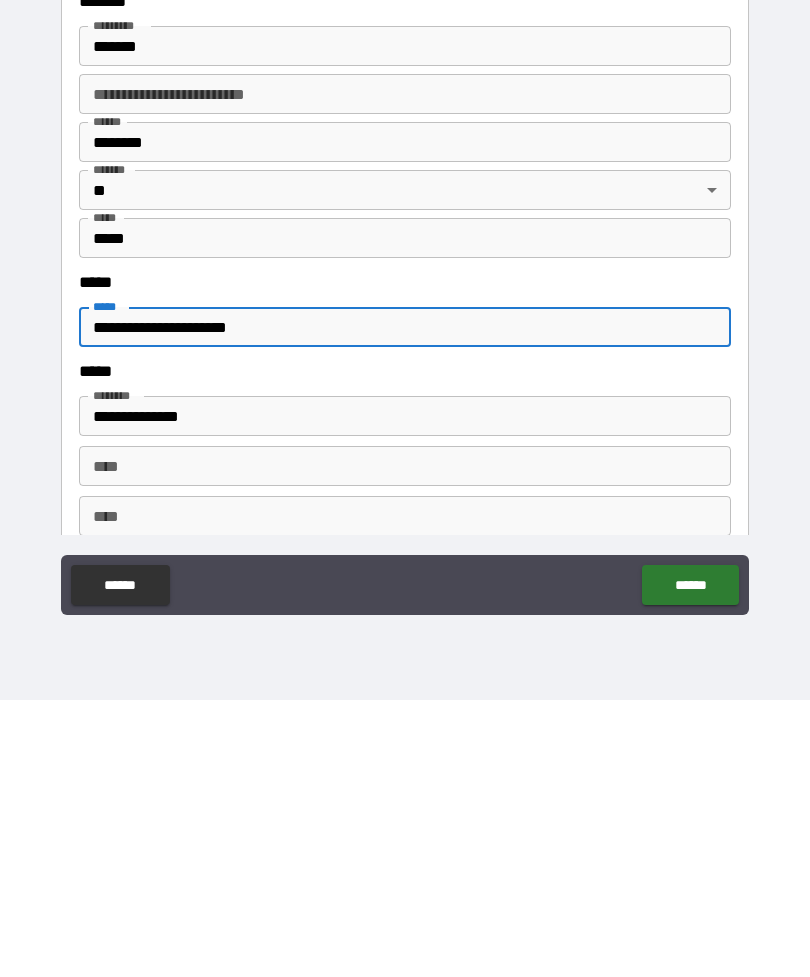 click on "******" at bounding box center [690, 862] 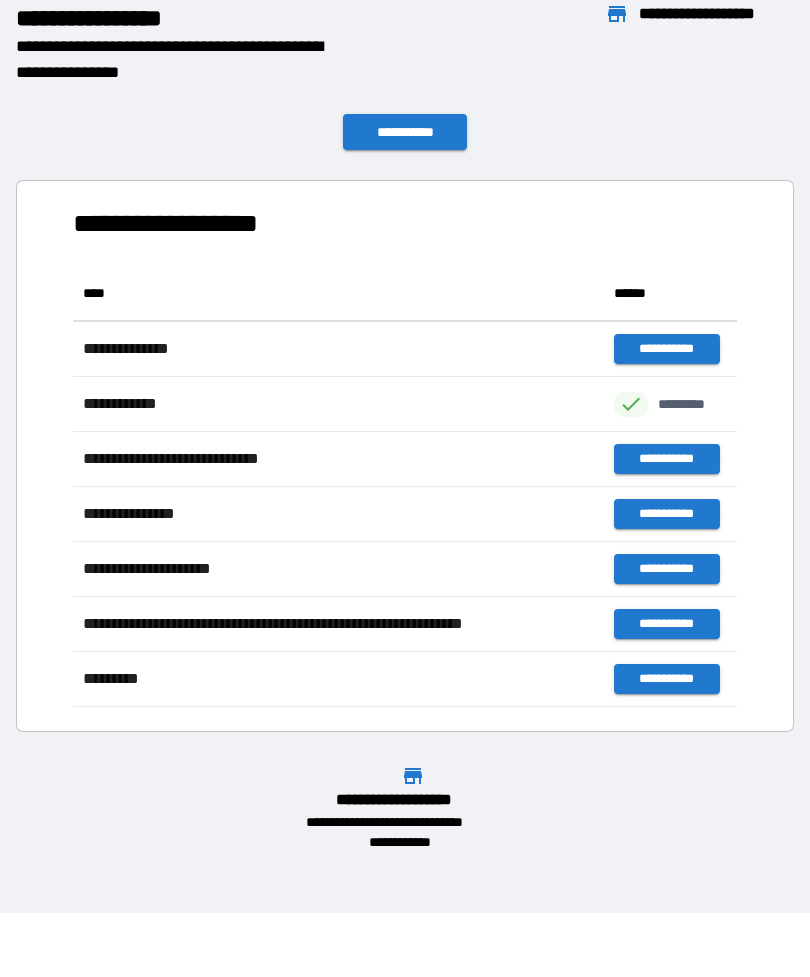 scroll, scrollTop: 1, scrollLeft: 1, axis: both 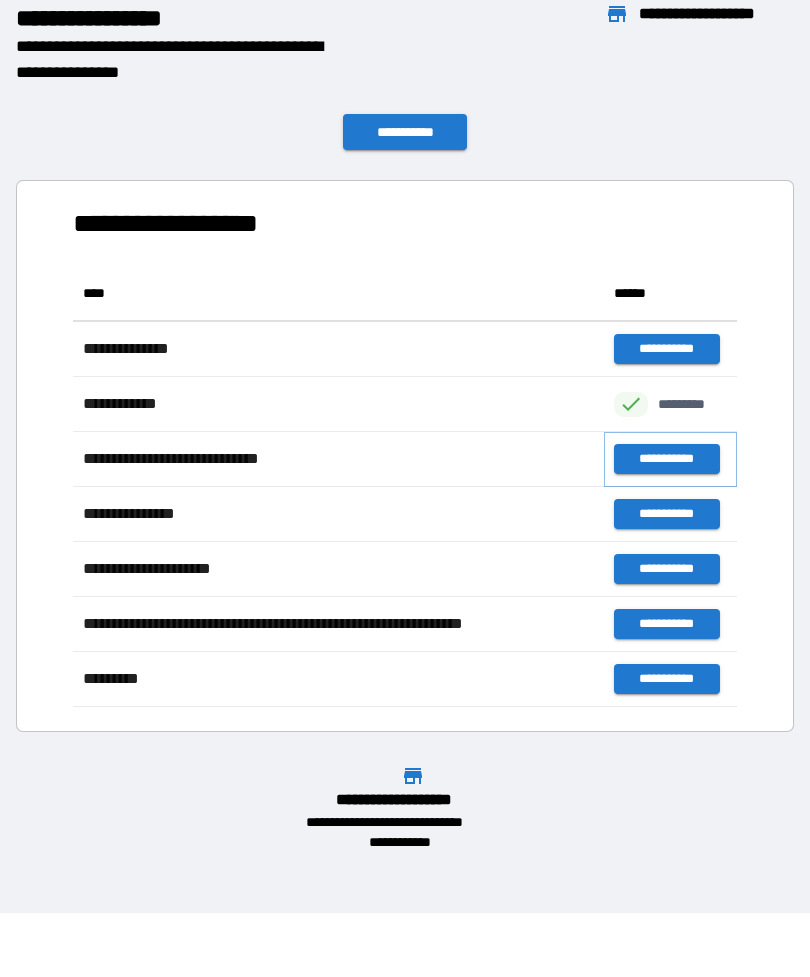 click on "**********" at bounding box center [666, 459] 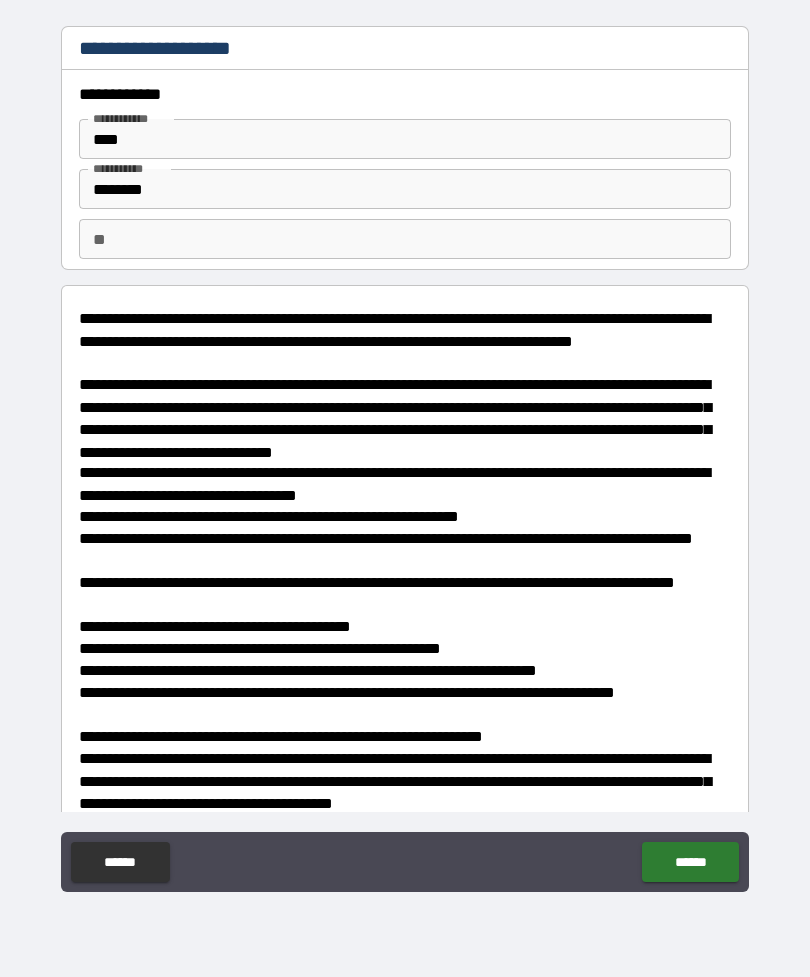 type on "*" 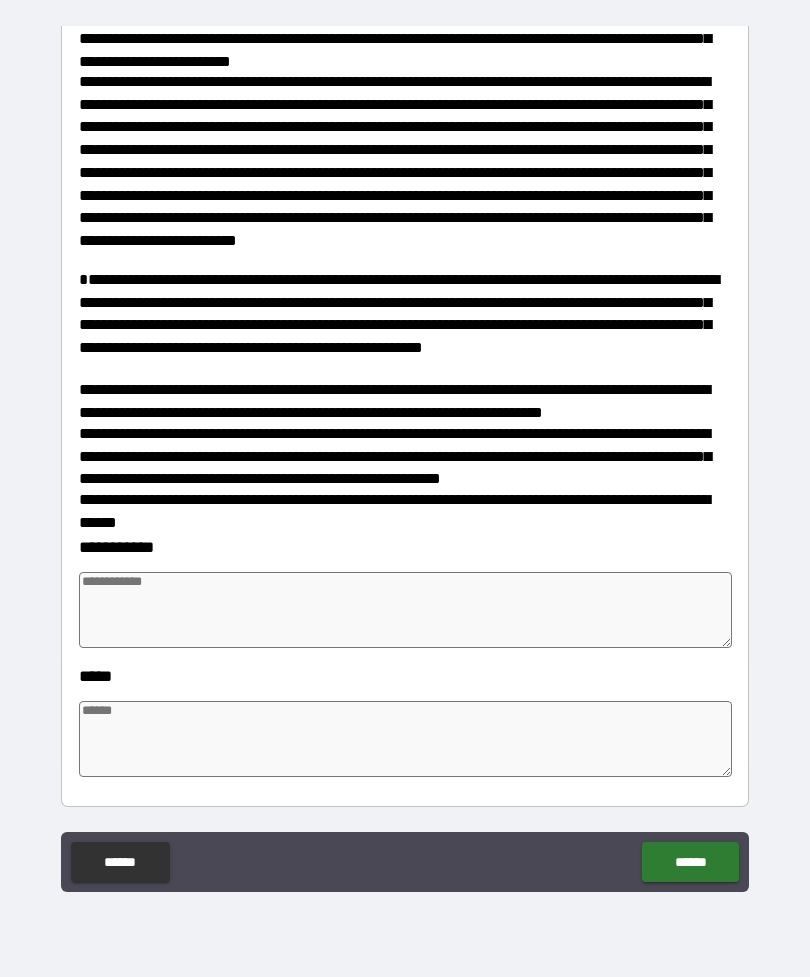 scroll, scrollTop: 941, scrollLeft: 0, axis: vertical 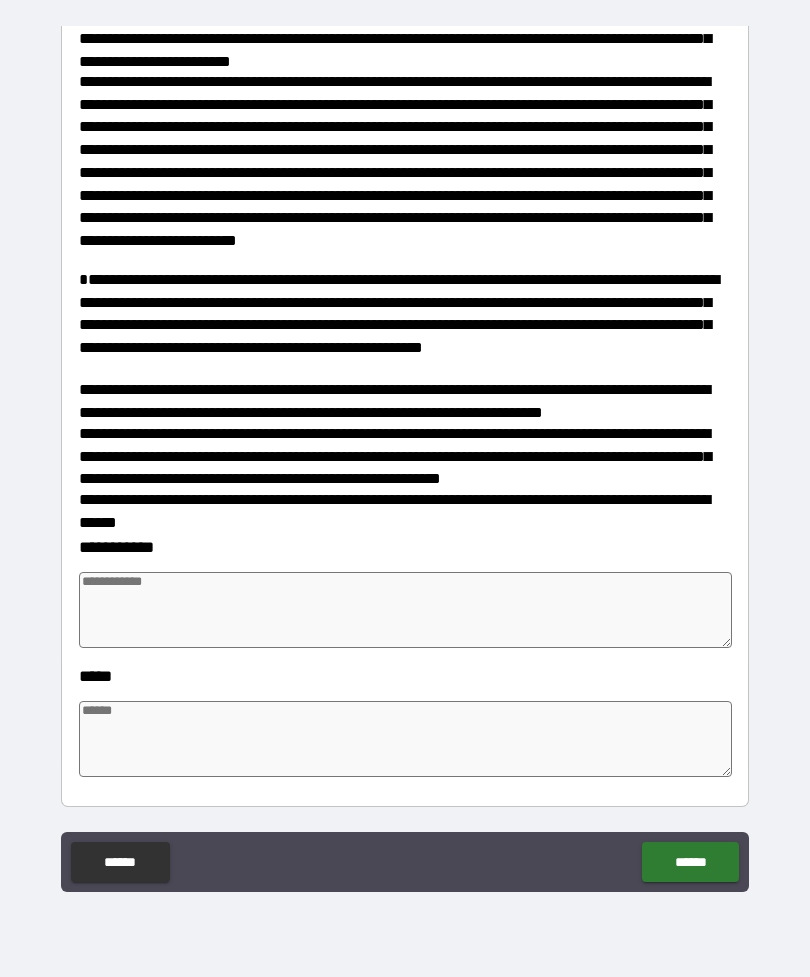 click at bounding box center [405, 610] 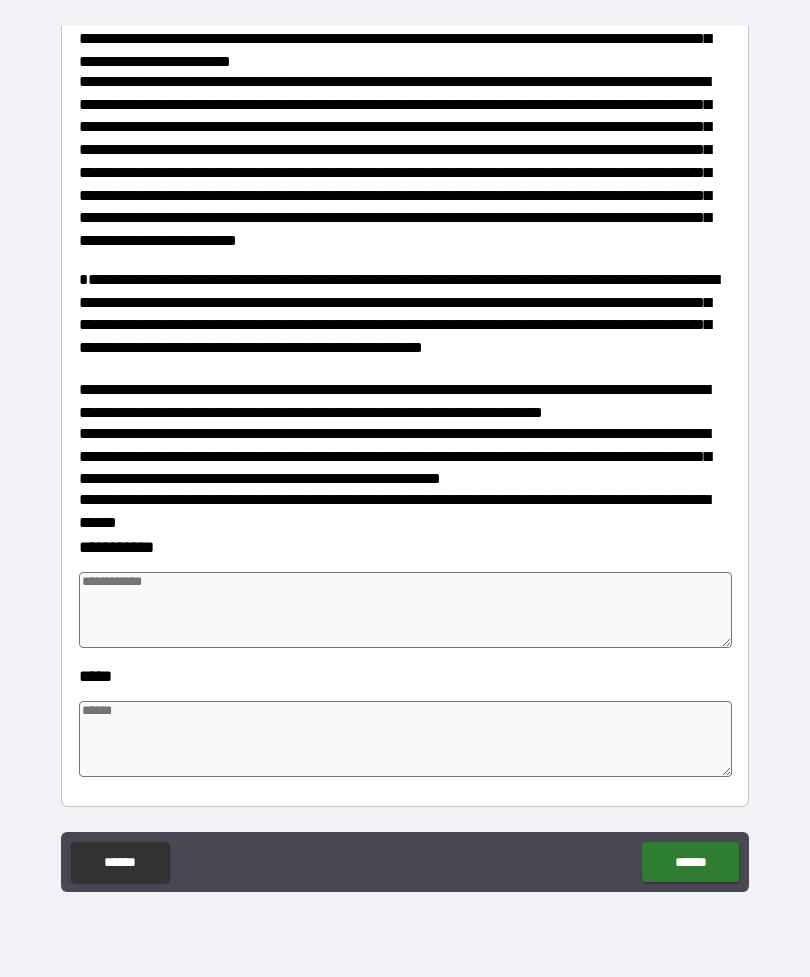 type on "*" 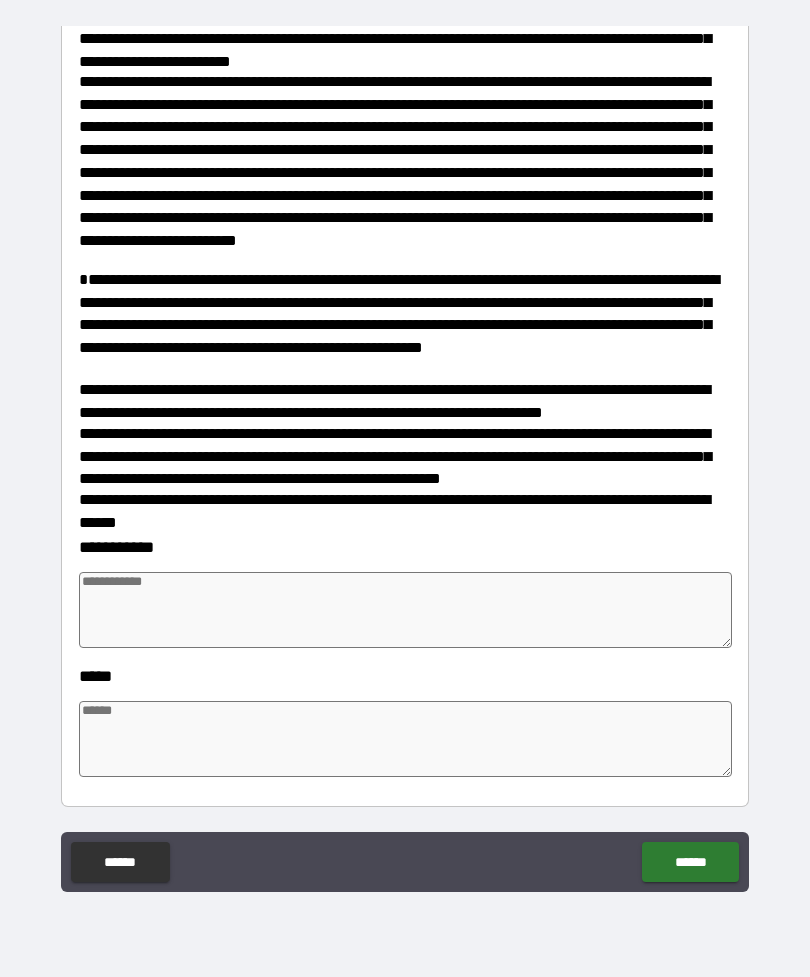 type on "*" 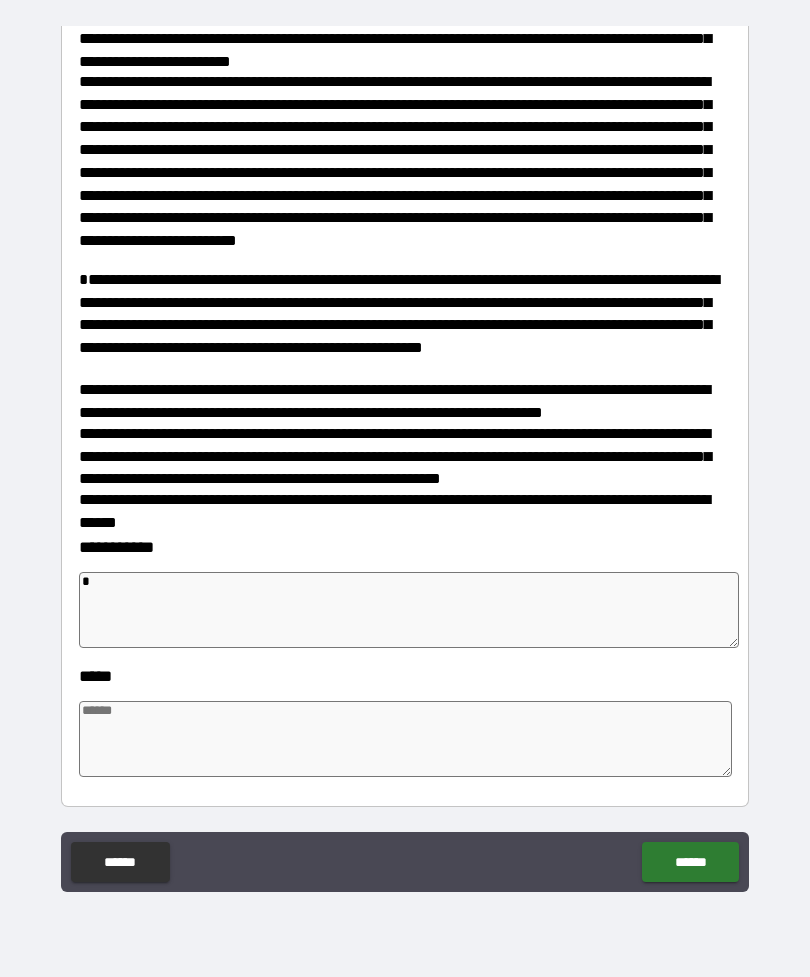 type on "*" 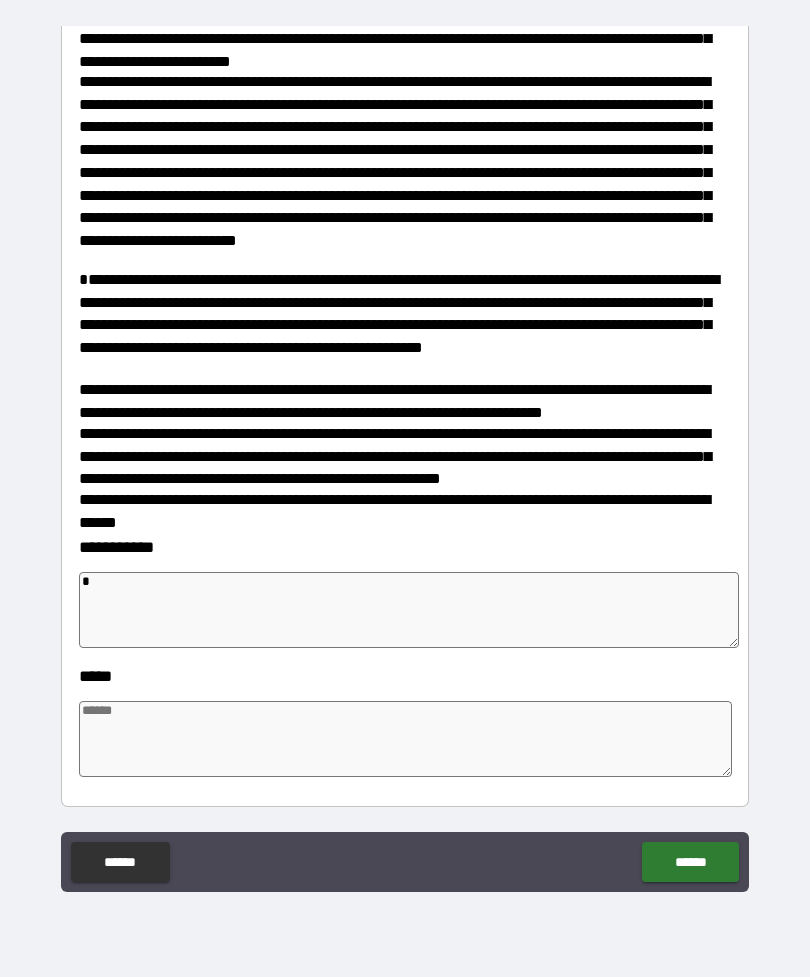 type on "*" 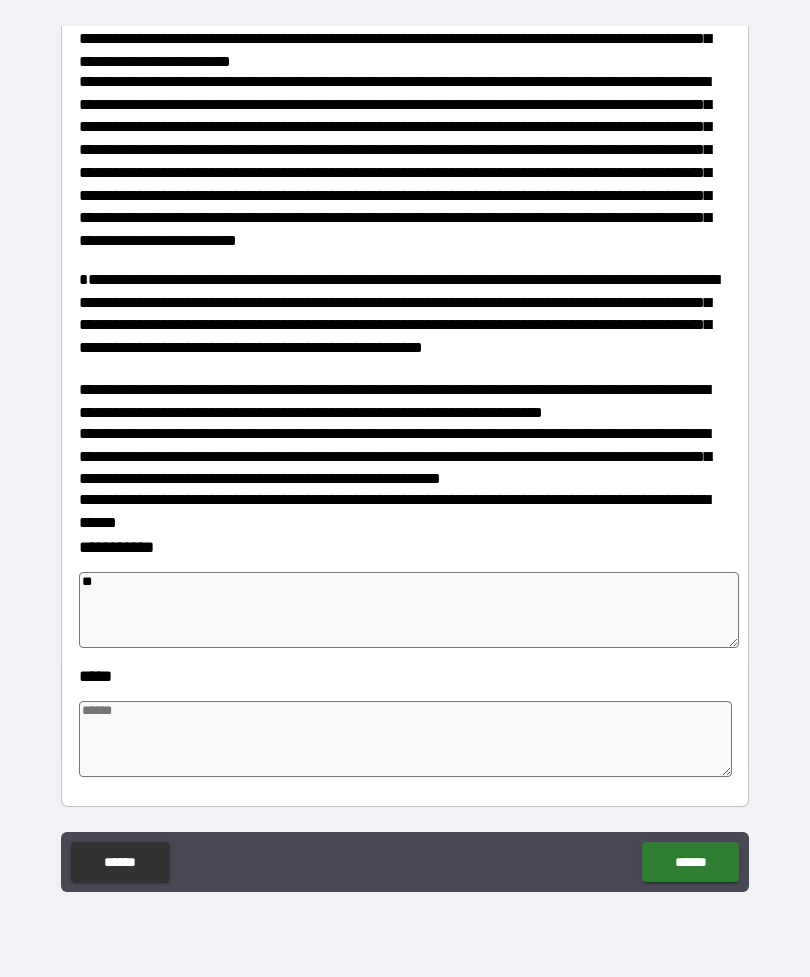 type on "*" 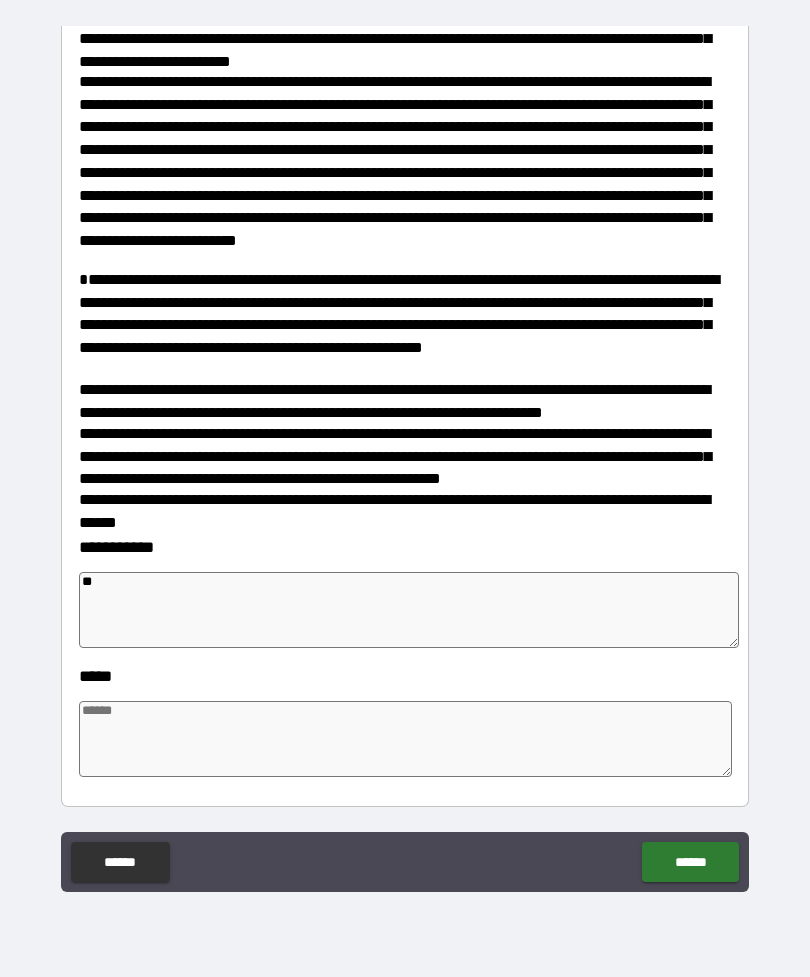 type on "*" 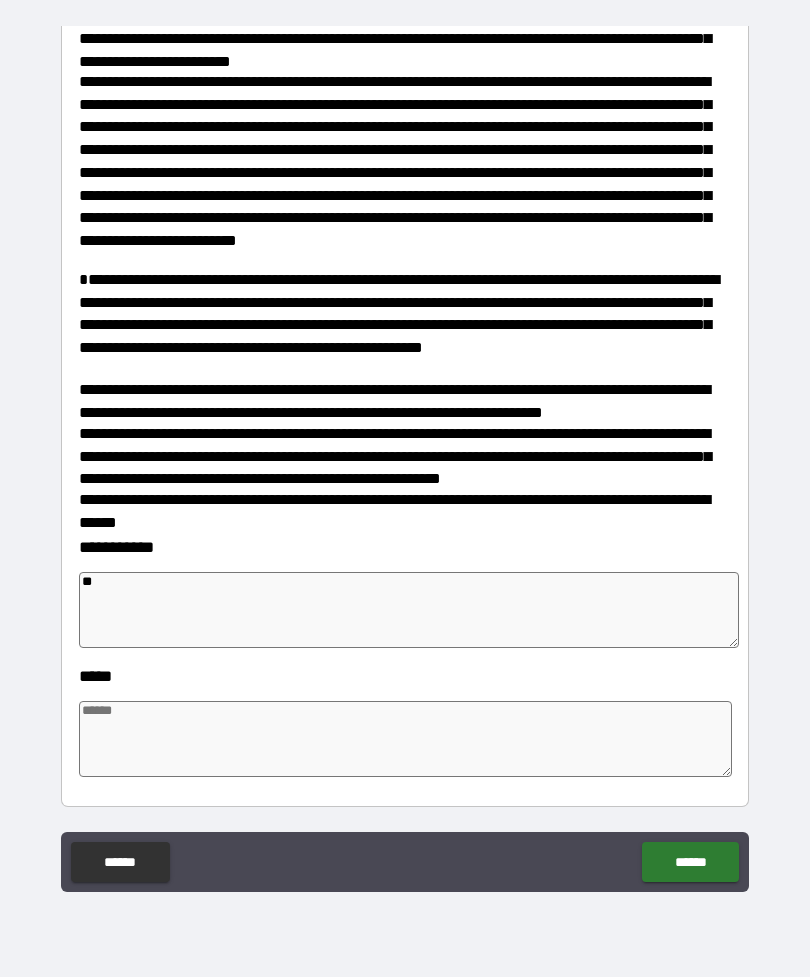 type on "*" 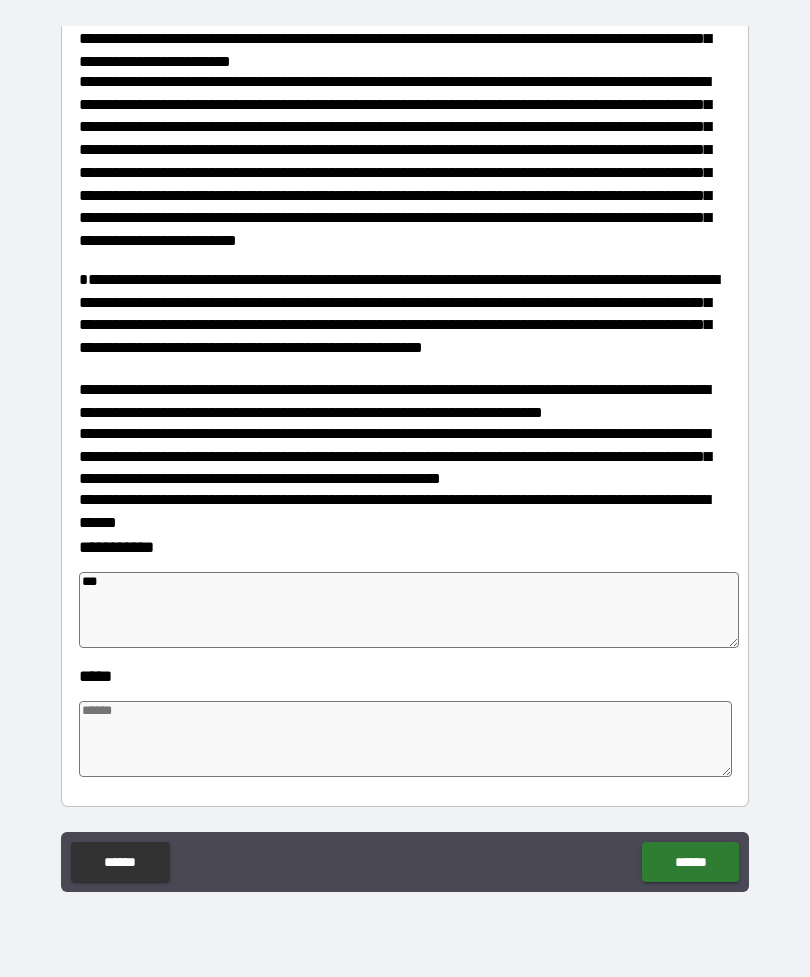 type on "*" 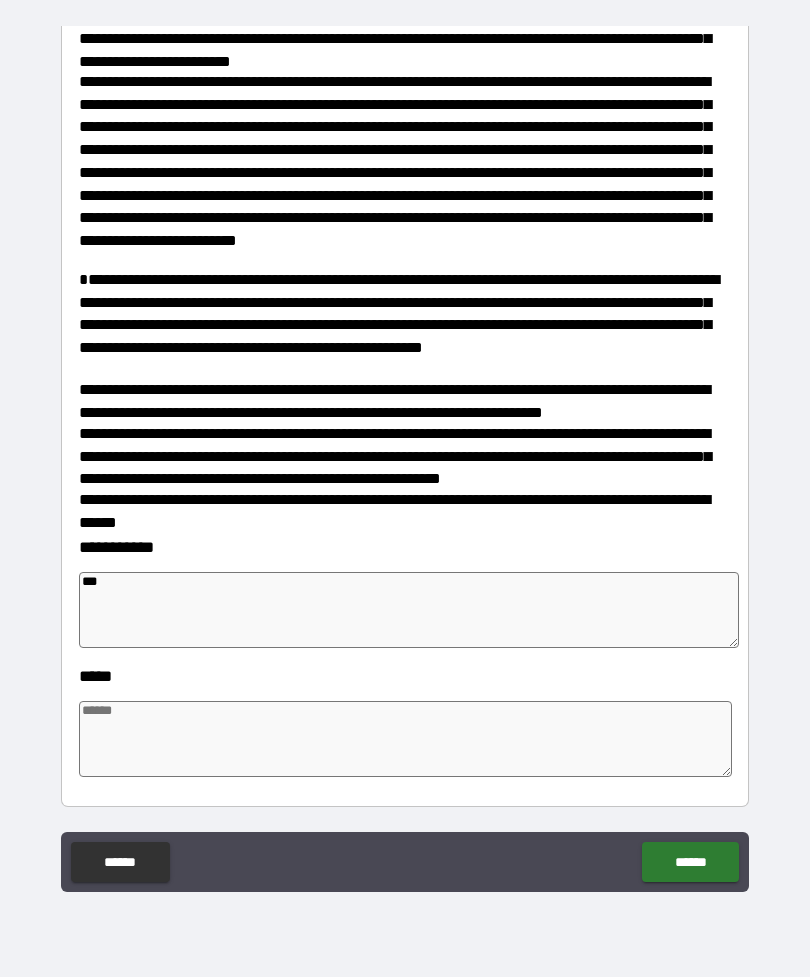 type on "*" 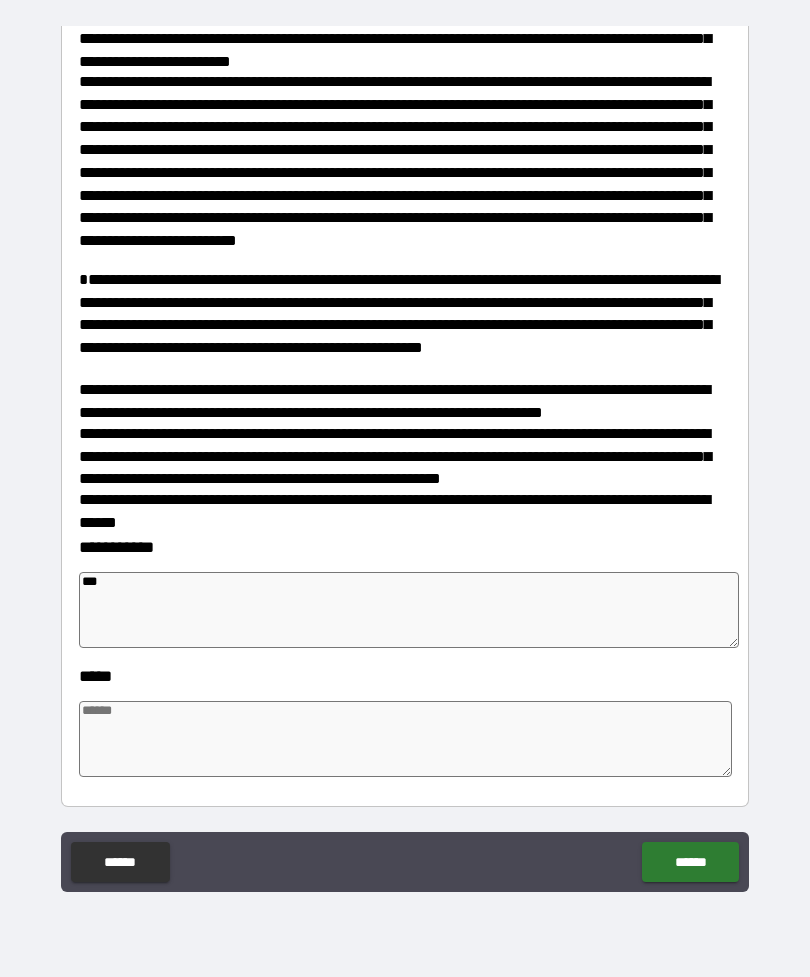 type on "*" 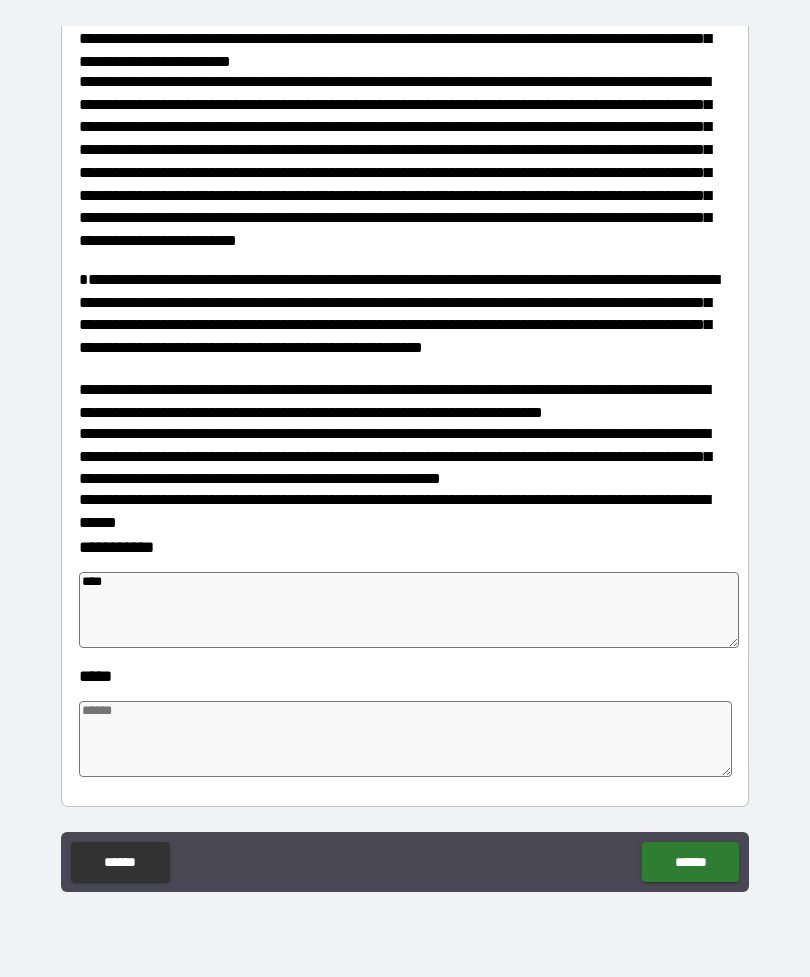 type on "*" 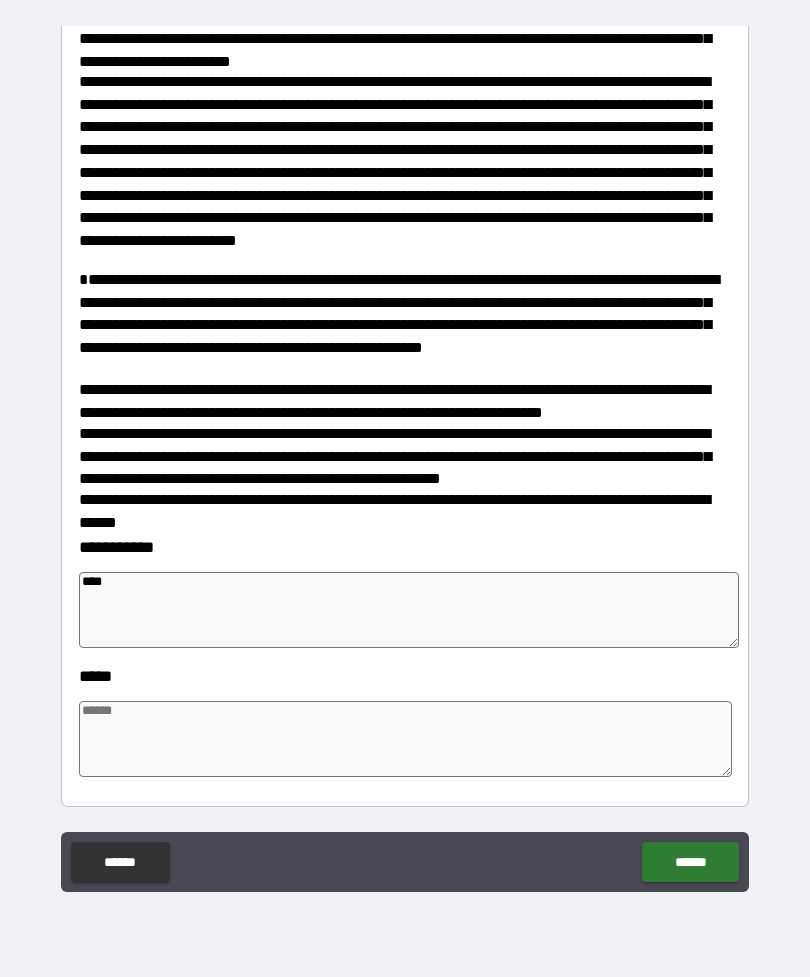 type on "*" 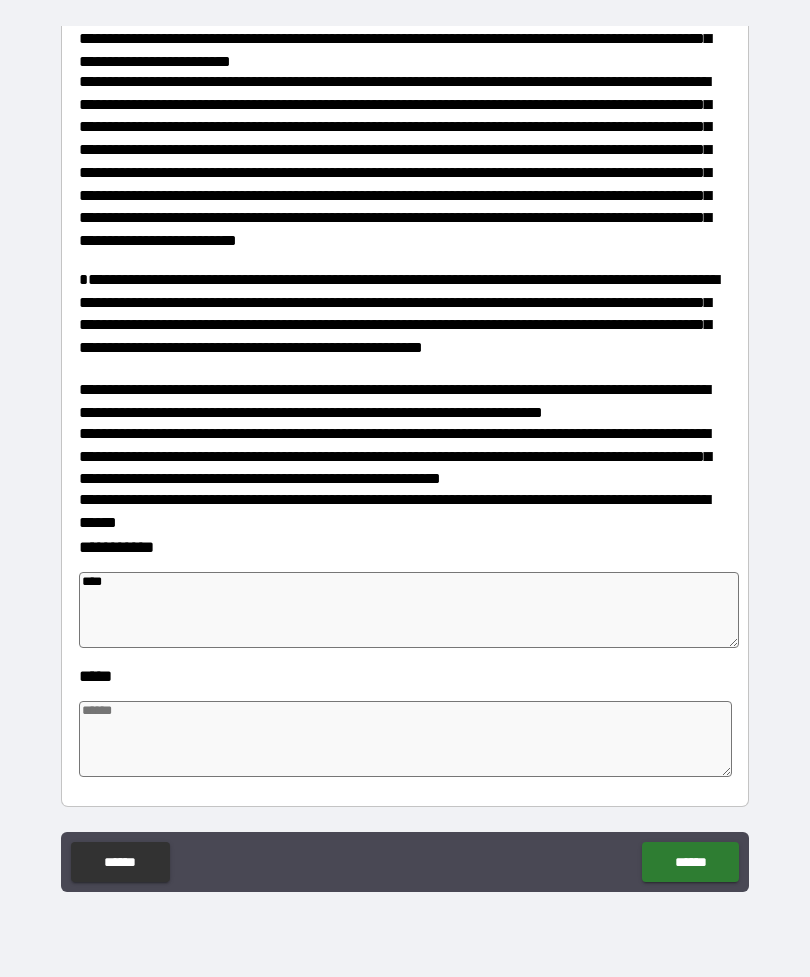 type on "*" 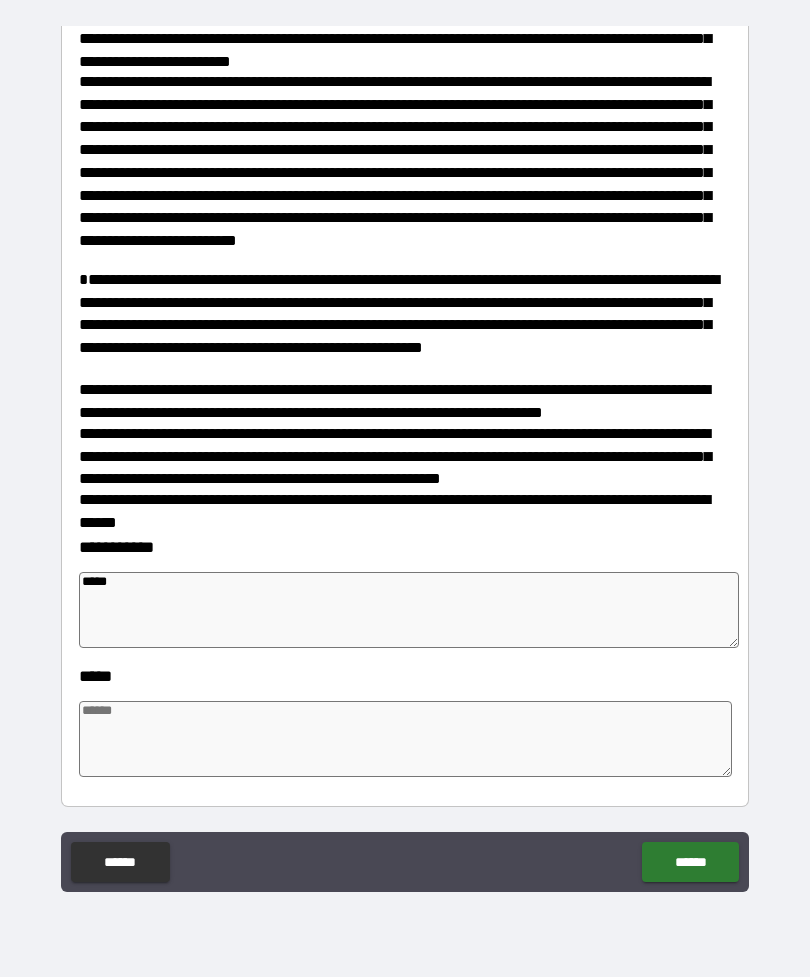 type on "*" 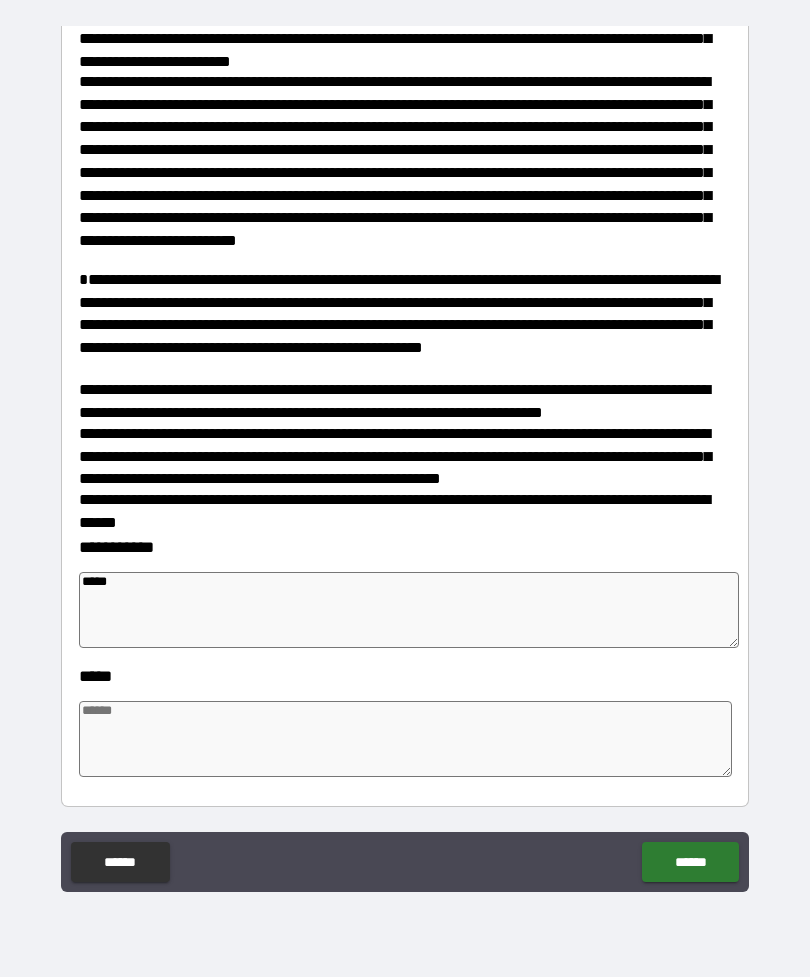 type on "*" 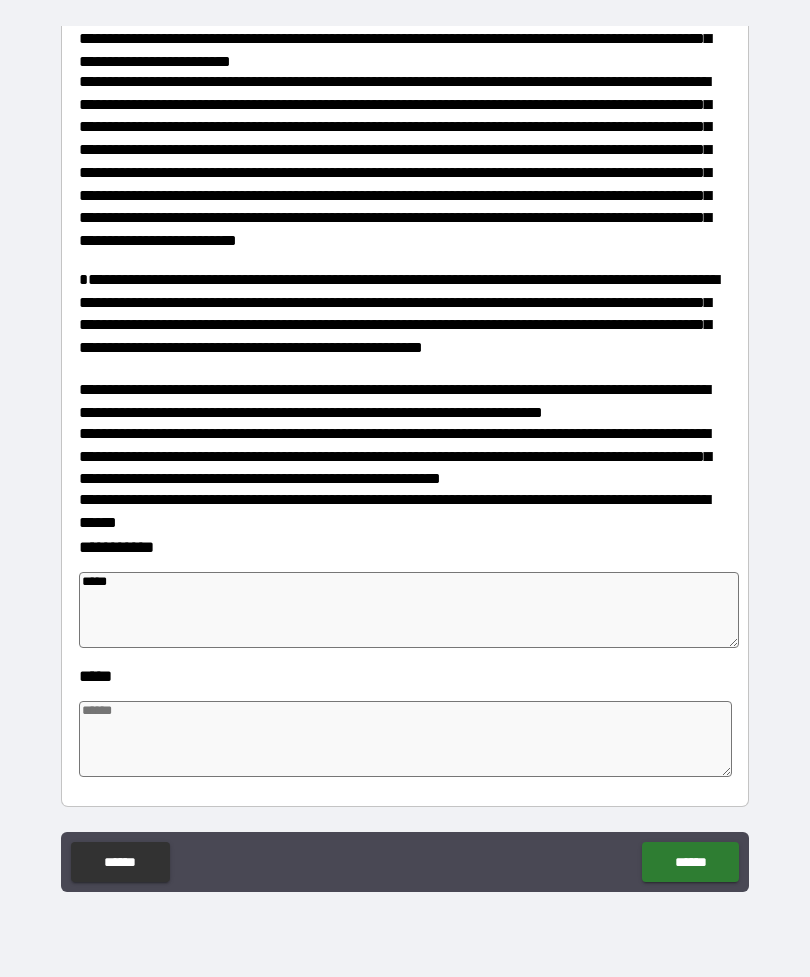 type on "*" 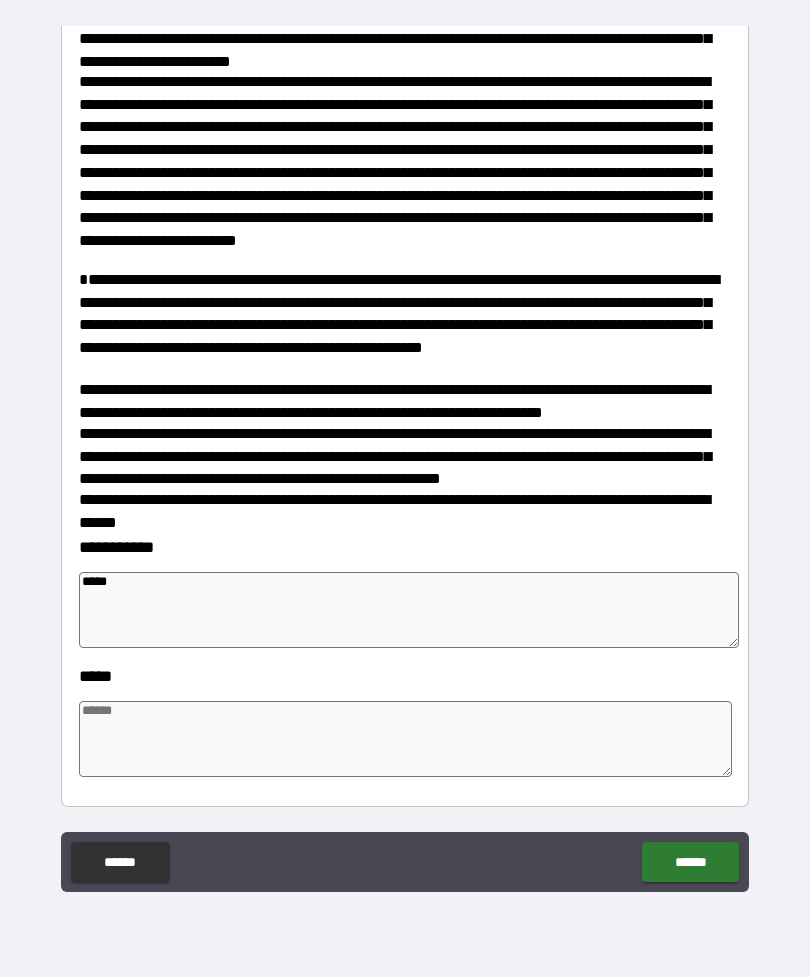 type on "******" 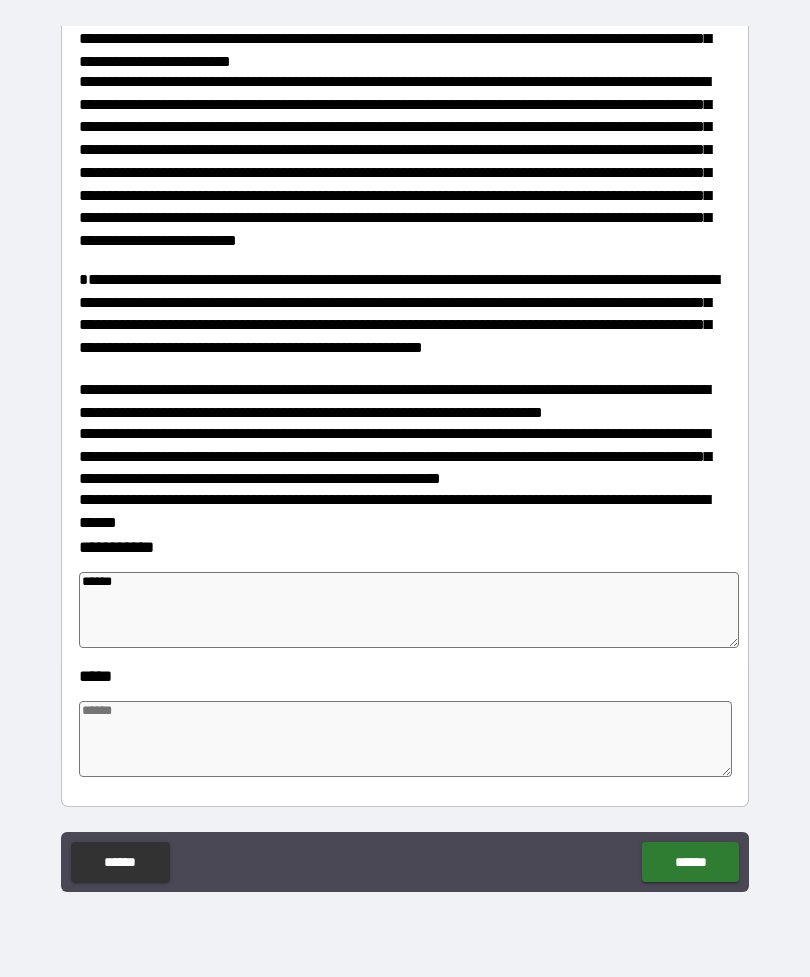 type on "*" 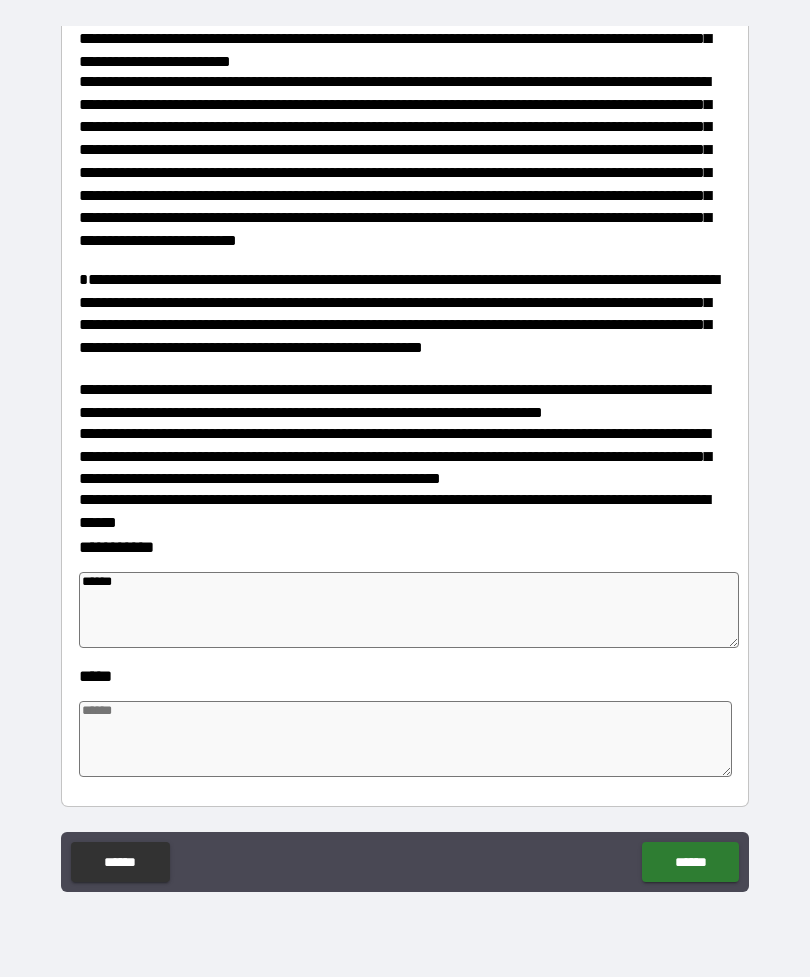 type on "*" 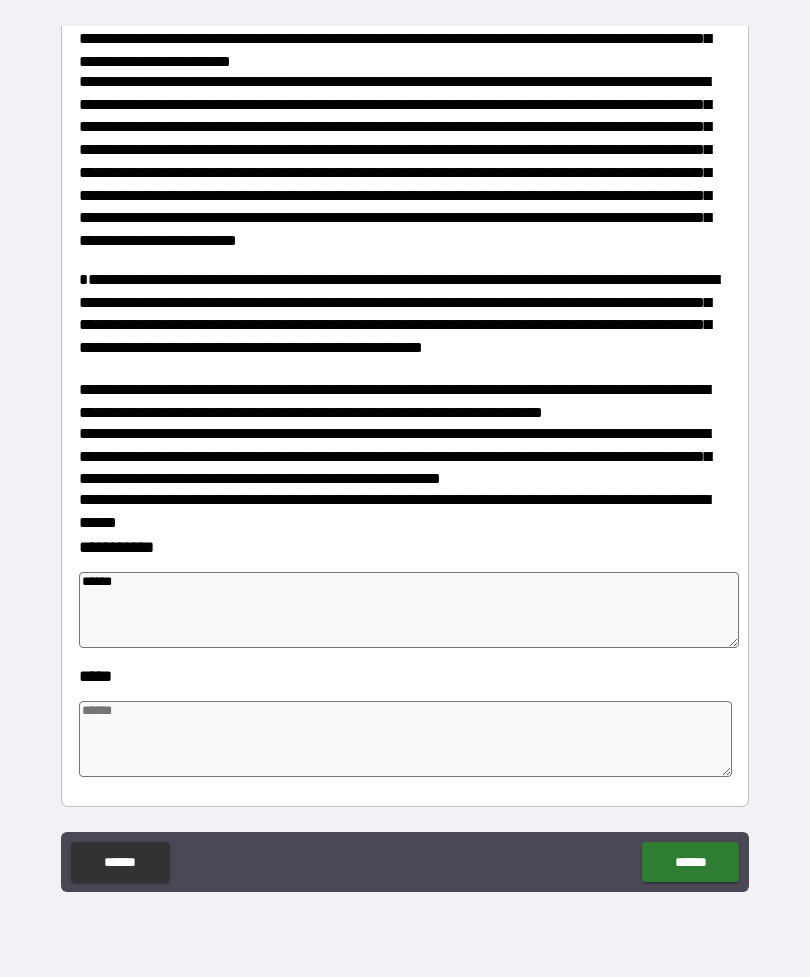type on "*" 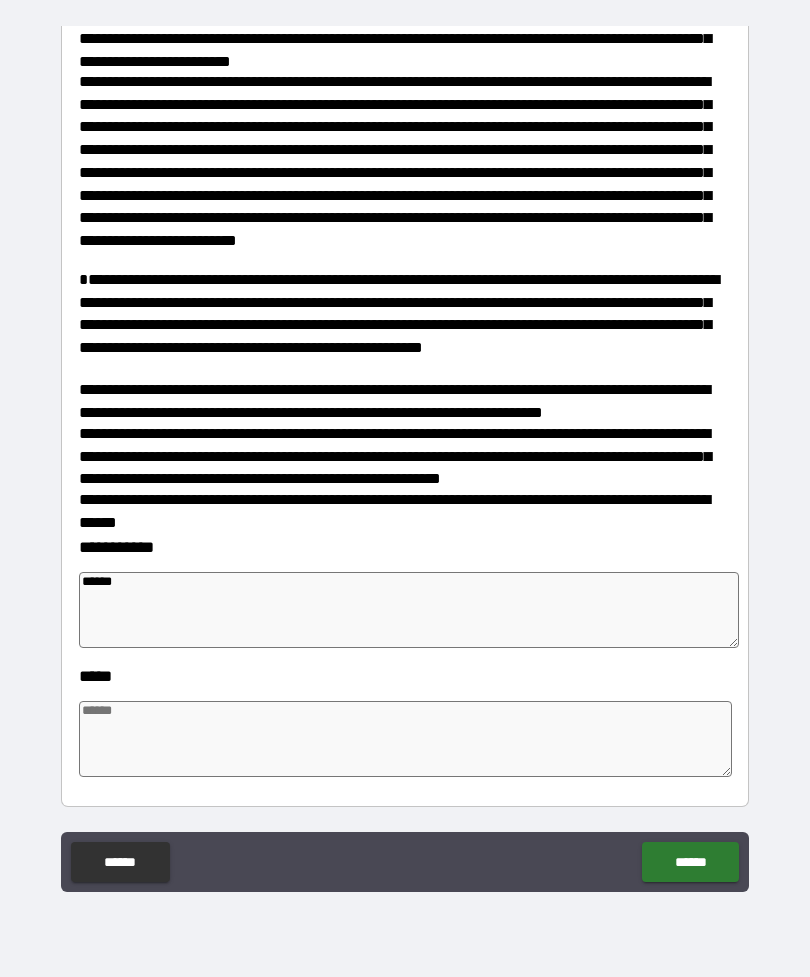 type on "*******" 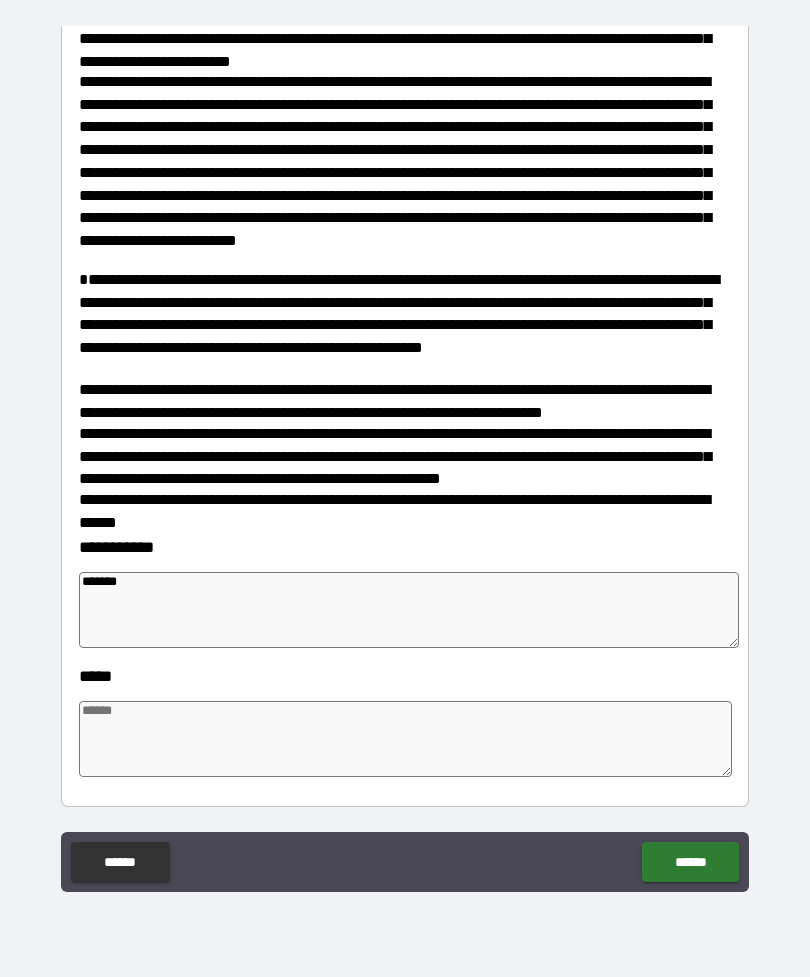 type on "*" 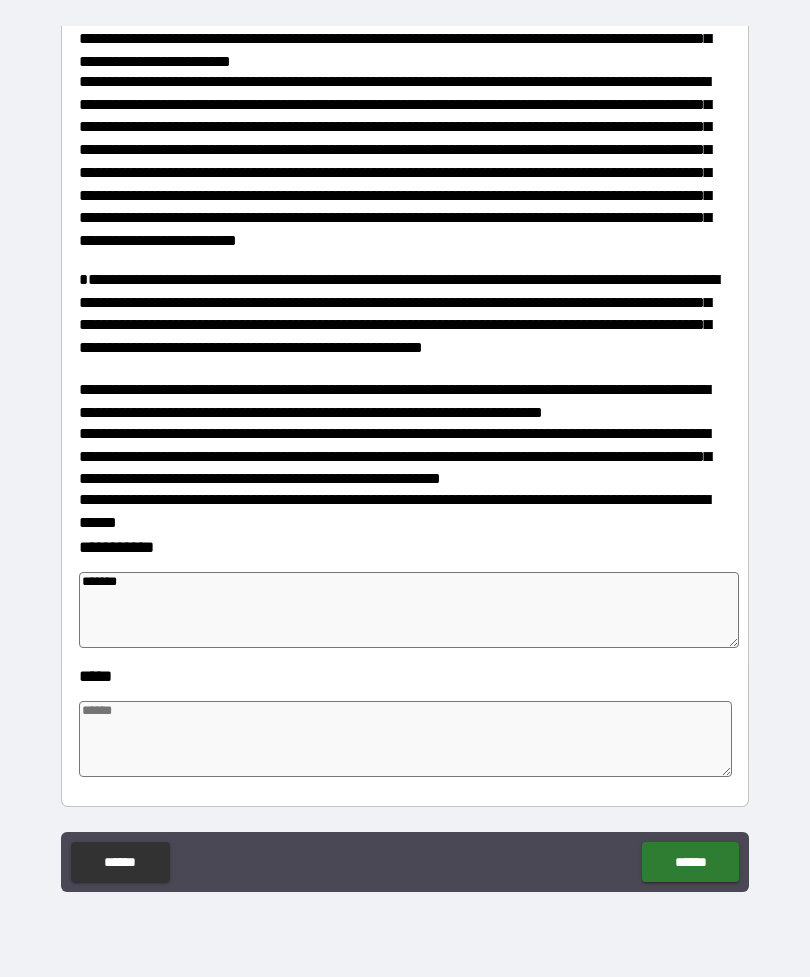 type on "*" 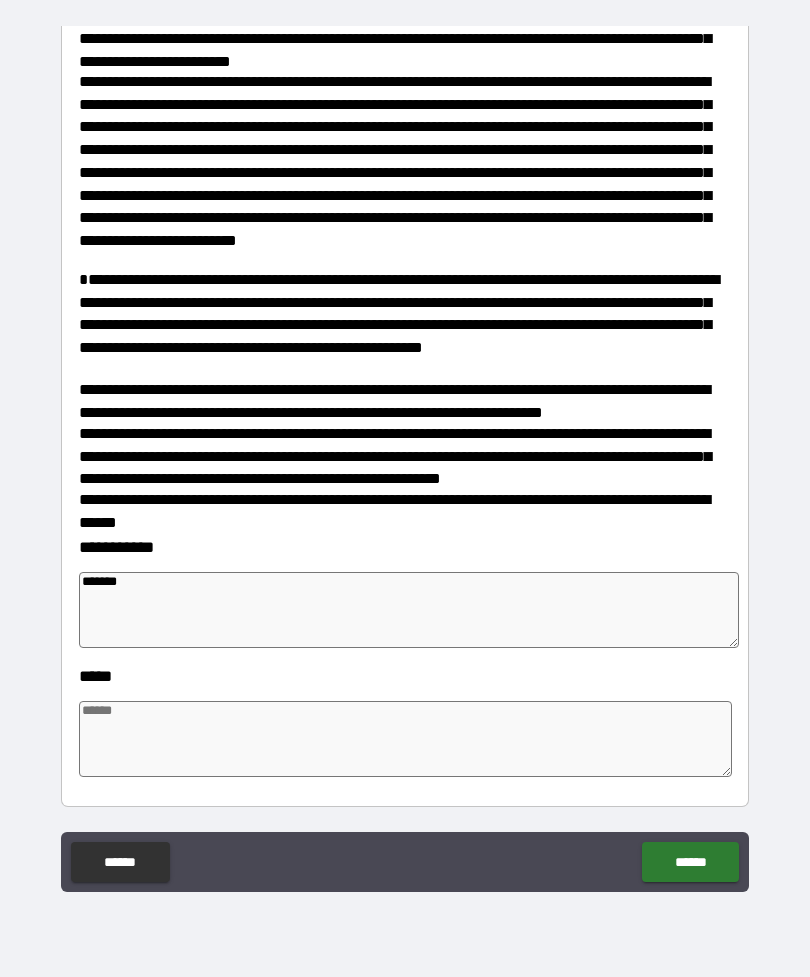 type on "*" 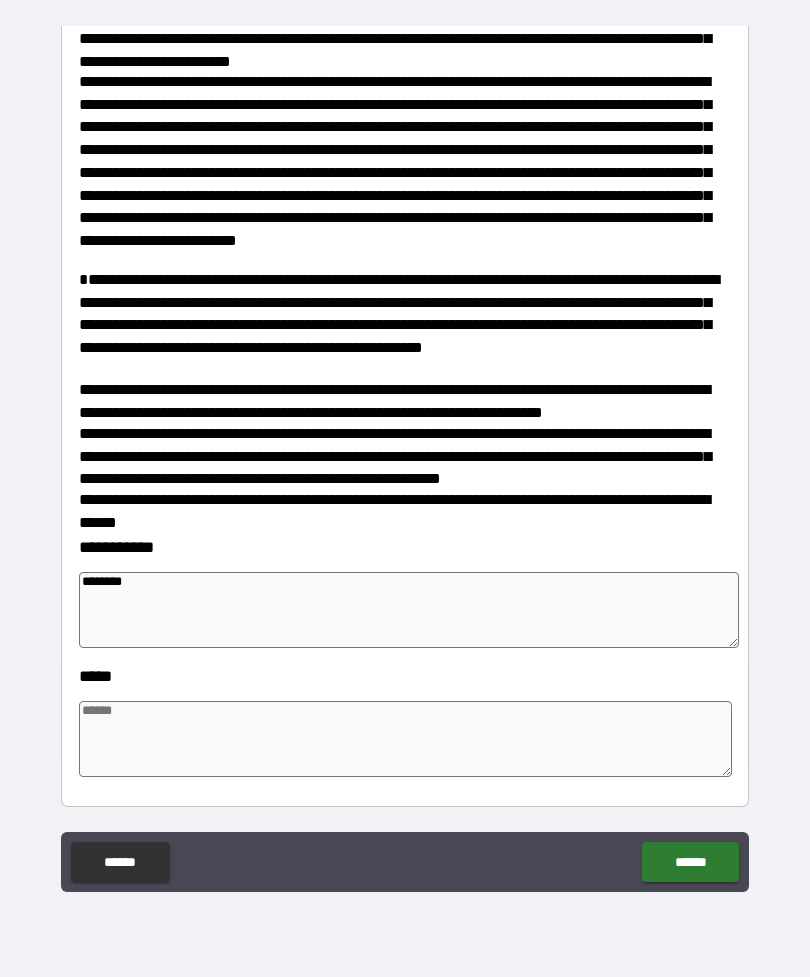 type on "*" 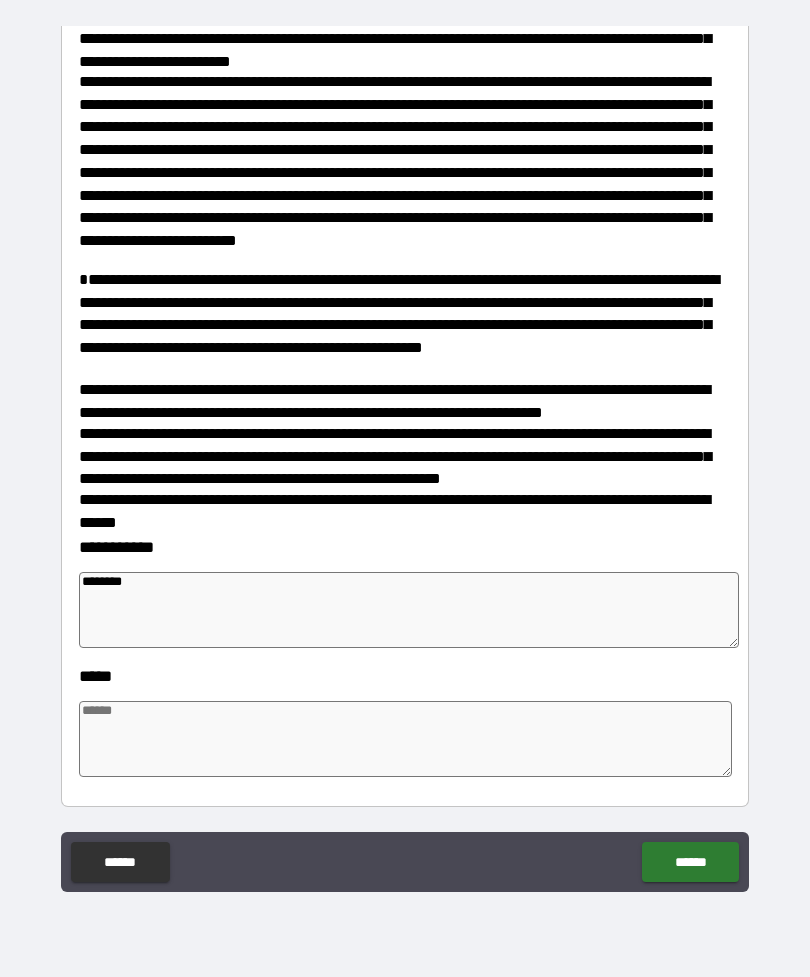 type on "*********" 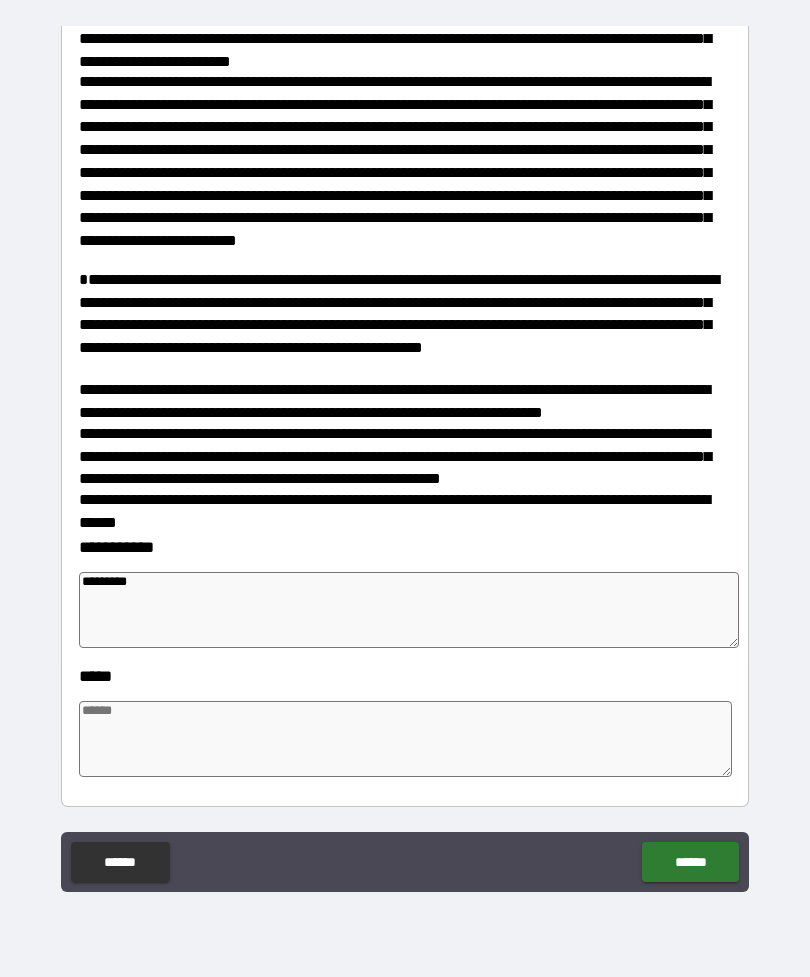 type on "*" 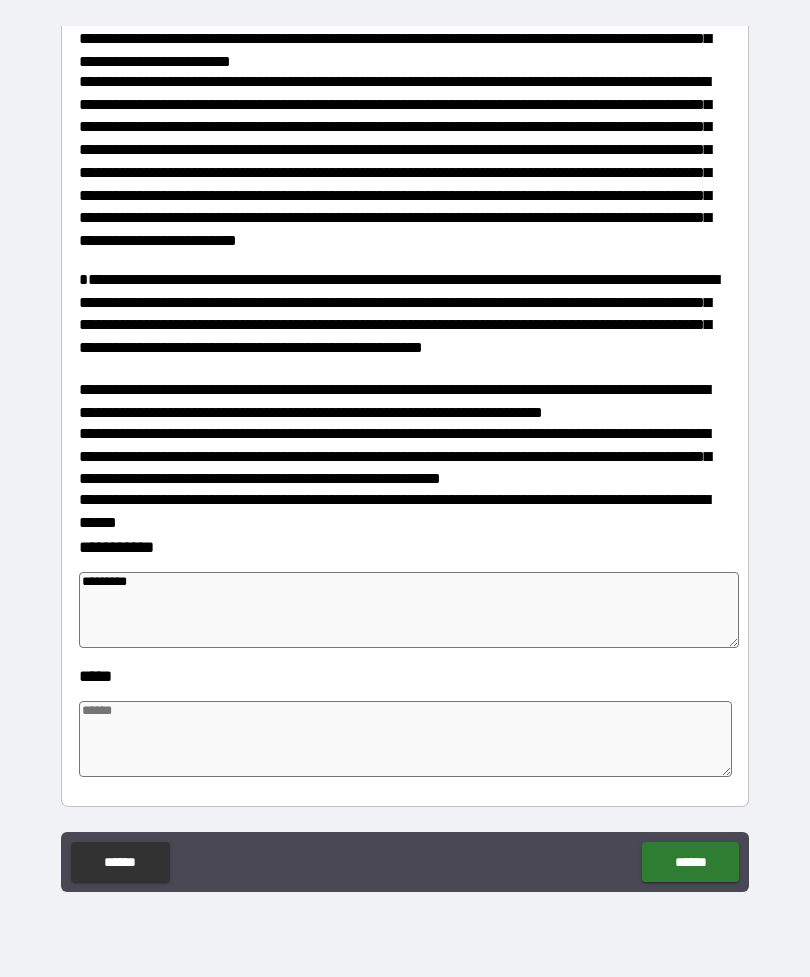 type on "*" 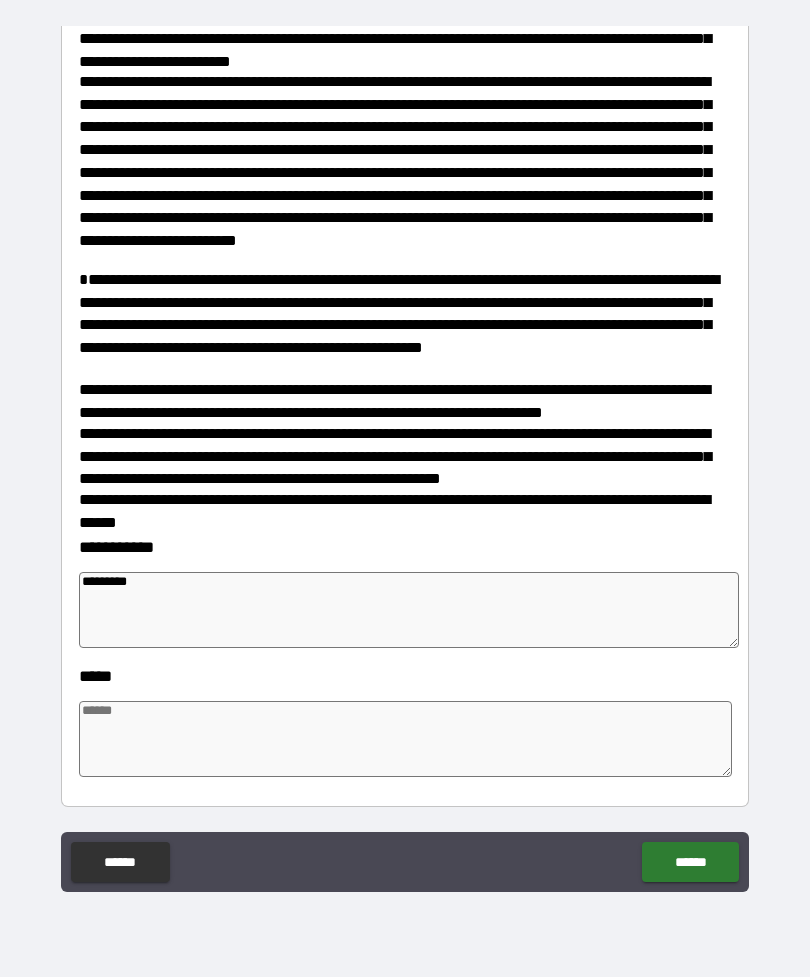 type on "*" 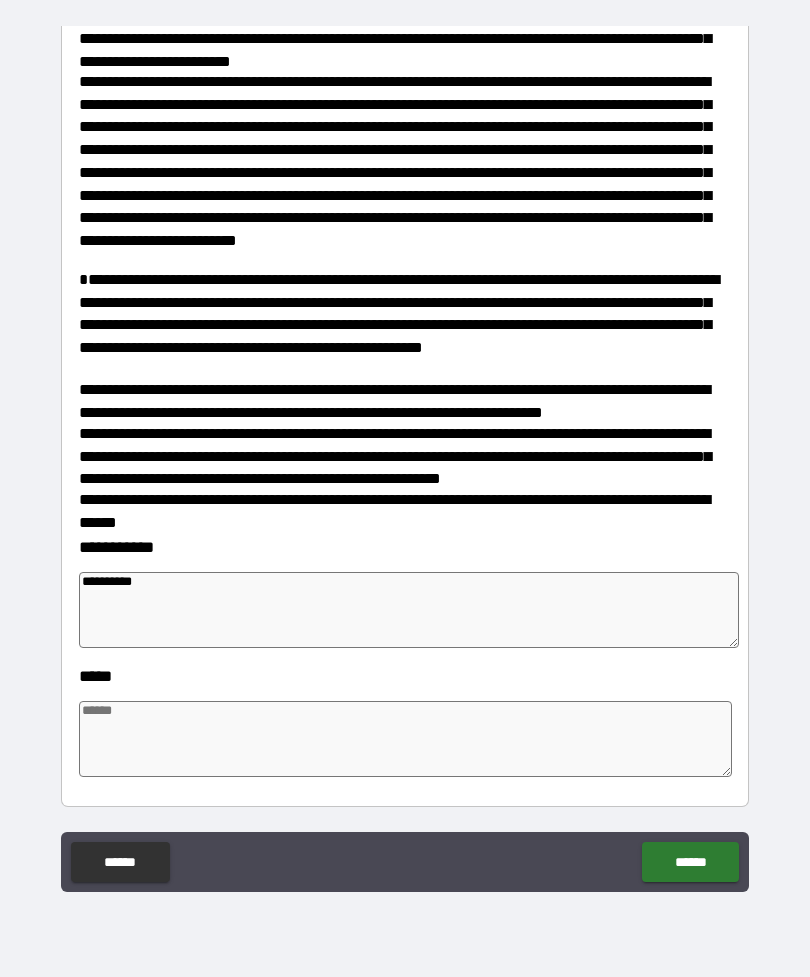 type on "*" 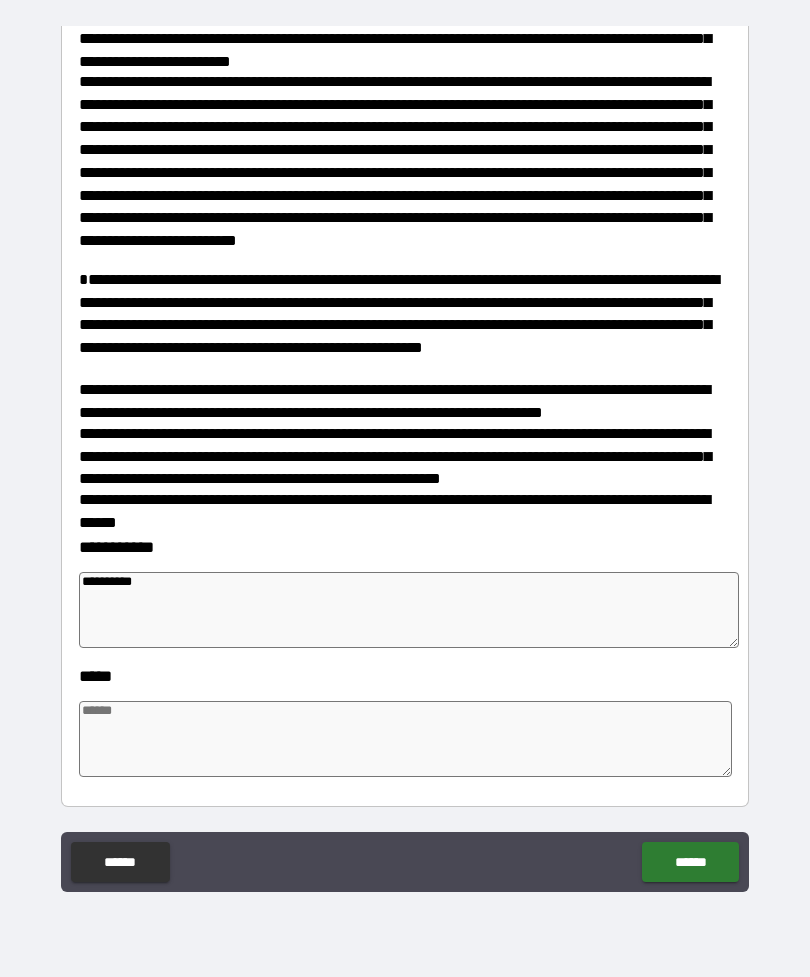 type on "*" 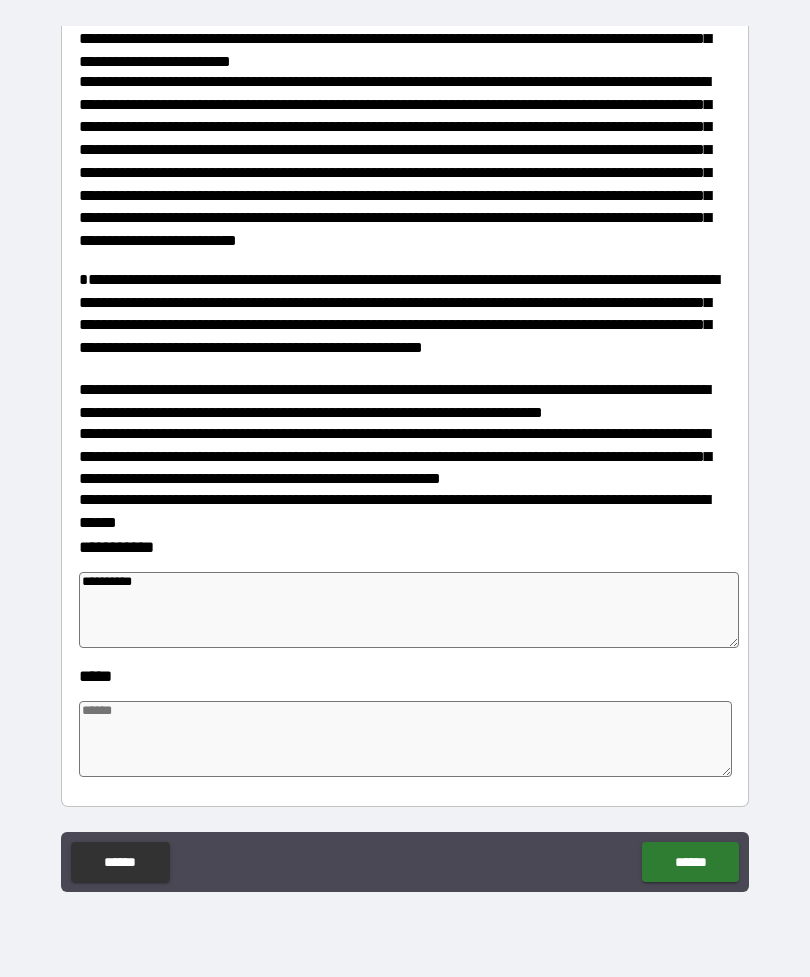 type on "*" 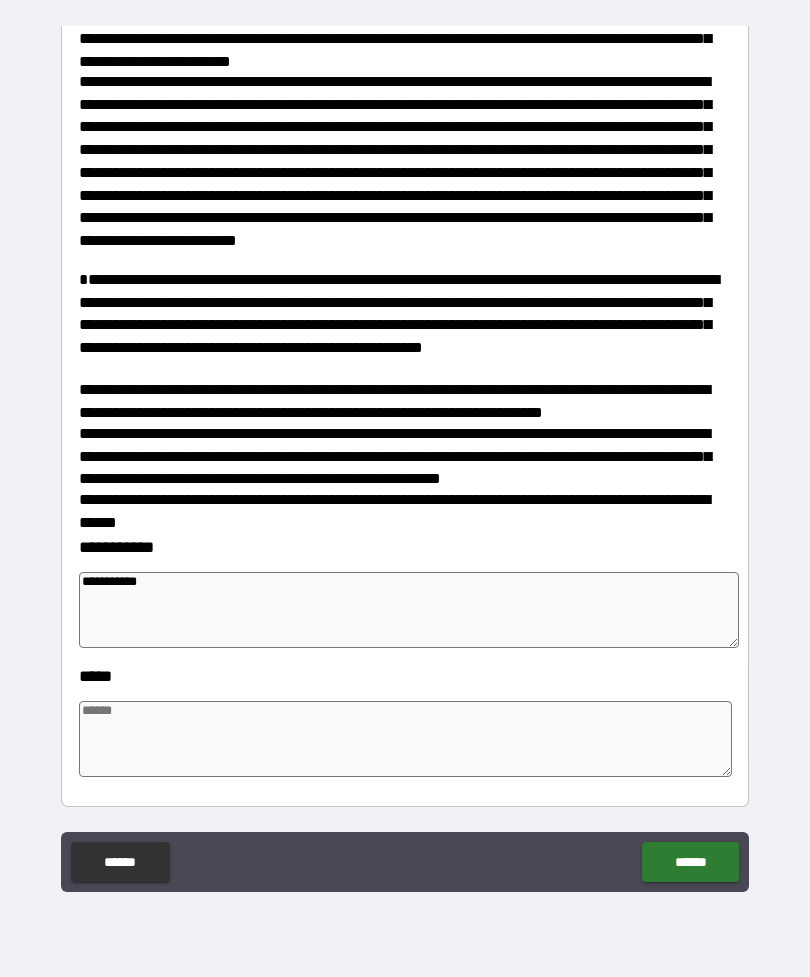type on "*" 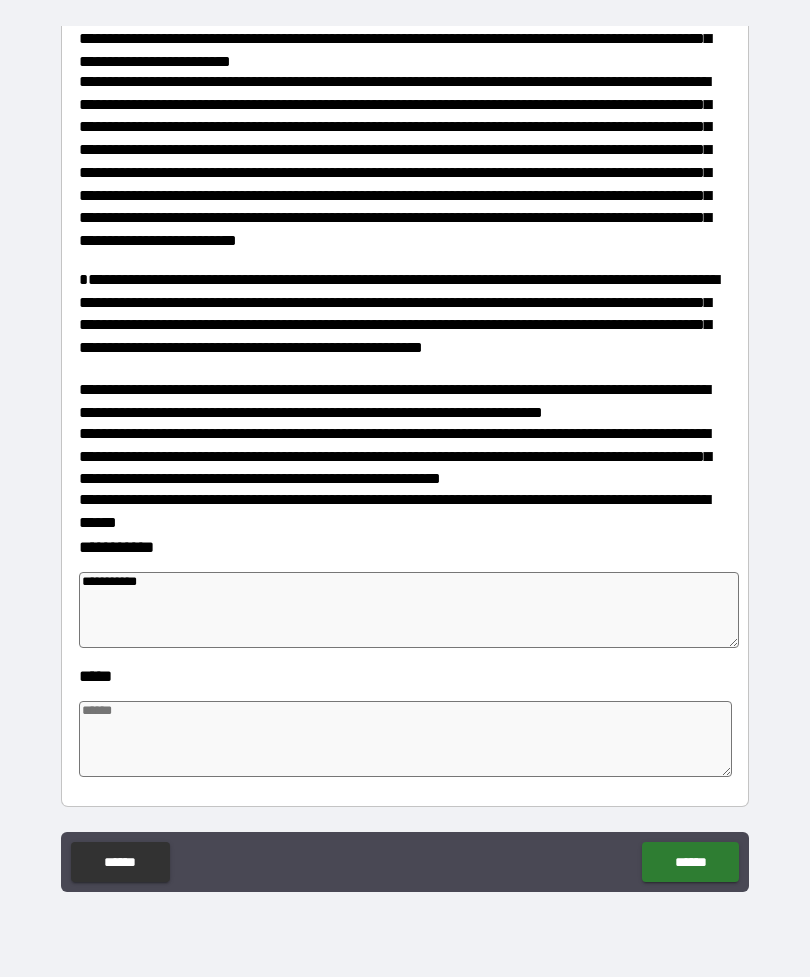 type on "*" 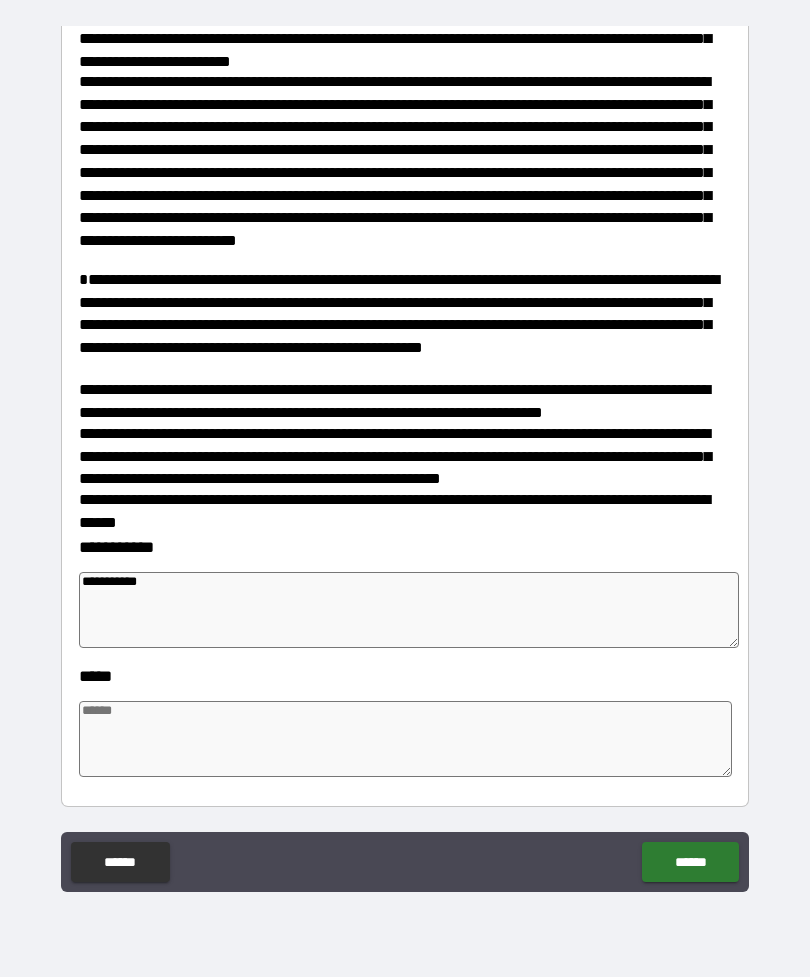 type on "*" 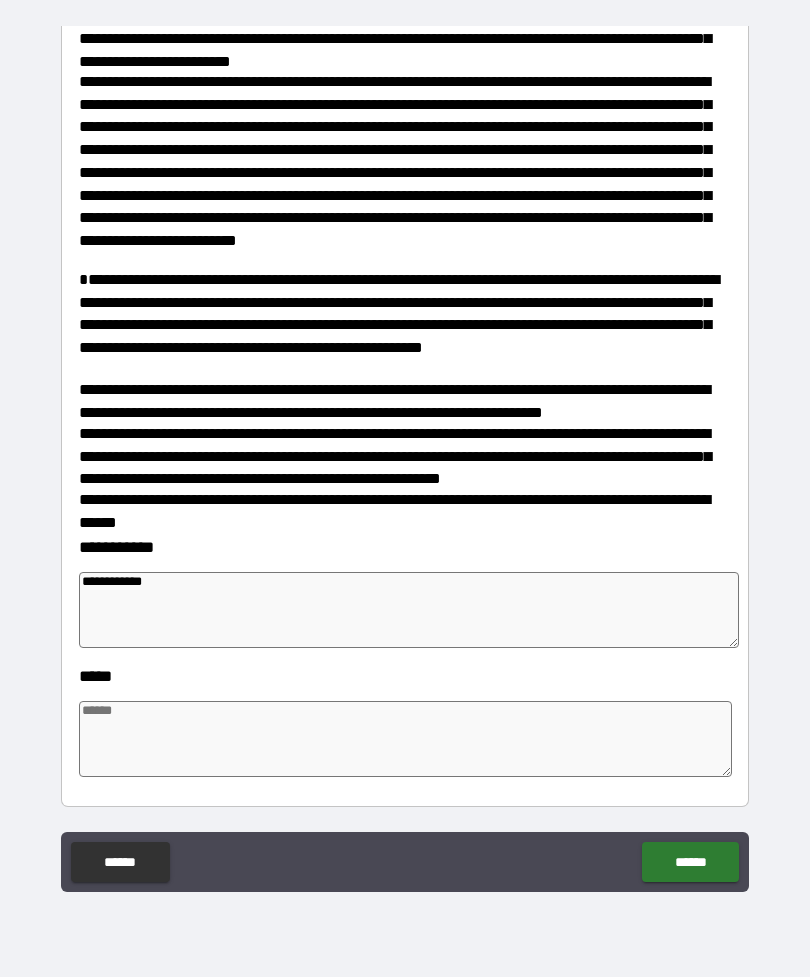 type on "*" 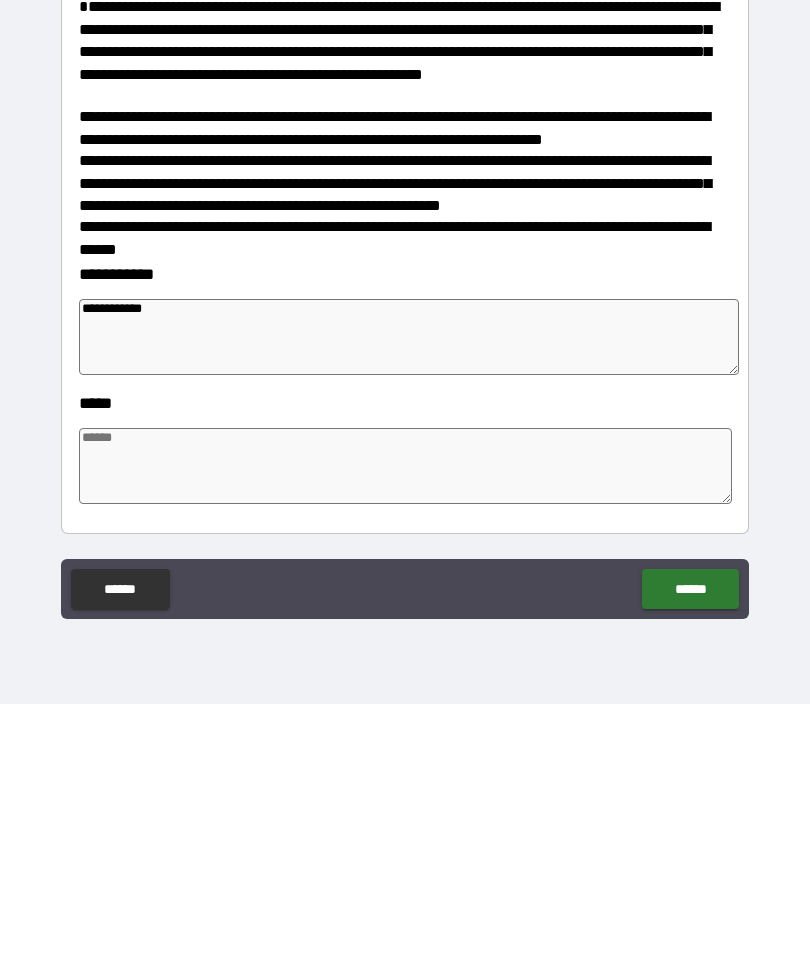 type on "**********" 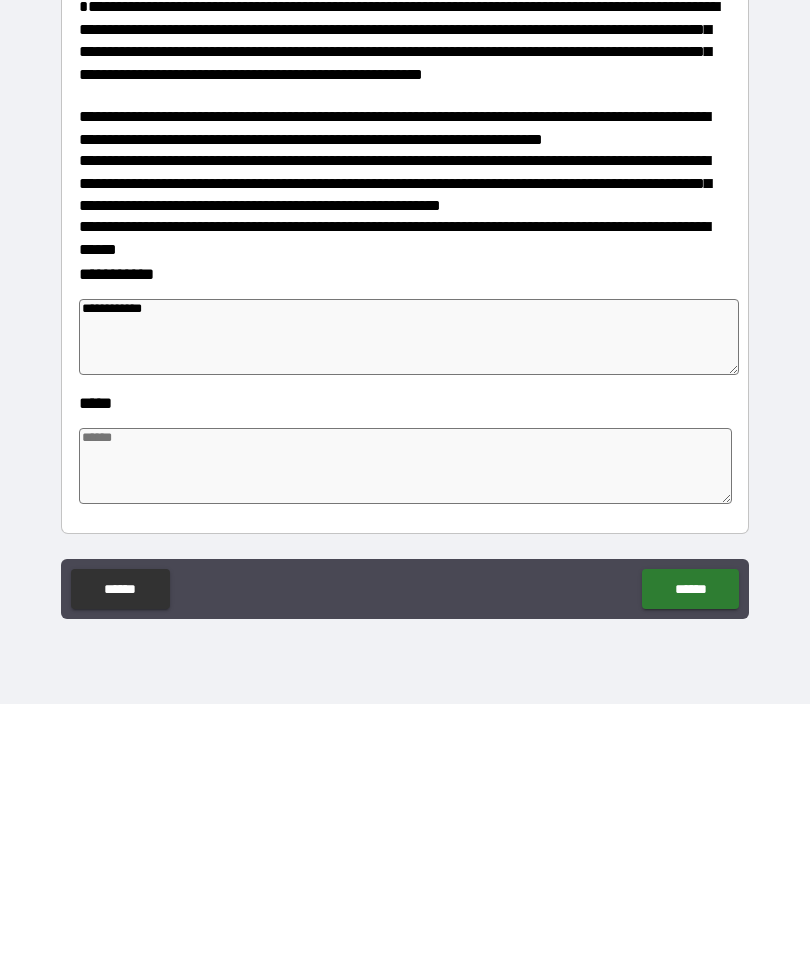 type on "*" 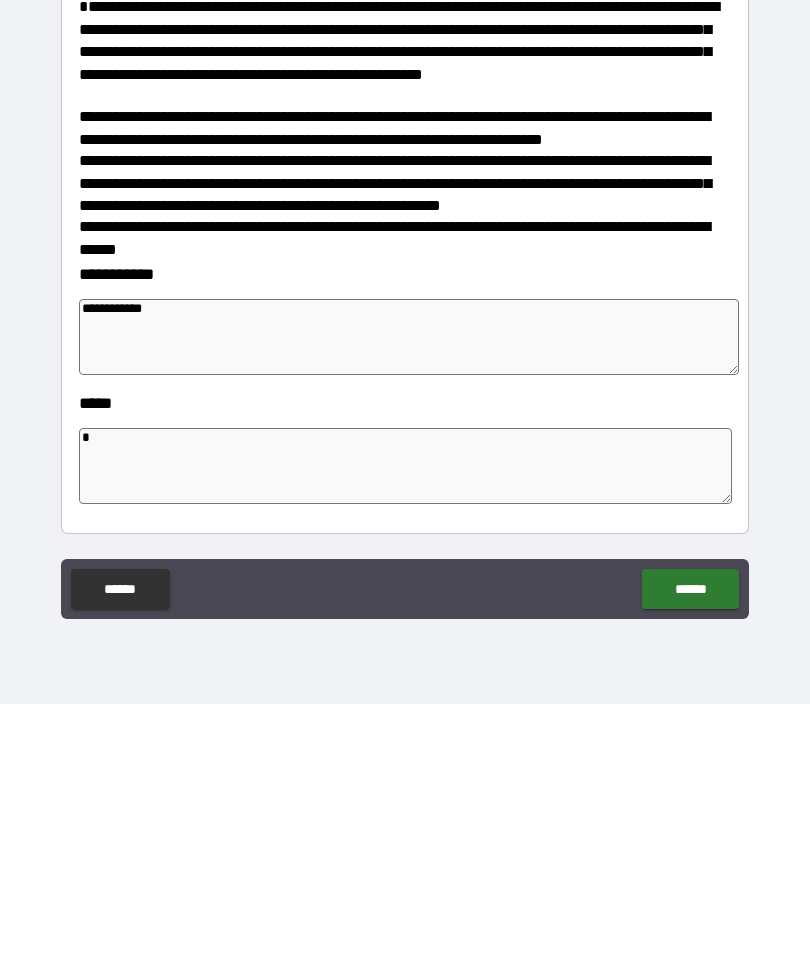 type on "*" 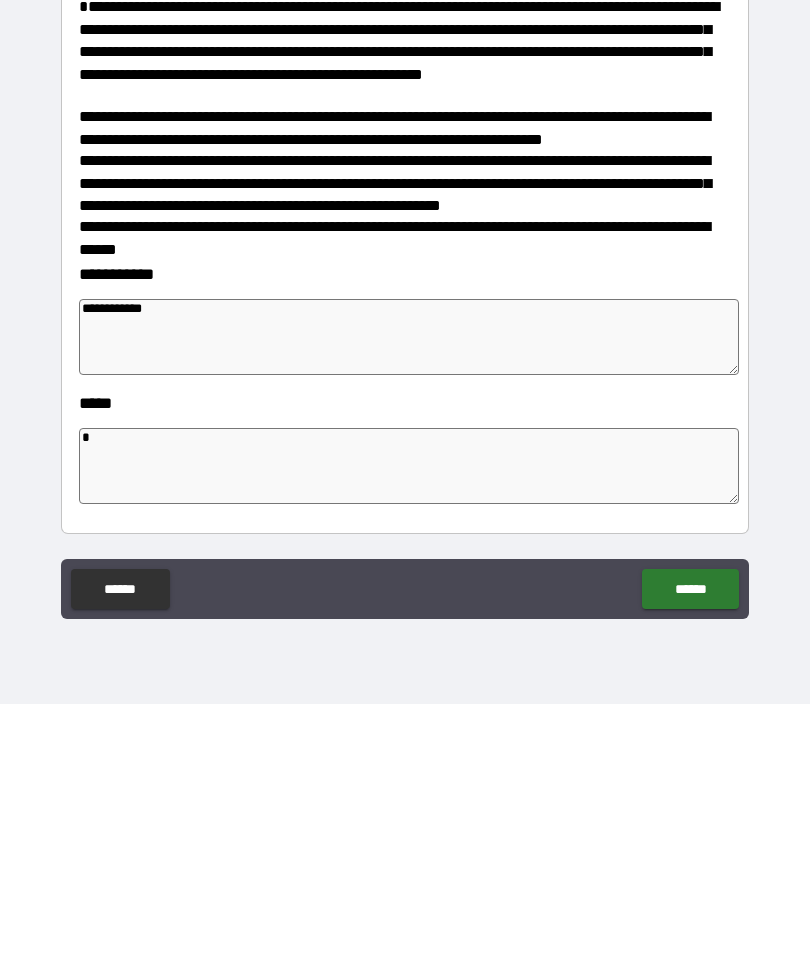 type on "*" 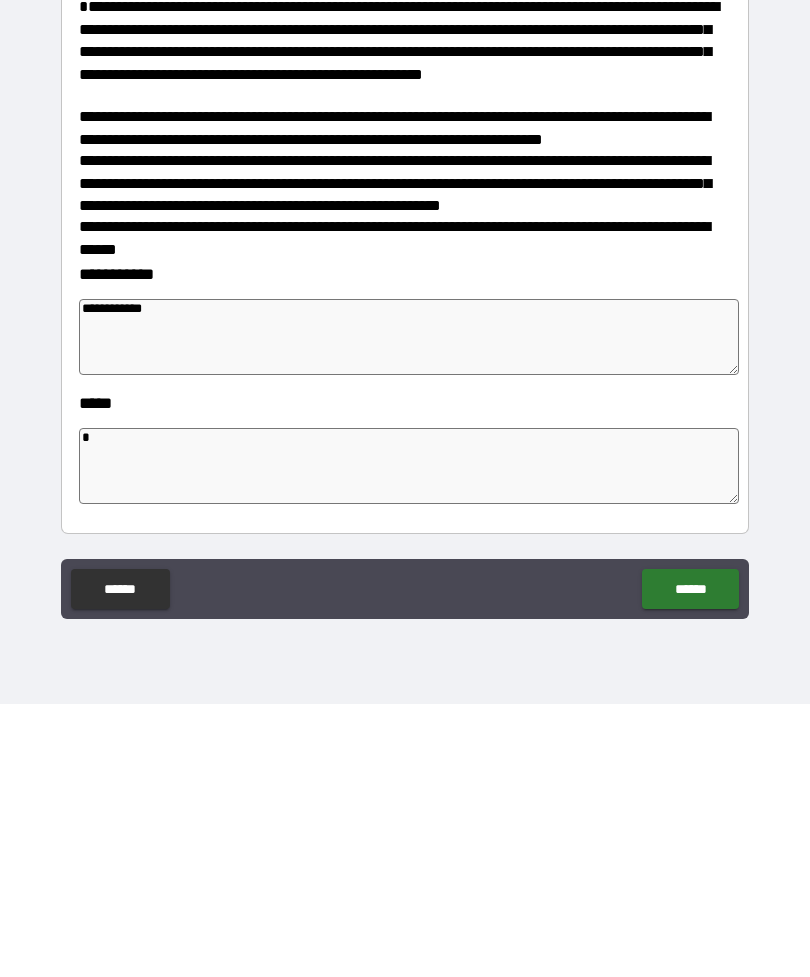 type on "*" 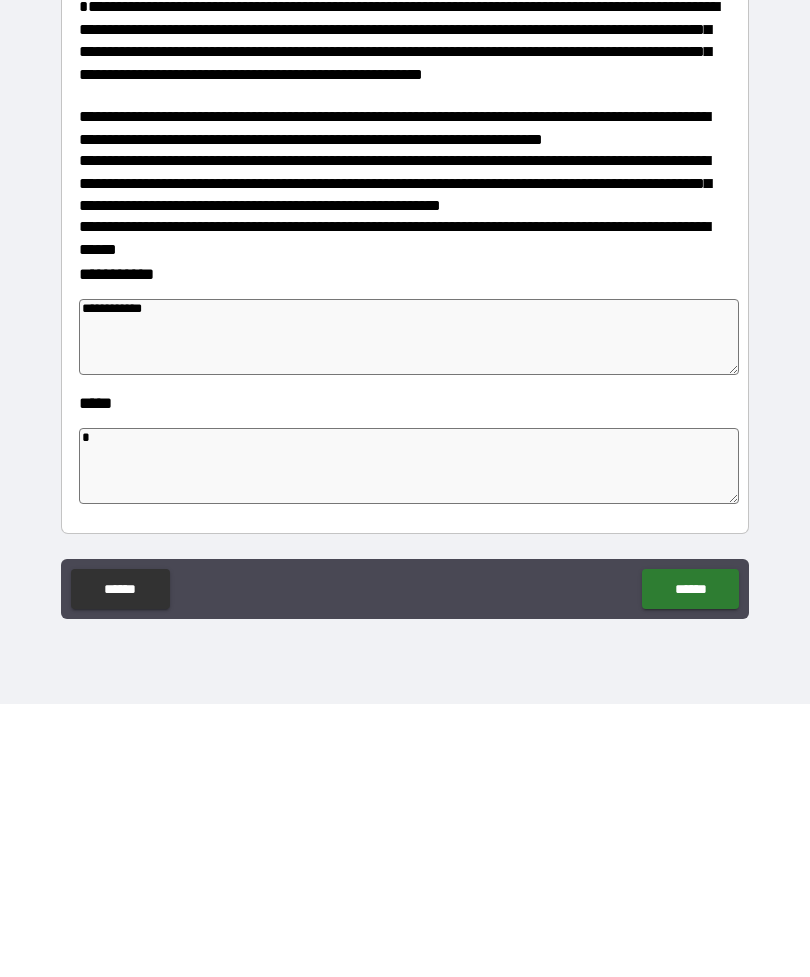type on "**" 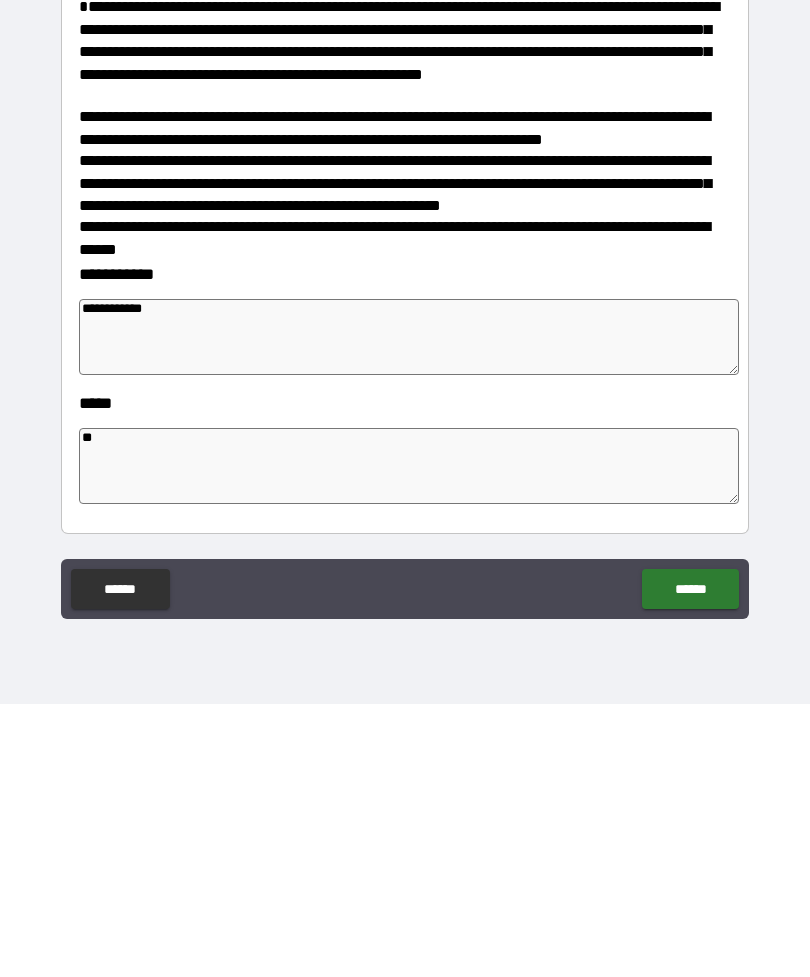 type on "*" 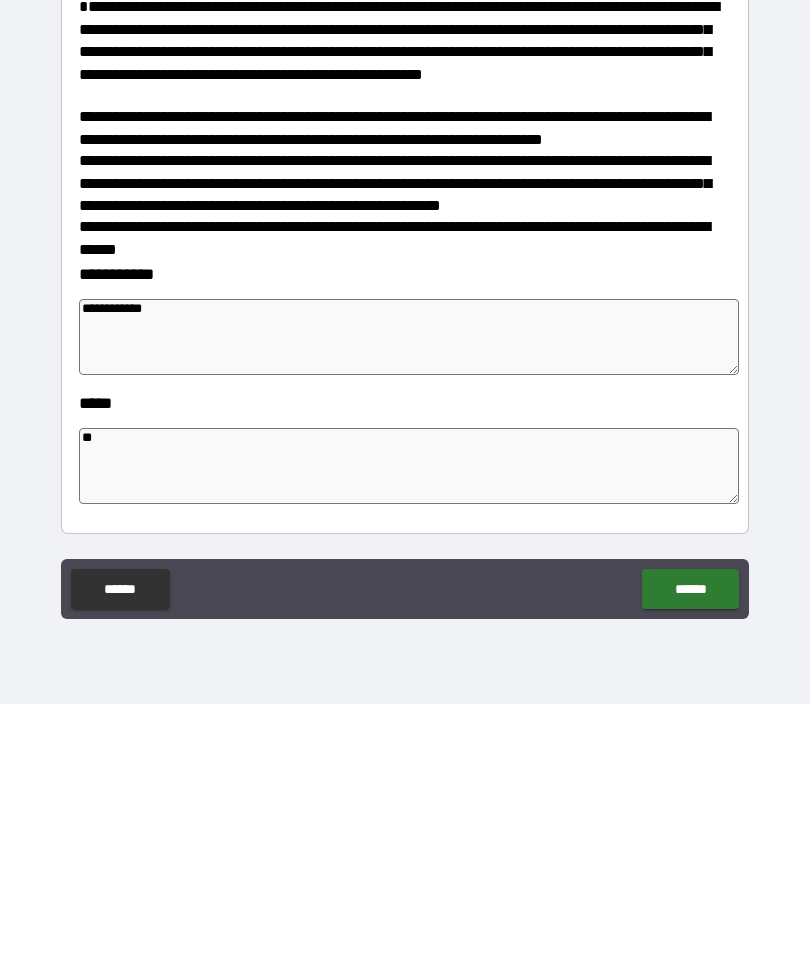 type on "*" 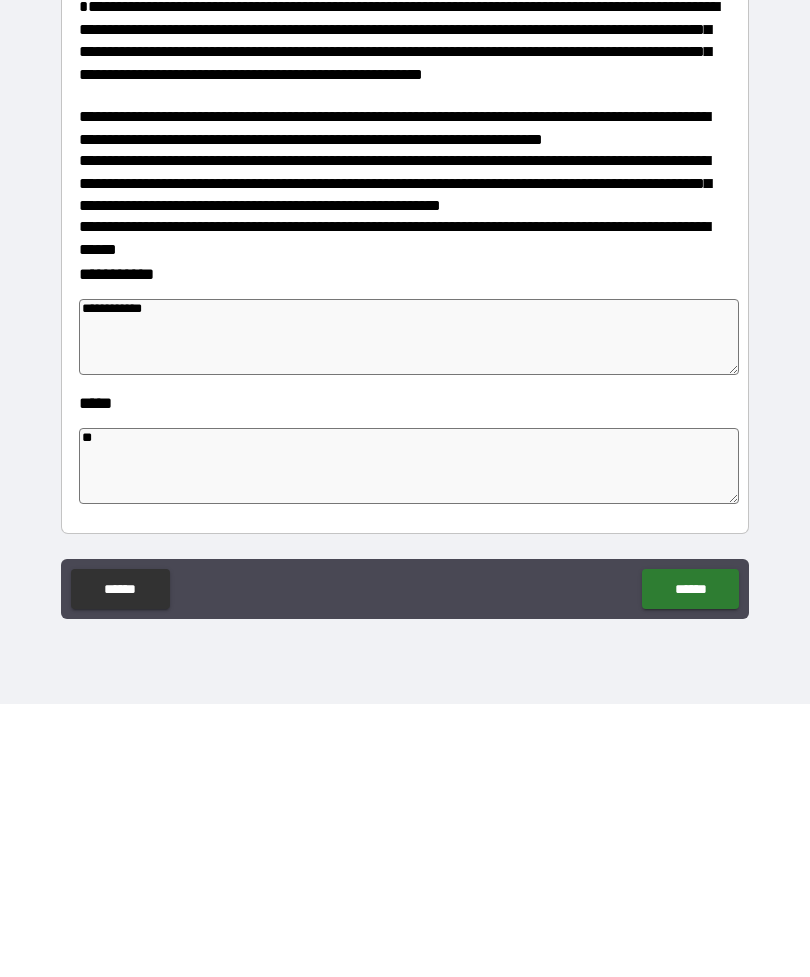 type on "*" 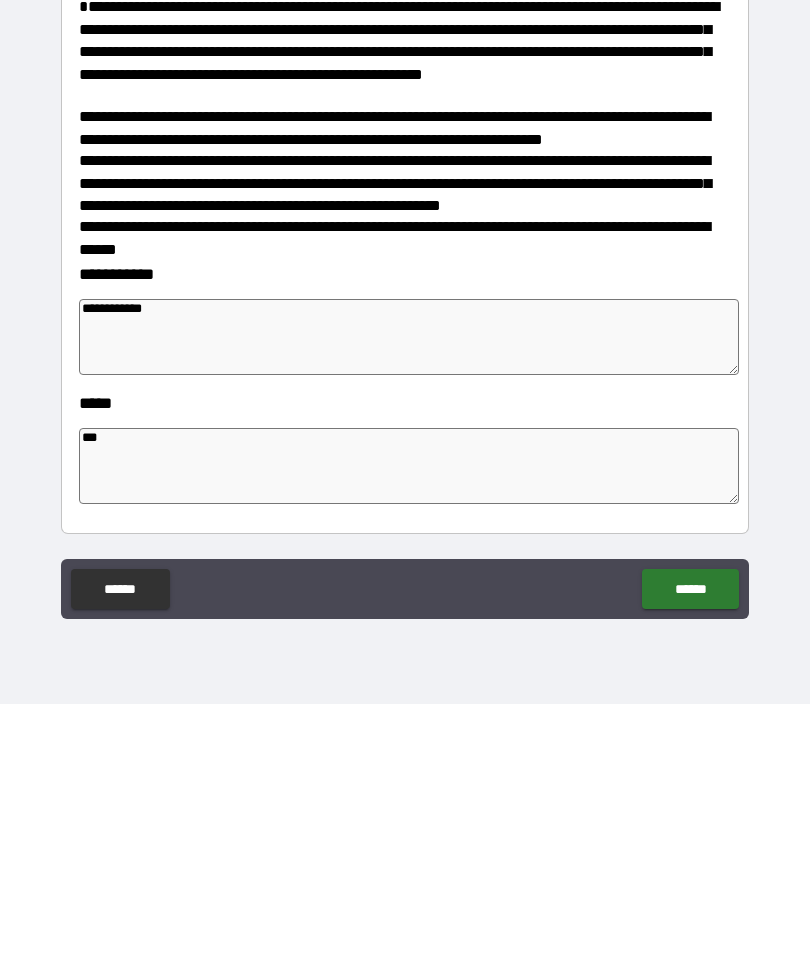 type on "*" 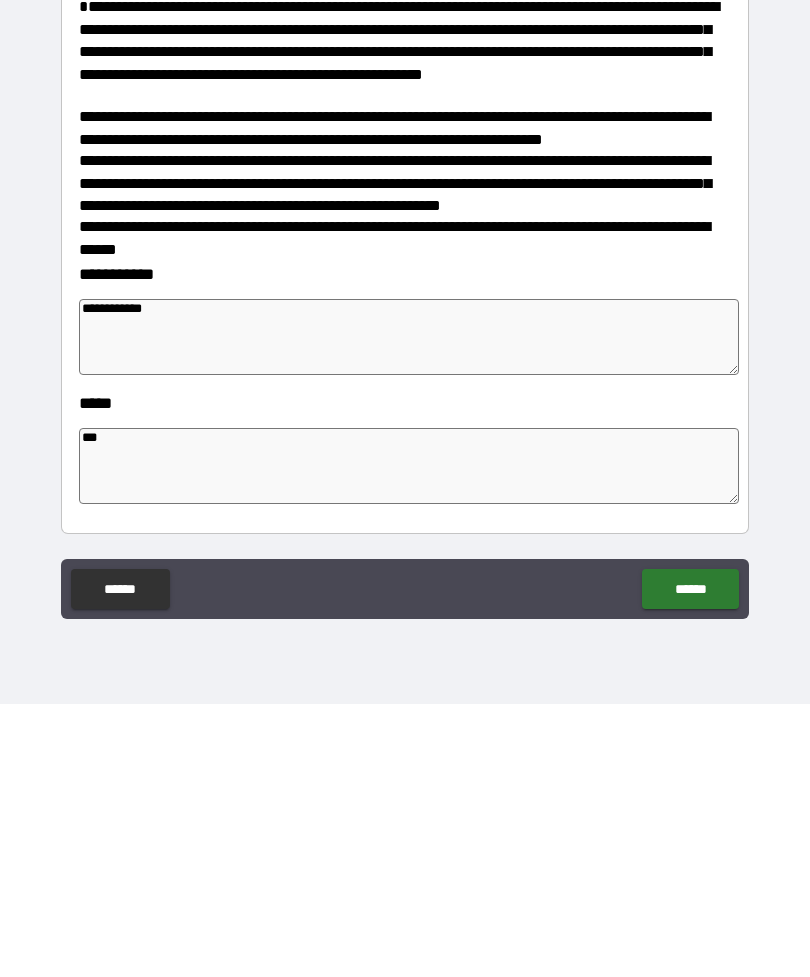 type on "*" 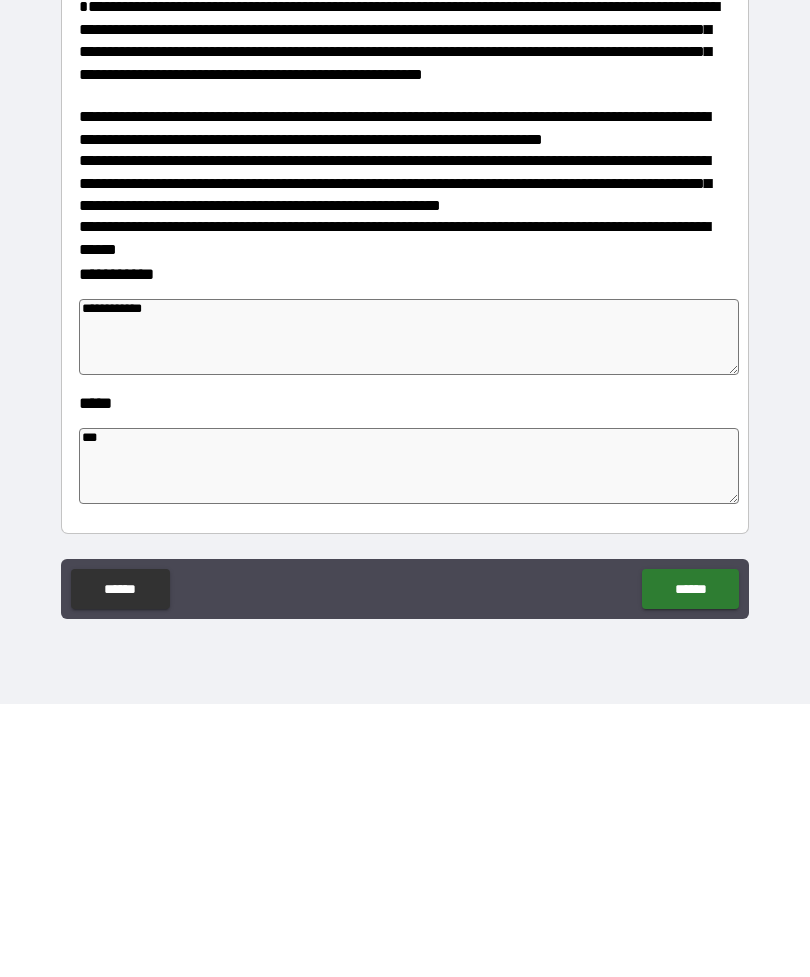 type on "*" 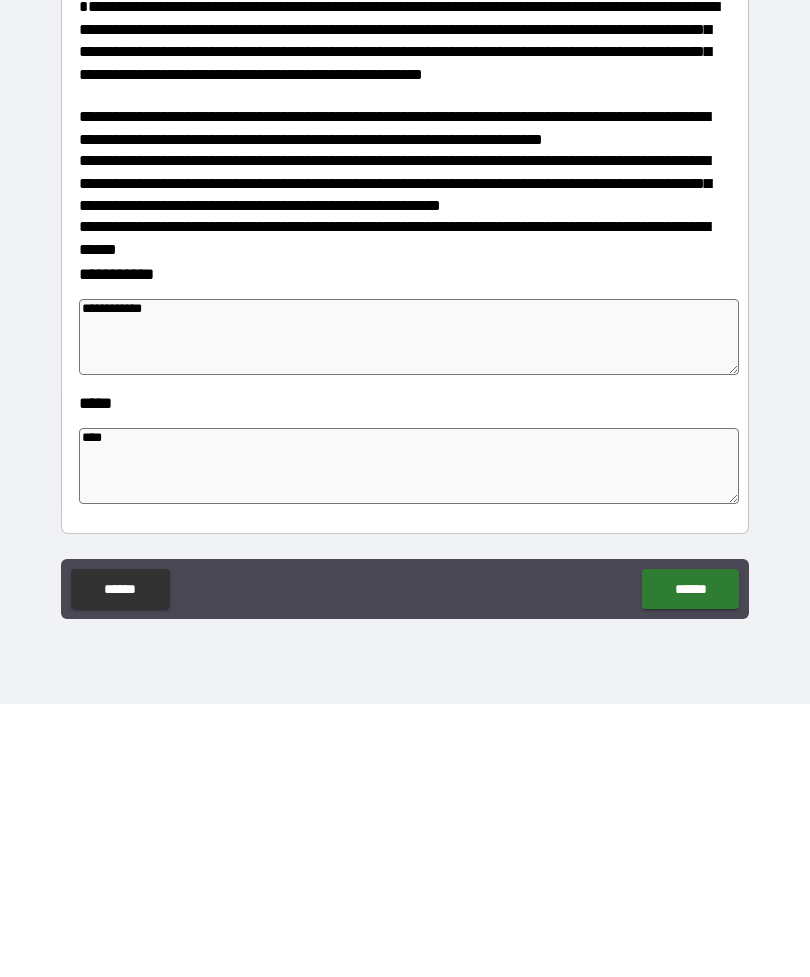 type on "*" 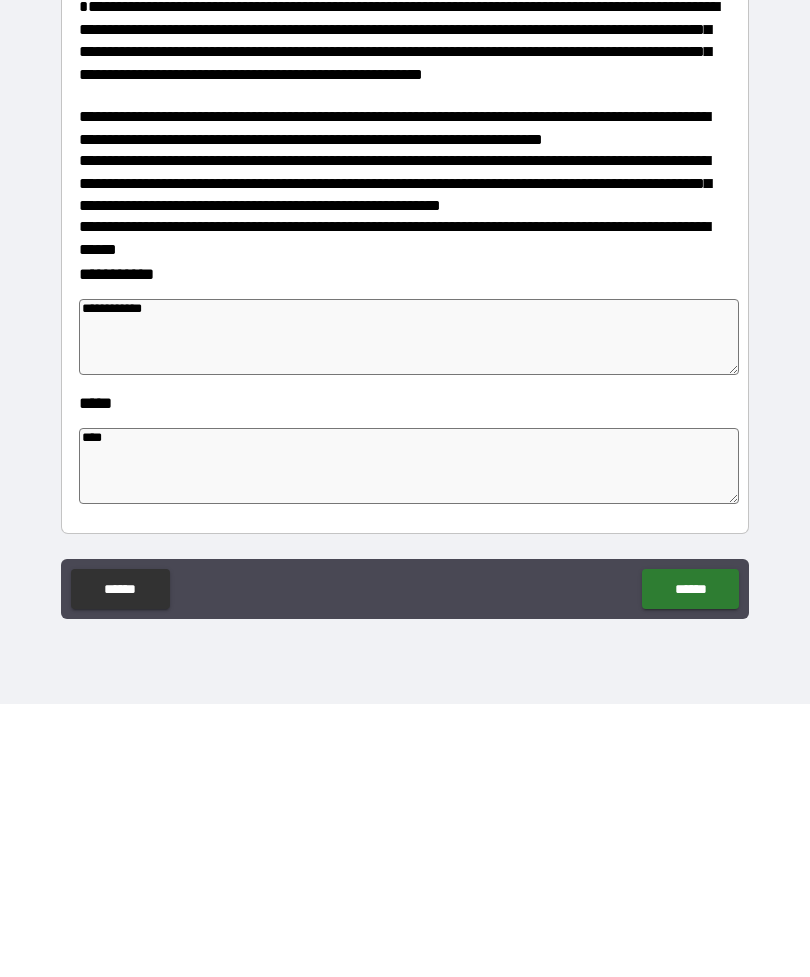 type on "*****" 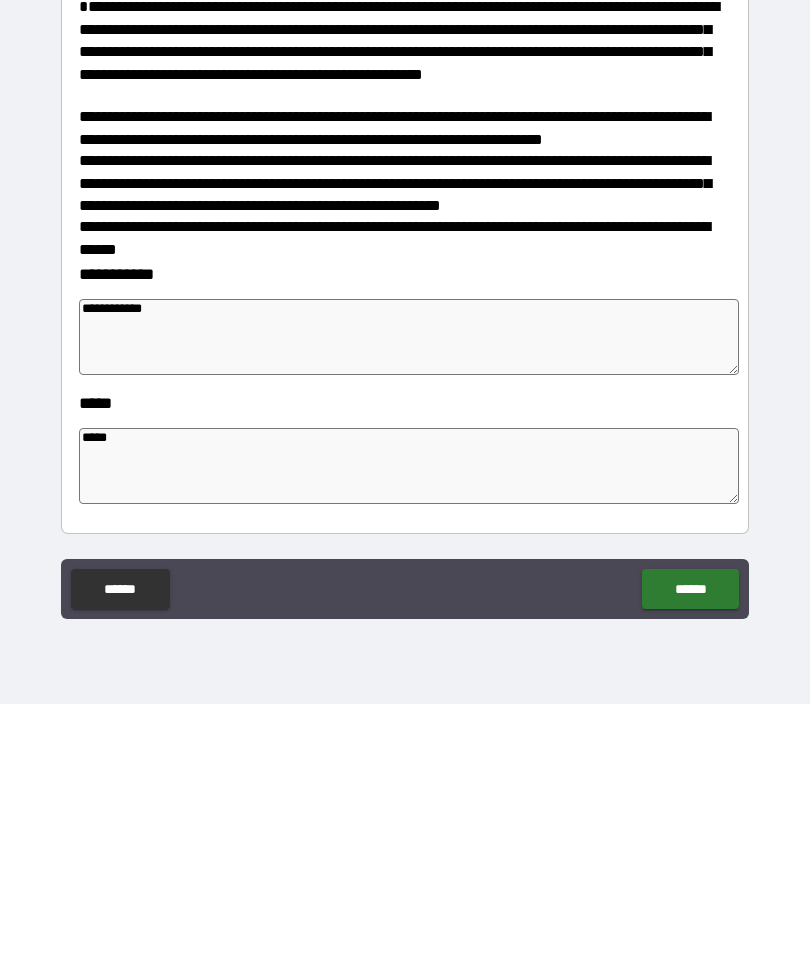 type on "*" 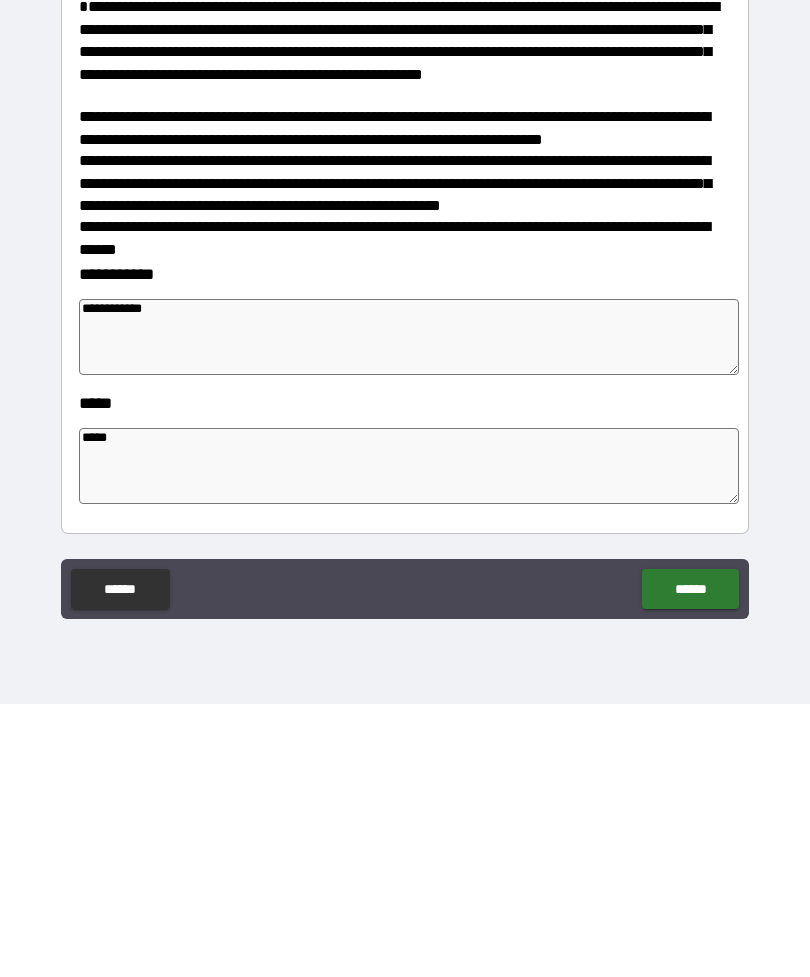 type on "*" 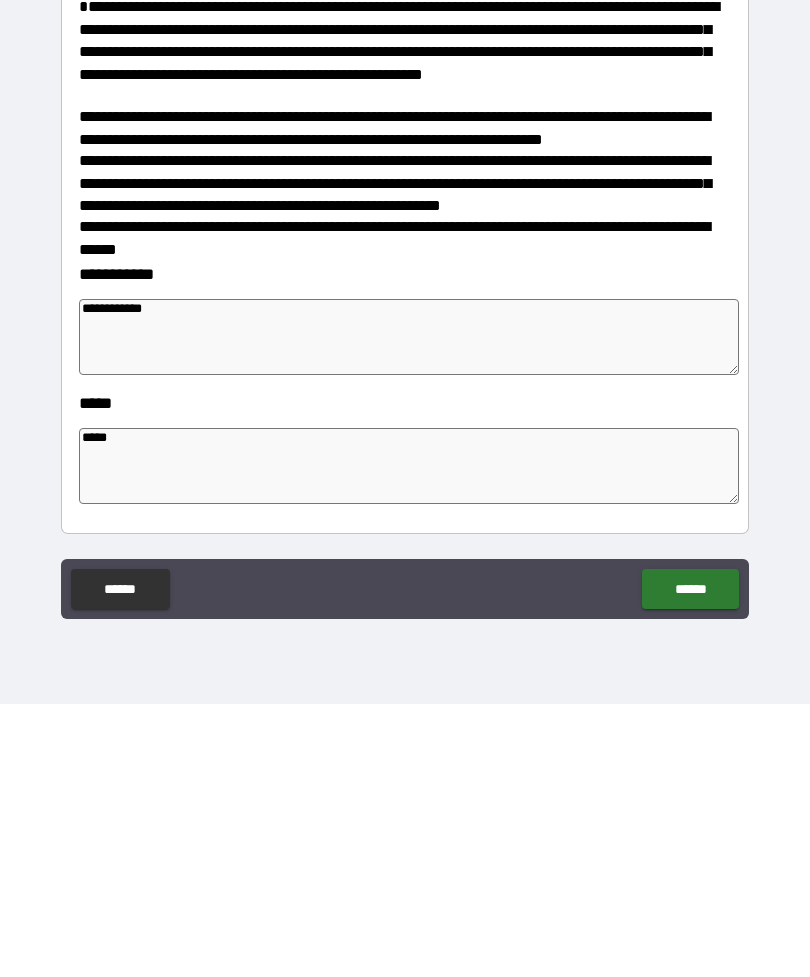 type on "*" 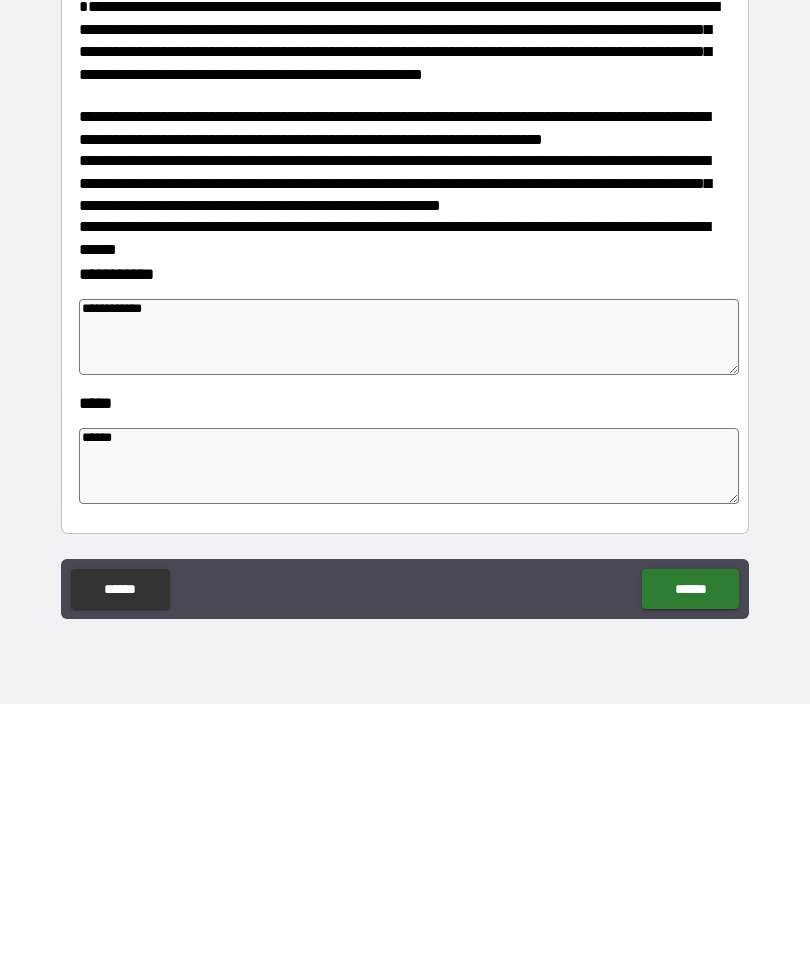 type on "*" 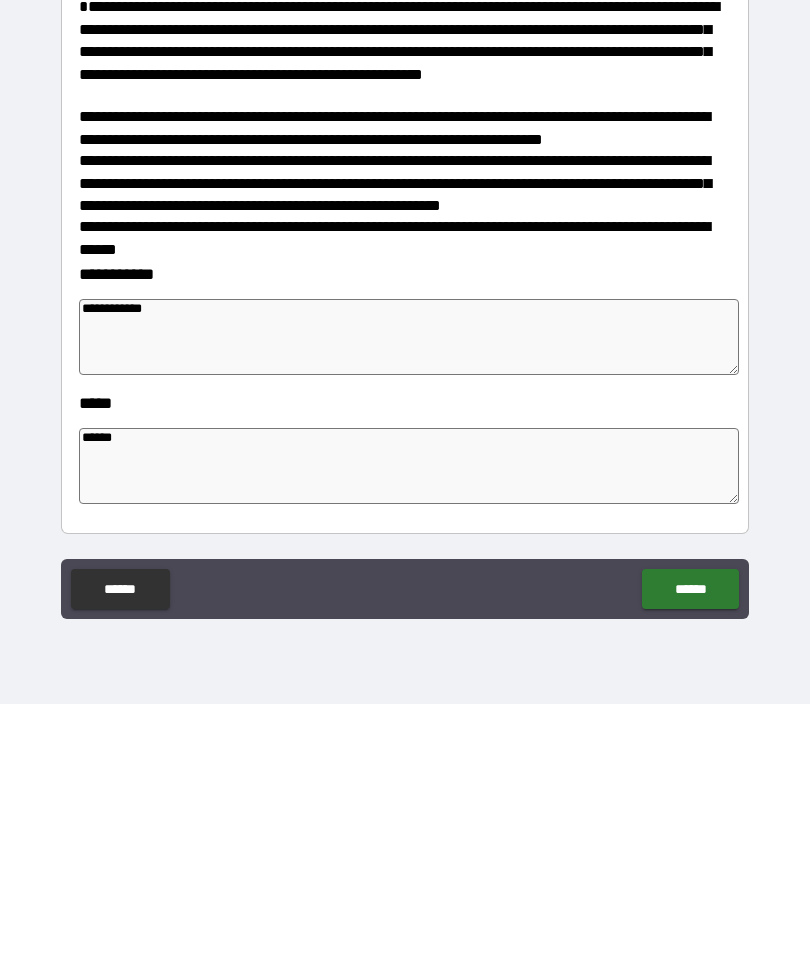 type on "*" 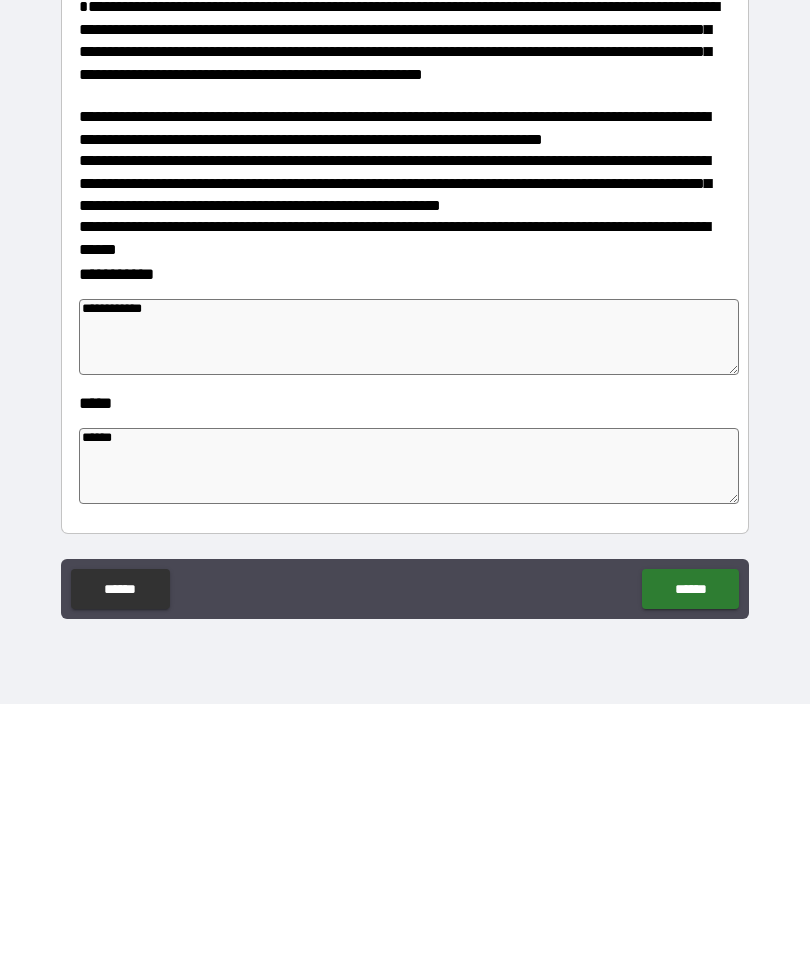 type on "*" 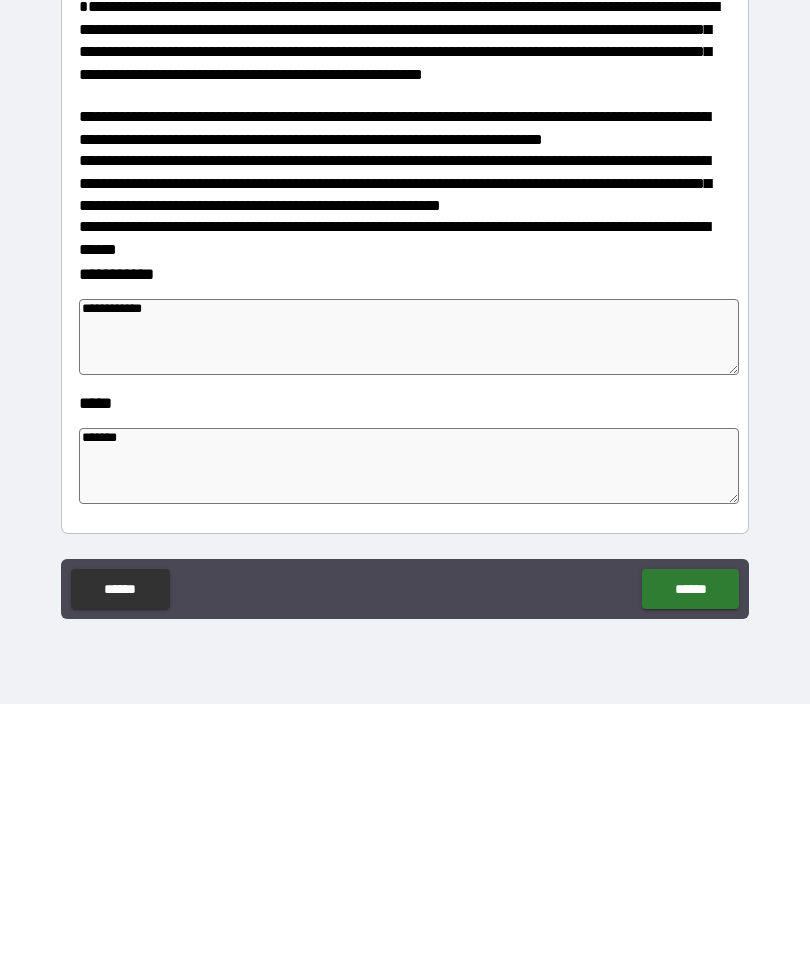 type on "*" 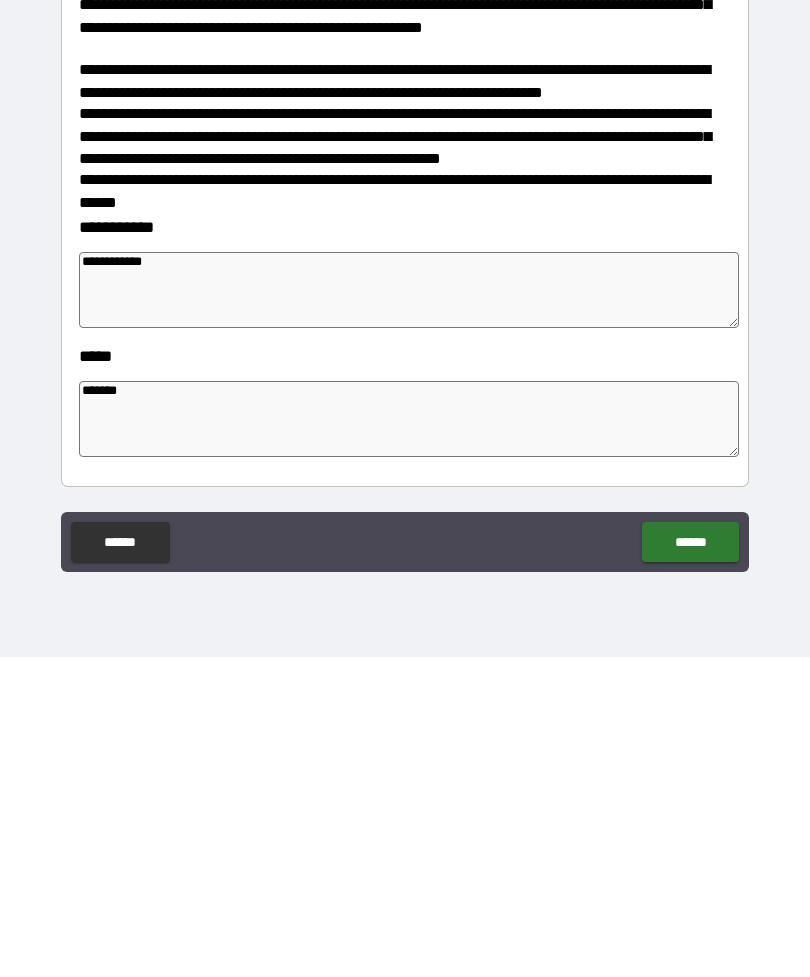 click on "******" at bounding box center [690, 862] 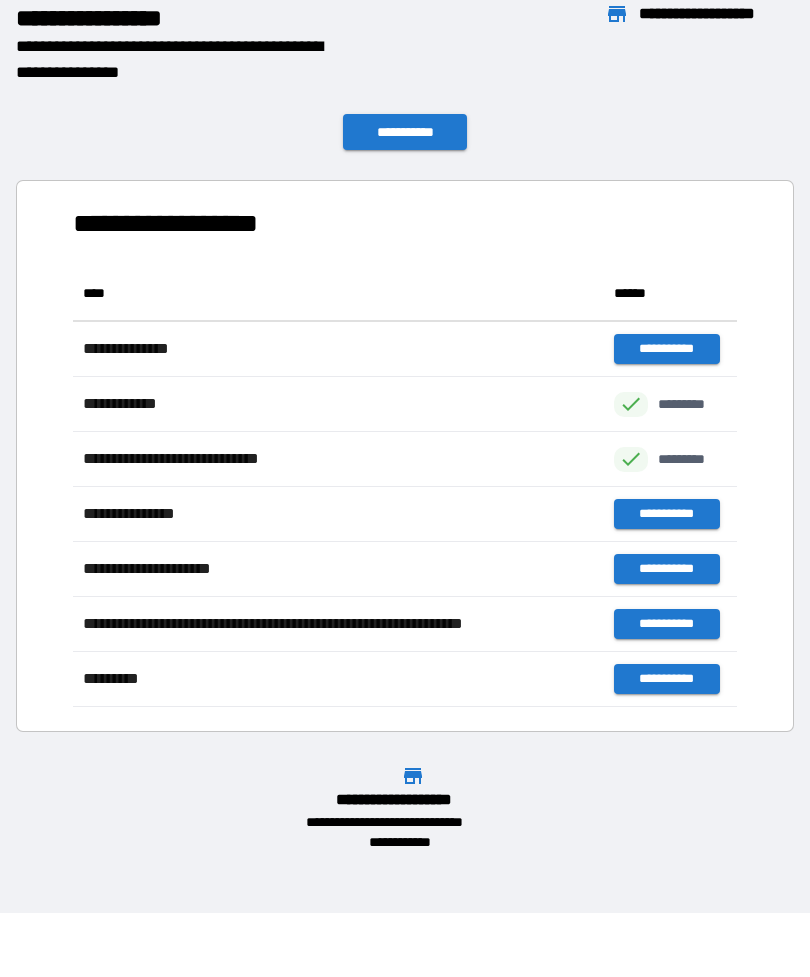 scroll, scrollTop: 1, scrollLeft: 1, axis: both 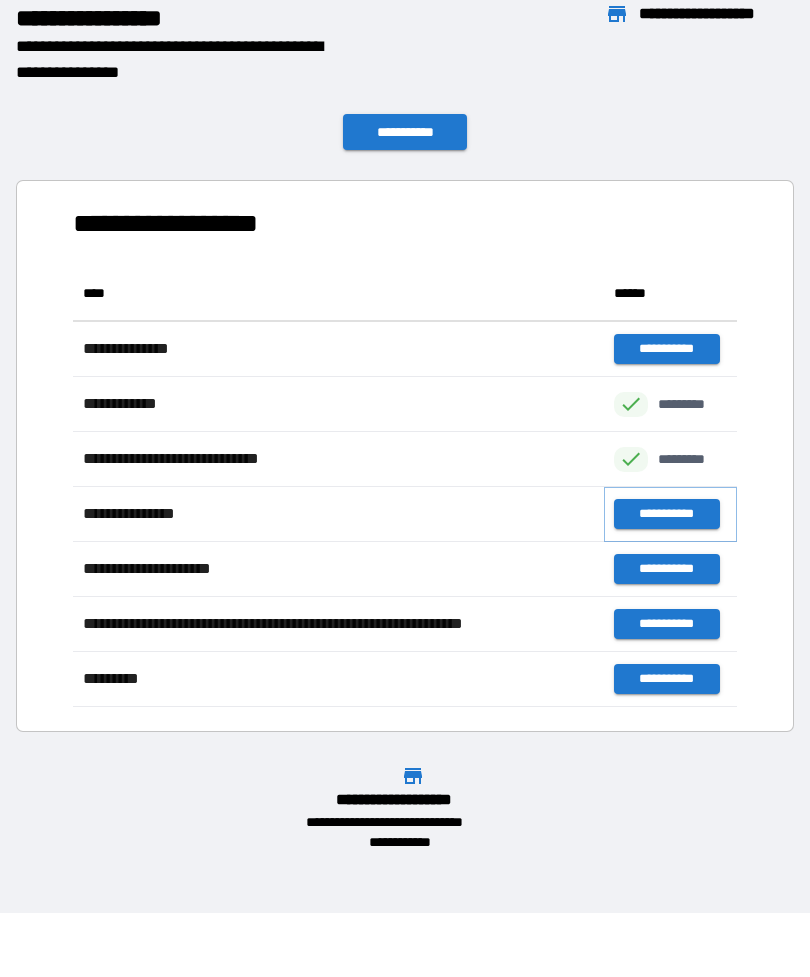 click on "**********" at bounding box center (666, 514) 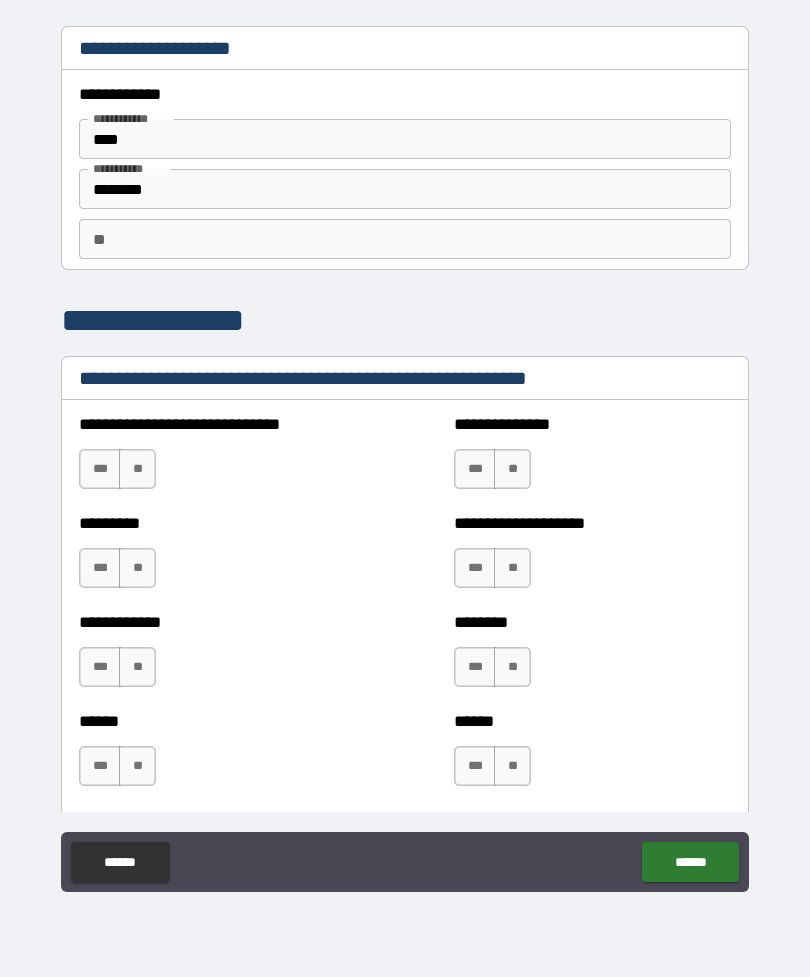 click on "**" at bounding box center [137, 469] 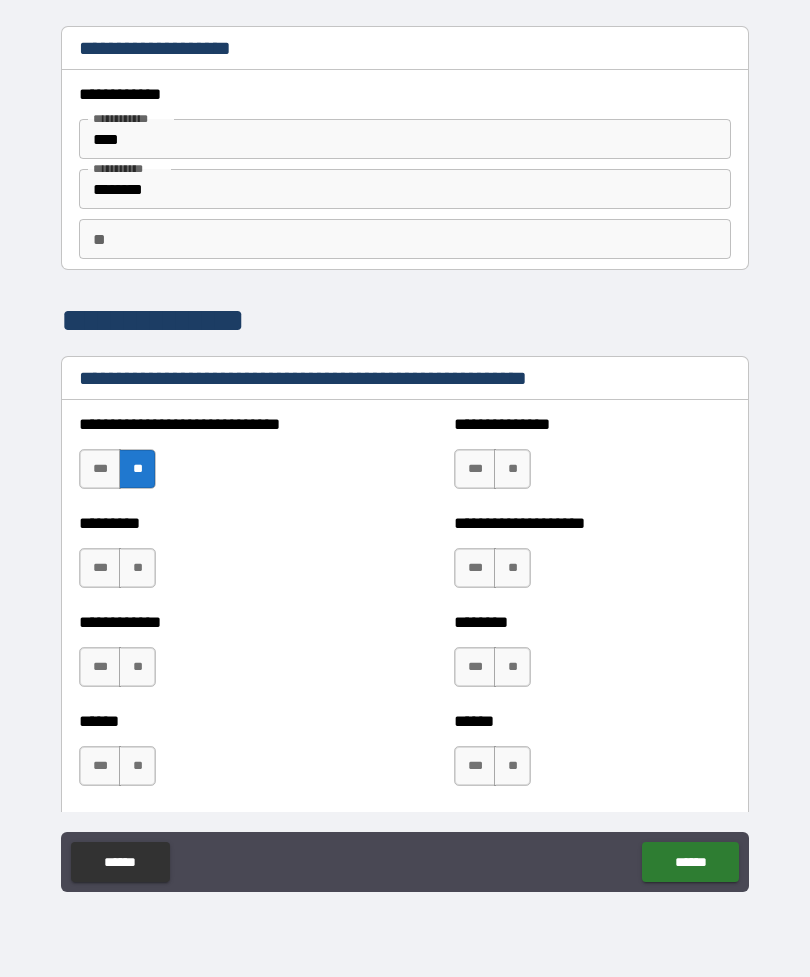 click on "**" at bounding box center (512, 469) 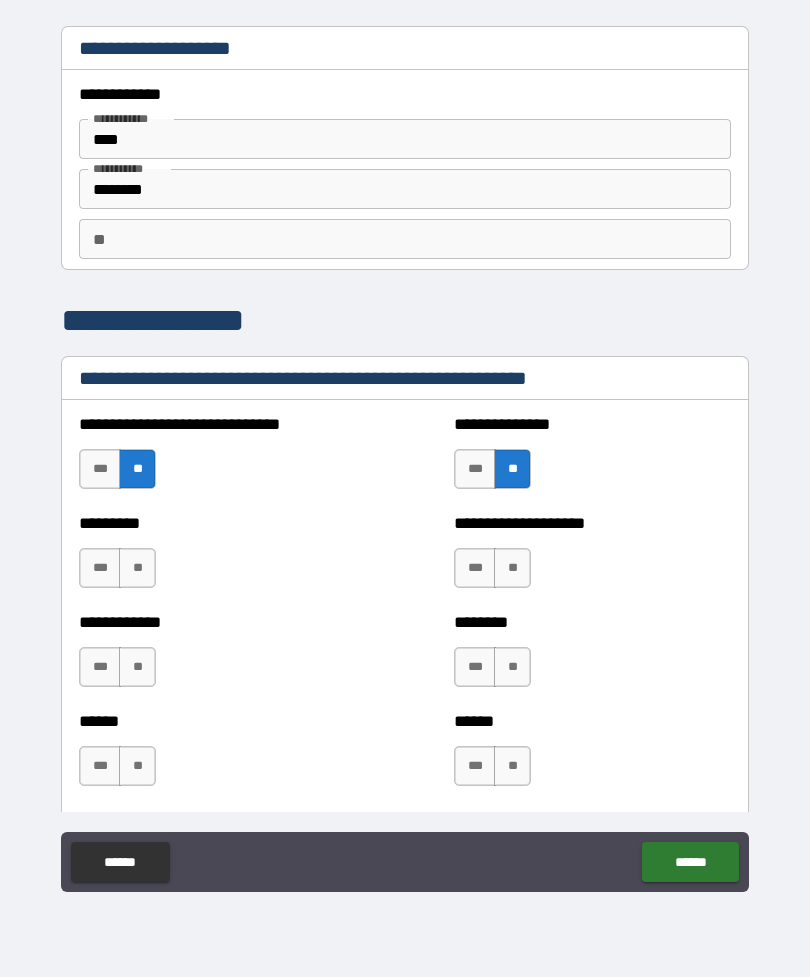 click on "**" at bounding box center (512, 568) 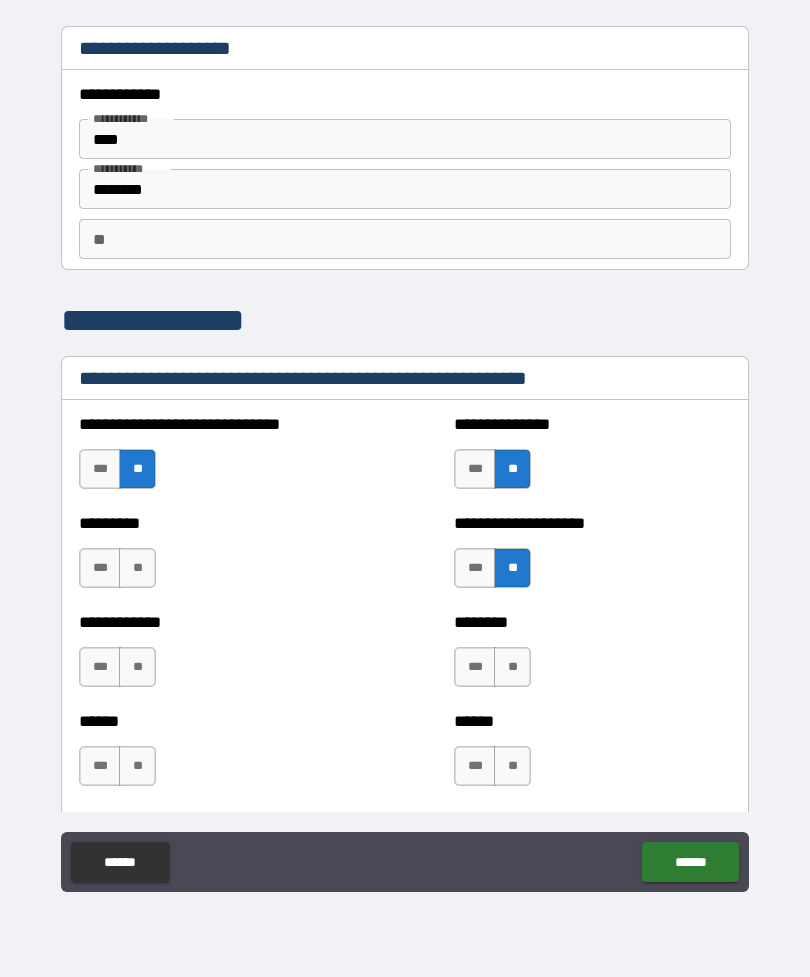 click on "**" at bounding box center (137, 568) 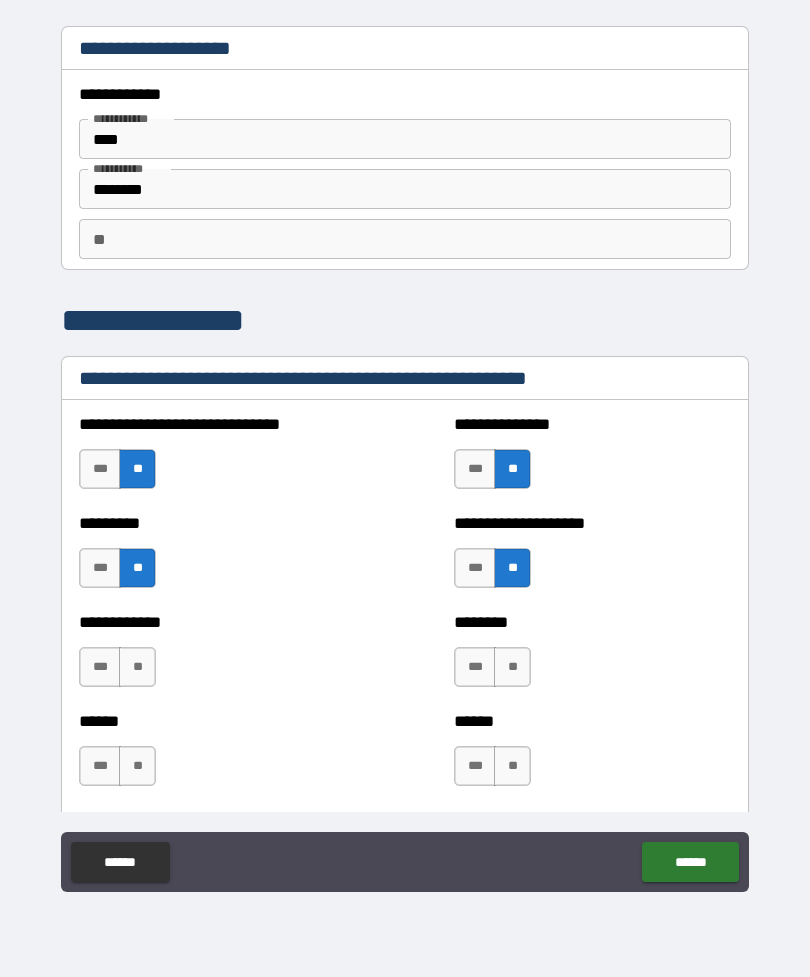 click on "**" at bounding box center (137, 667) 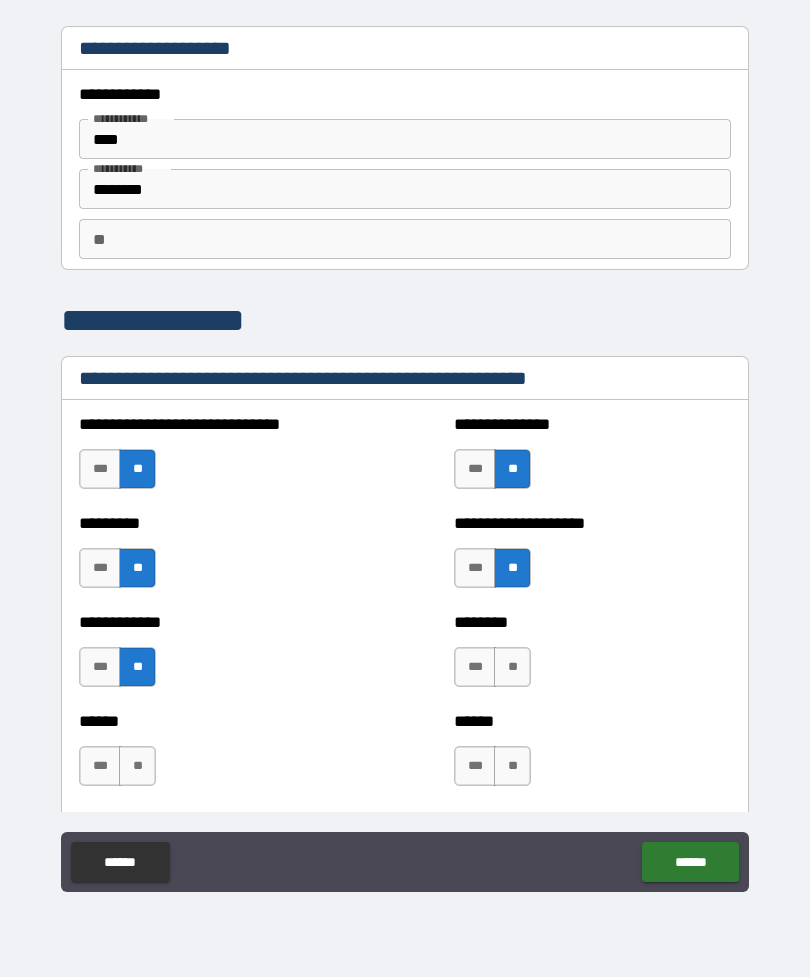 click on "**" at bounding box center (512, 667) 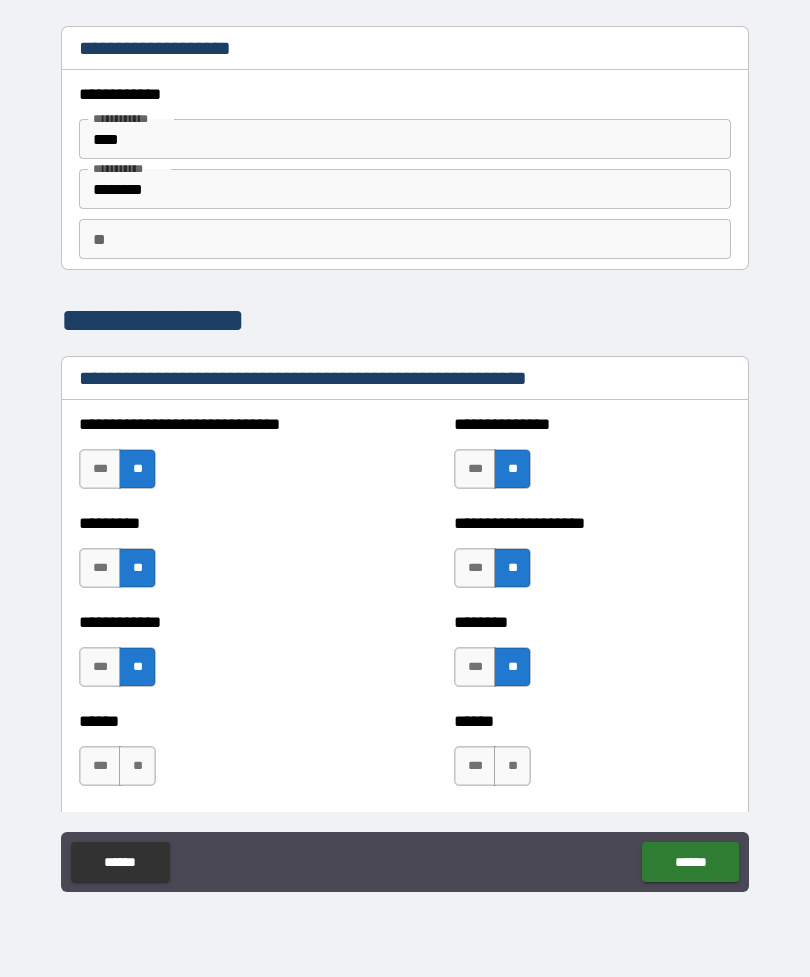click on "**" at bounding box center (512, 766) 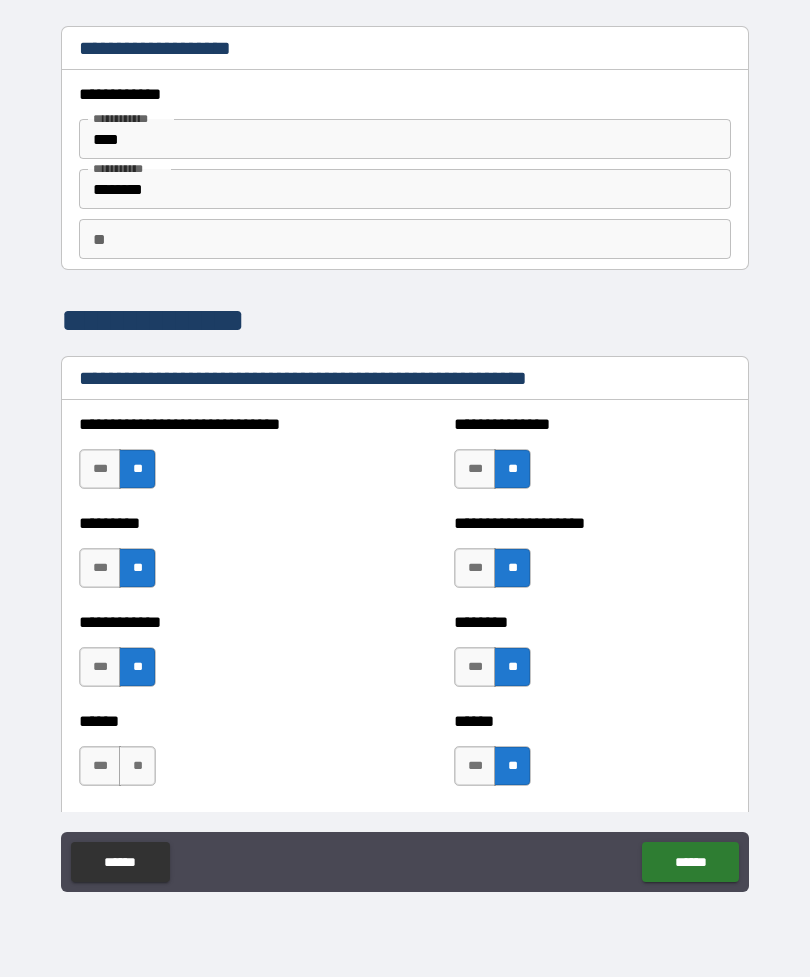 click on "**" at bounding box center [137, 766] 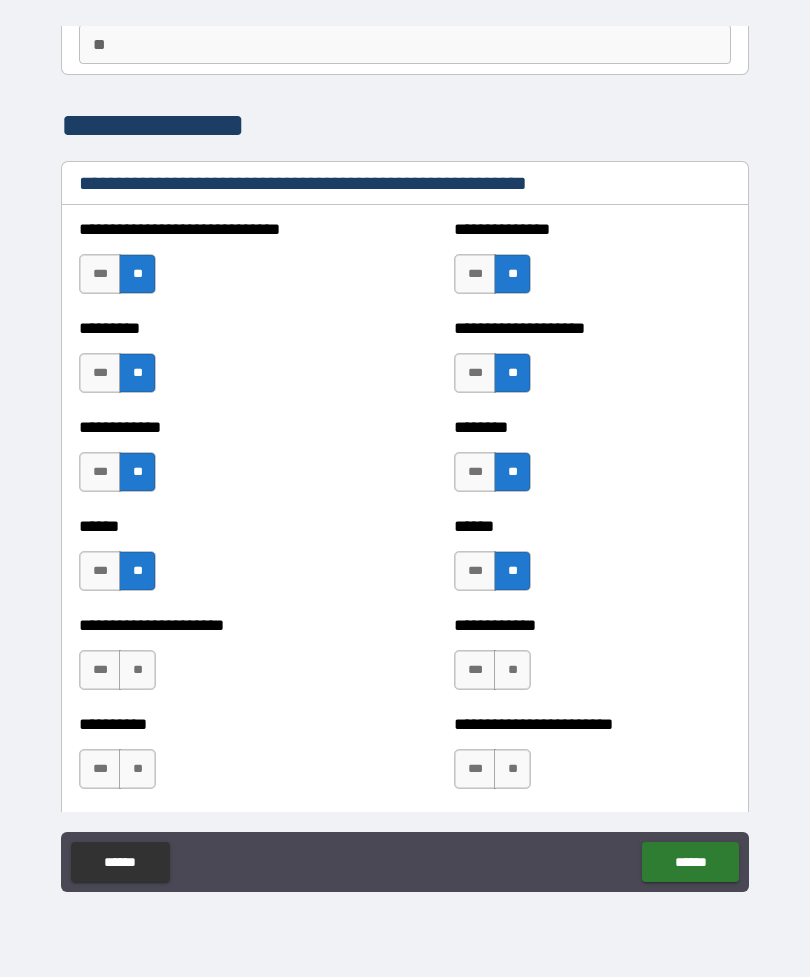 scroll, scrollTop: 201, scrollLeft: 0, axis: vertical 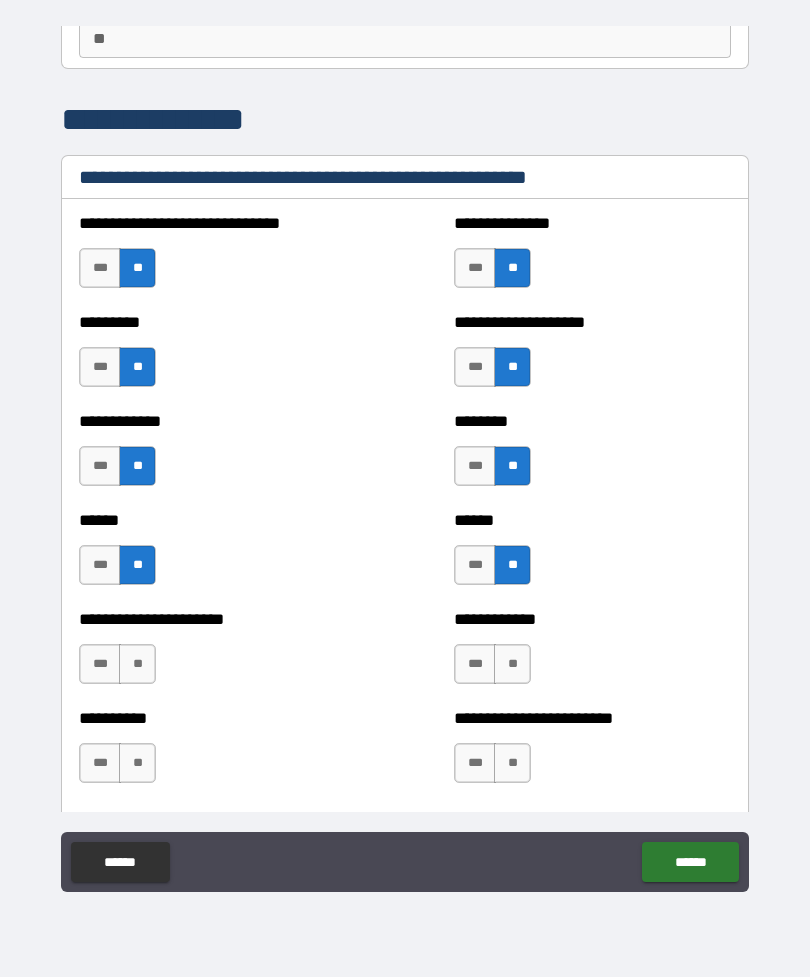 click on "**" at bounding box center [137, 664] 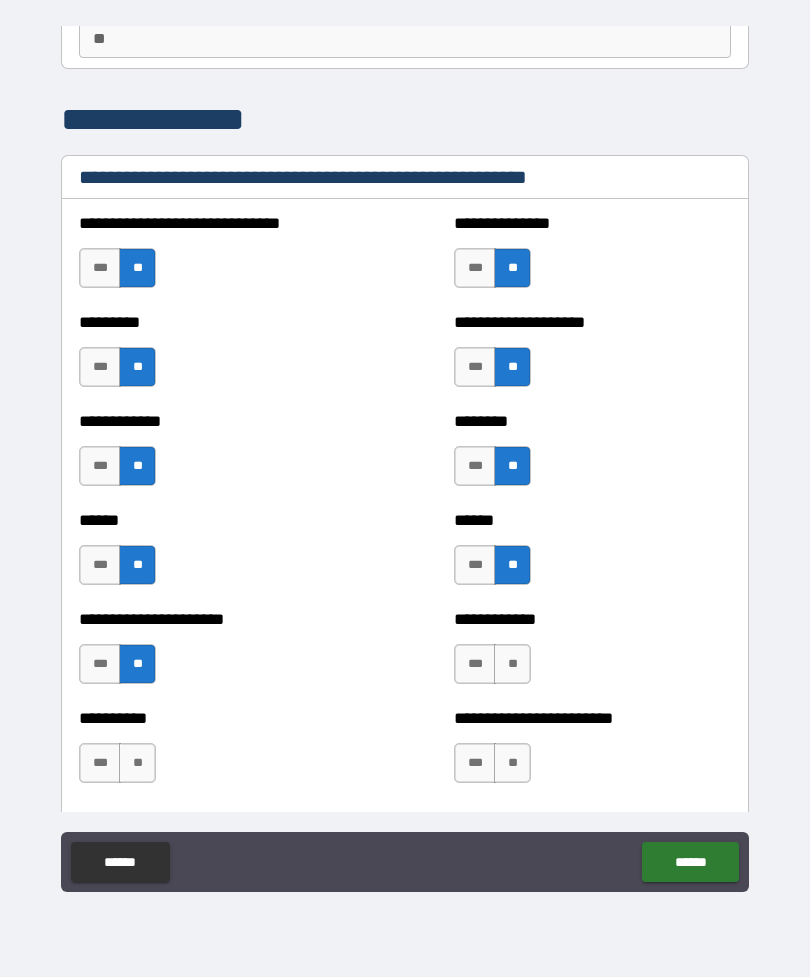 click on "**" at bounding box center [512, 664] 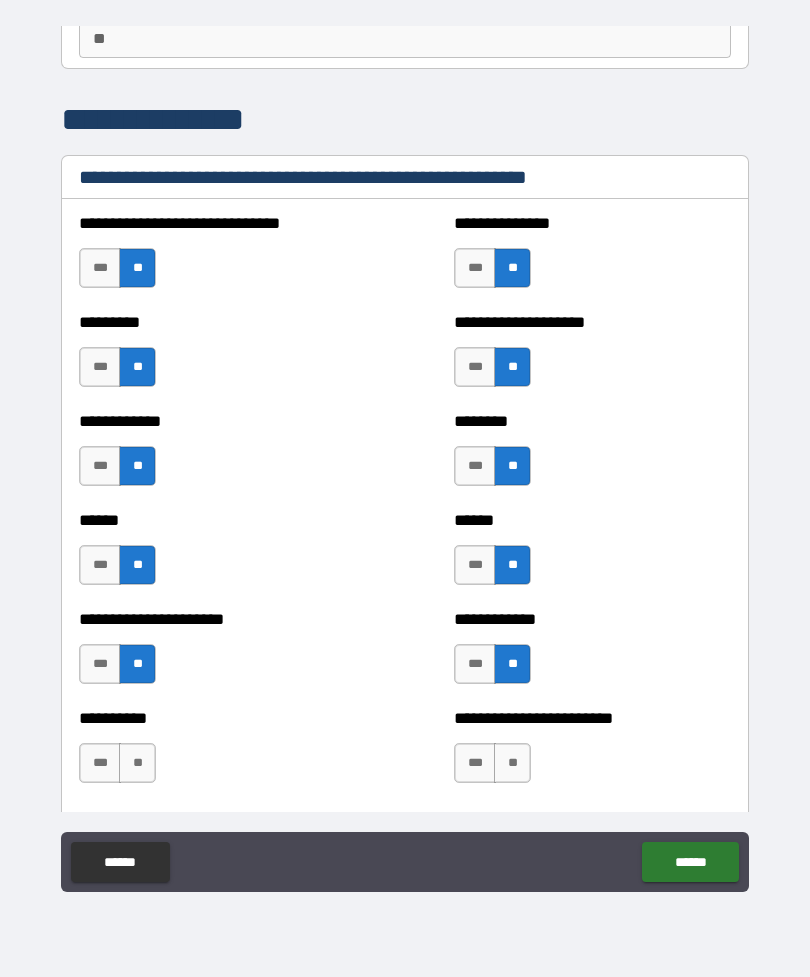 click on "**" at bounding box center [512, 763] 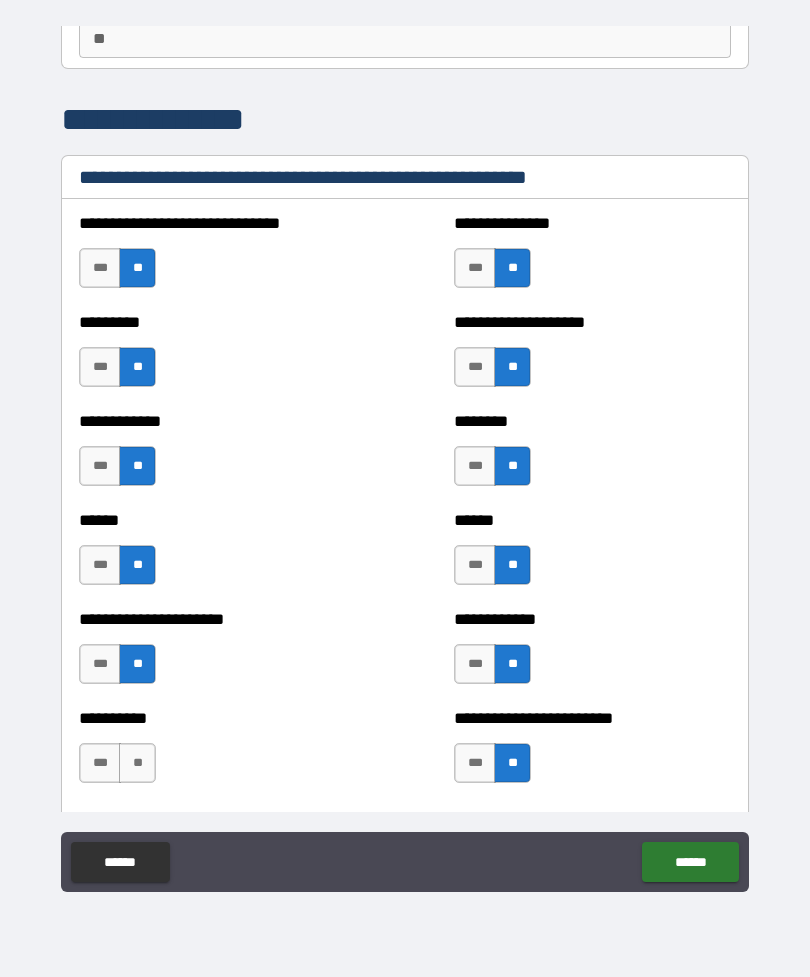 click on "**" at bounding box center [137, 763] 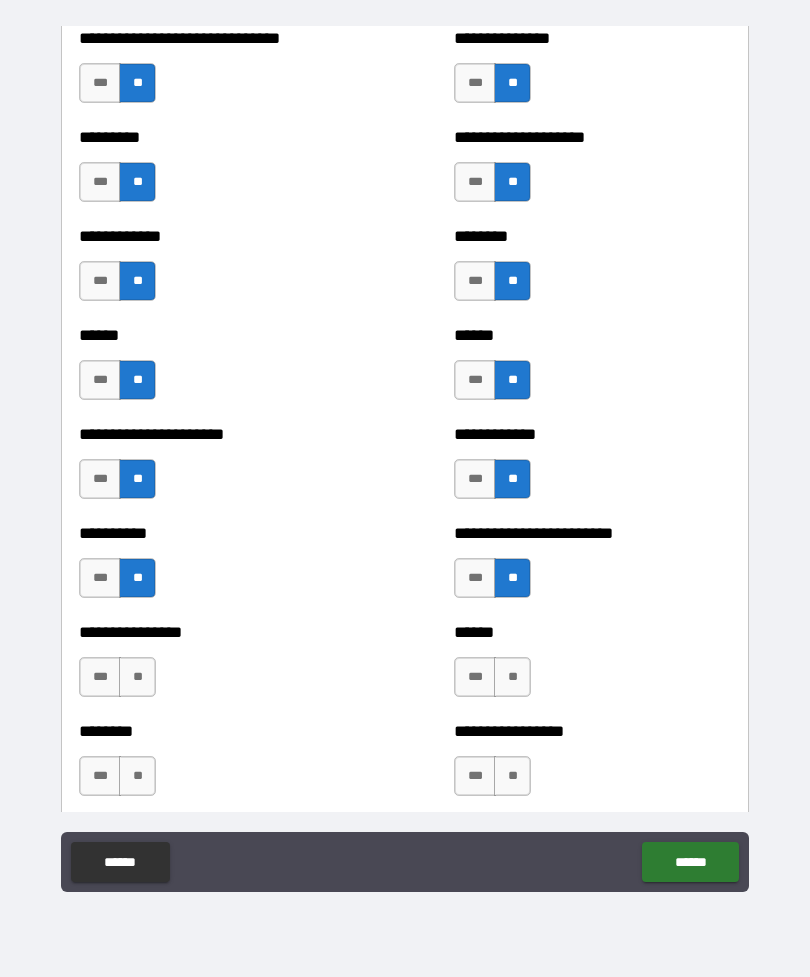 scroll, scrollTop: 388, scrollLeft: 0, axis: vertical 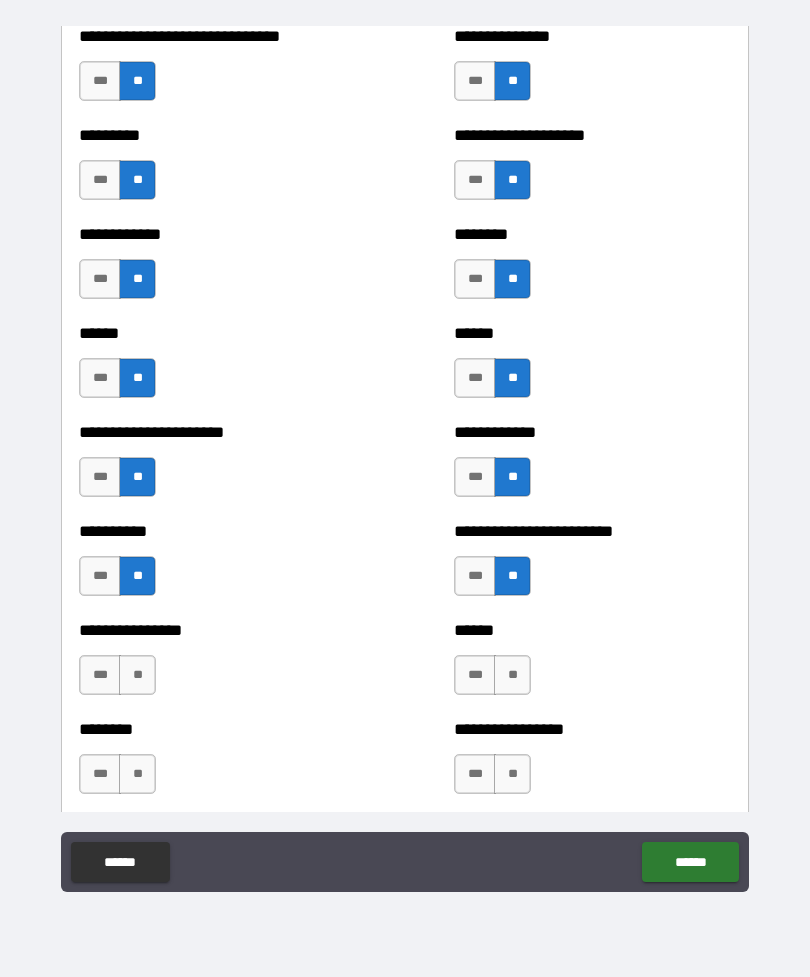 click on "**" at bounding box center [137, 675] 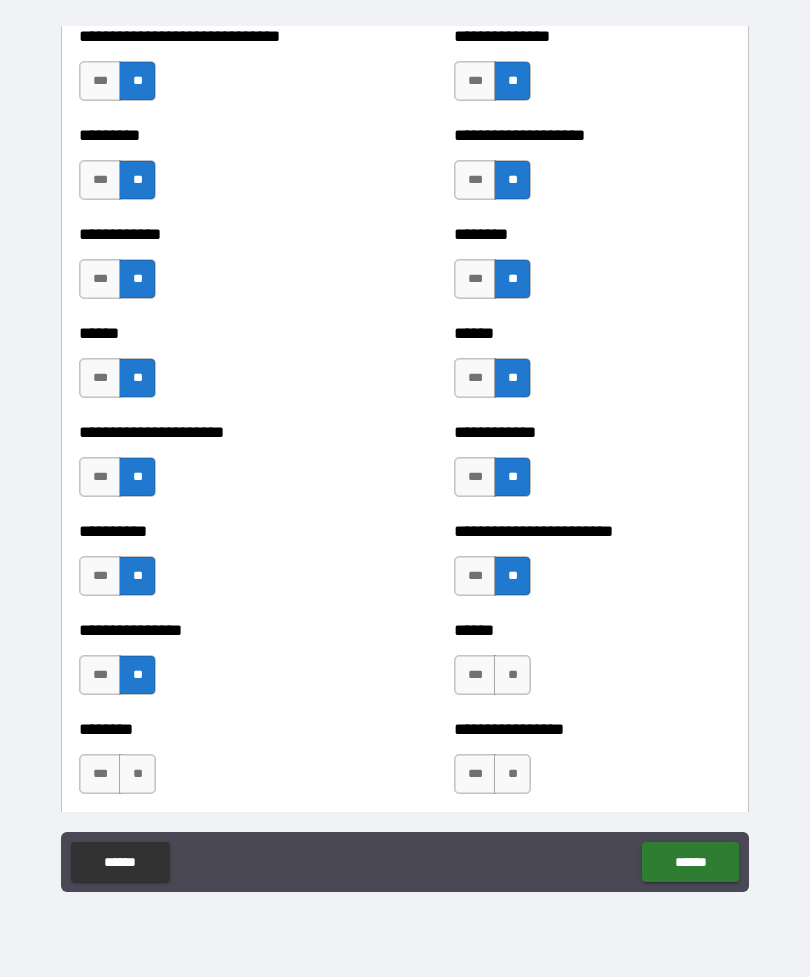 click on "**" at bounding box center (512, 675) 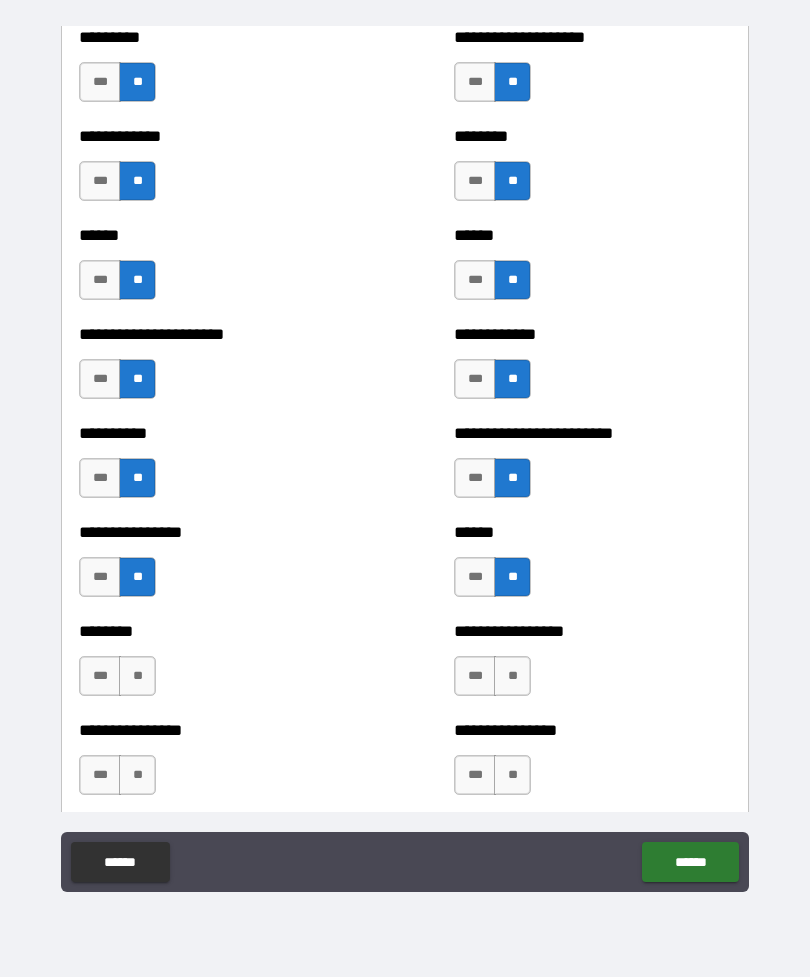scroll, scrollTop: 568, scrollLeft: 0, axis: vertical 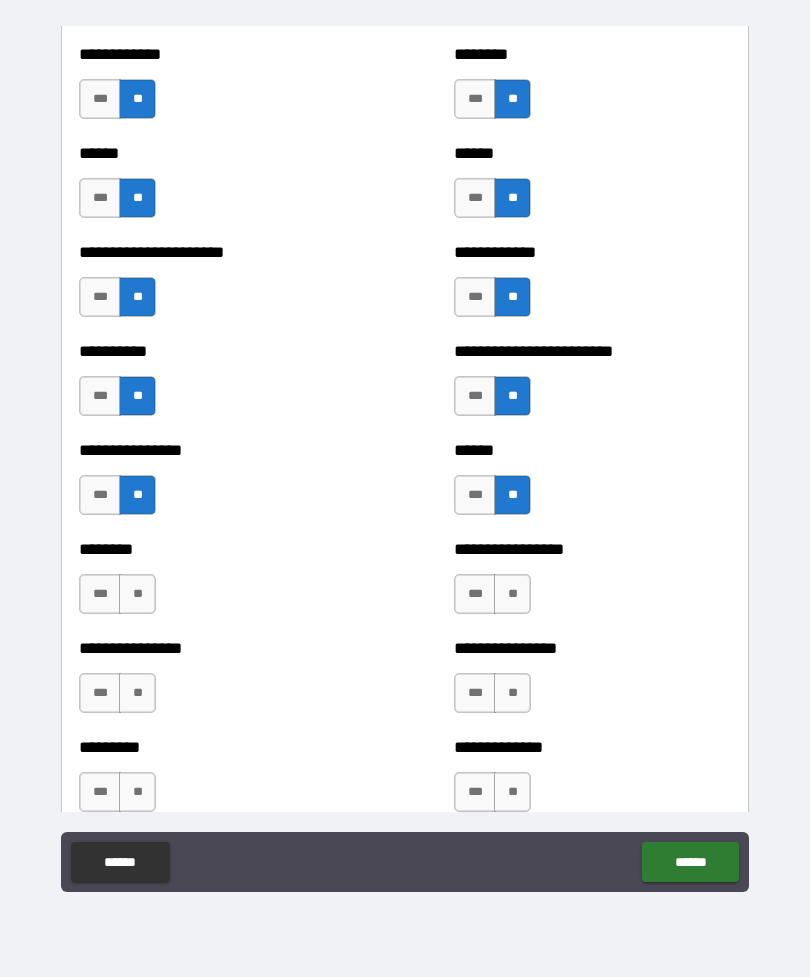 click on "**" at bounding box center [512, 594] 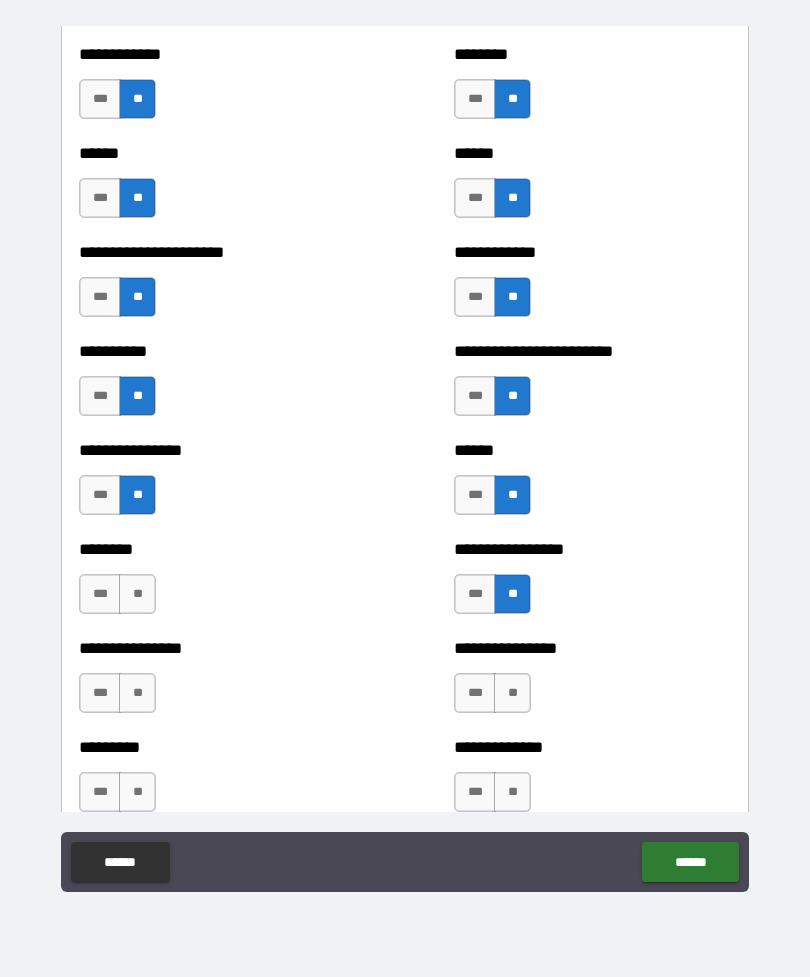 click on "**" at bounding box center (137, 594) 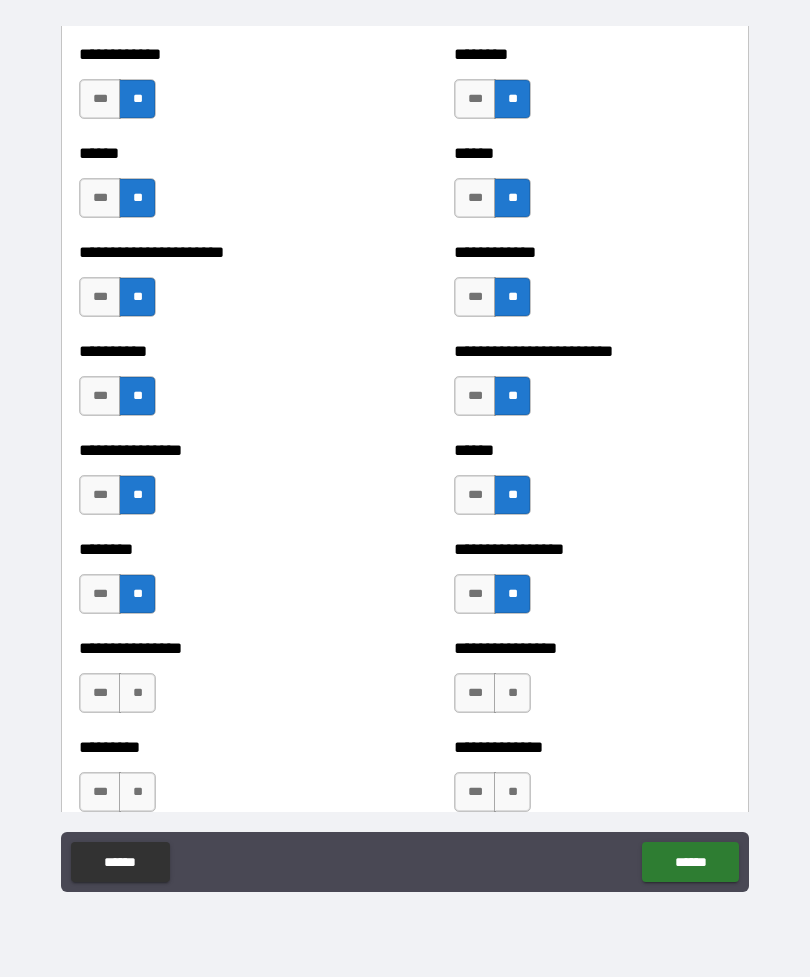 click on "**" at bounding box center (137, 693) 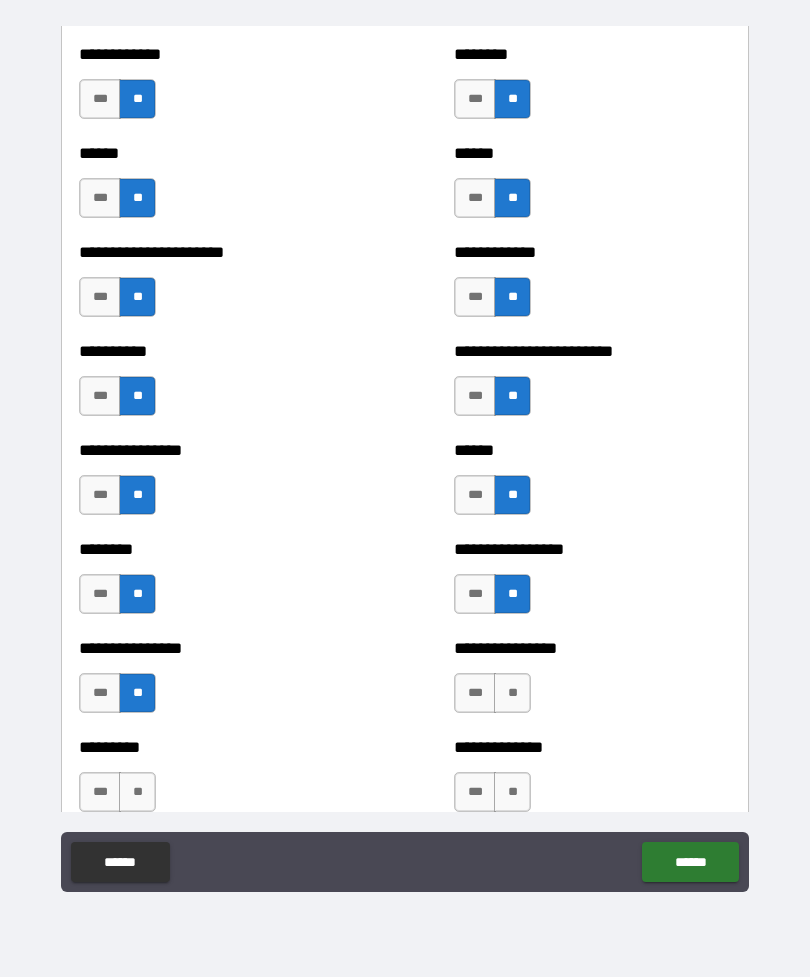click on "***" at bounding box center [475, 693] 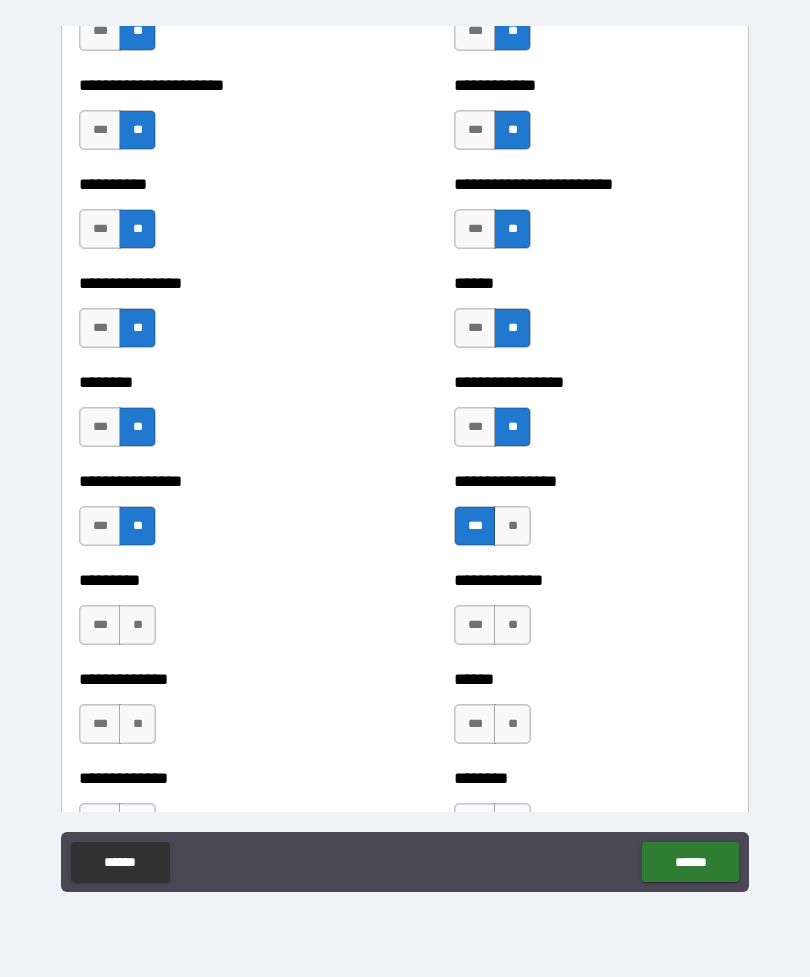scroll, scrollTop: 745, scrollLeft: 0, axis: vertical 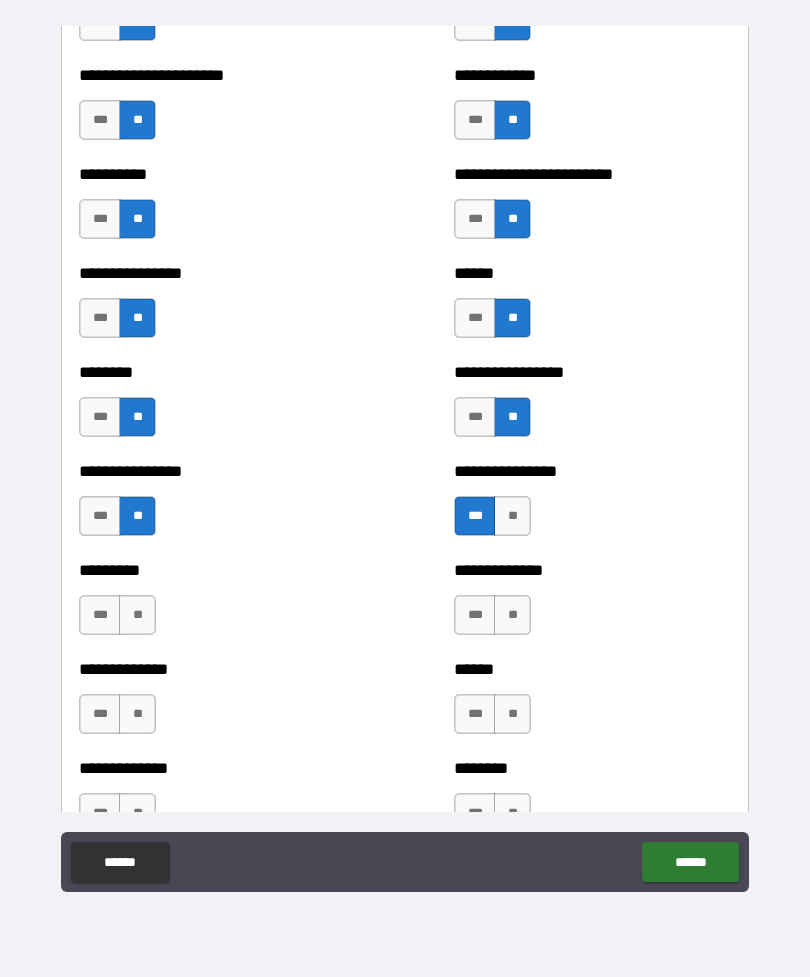 click on "**" at bounding box center [512, 615] 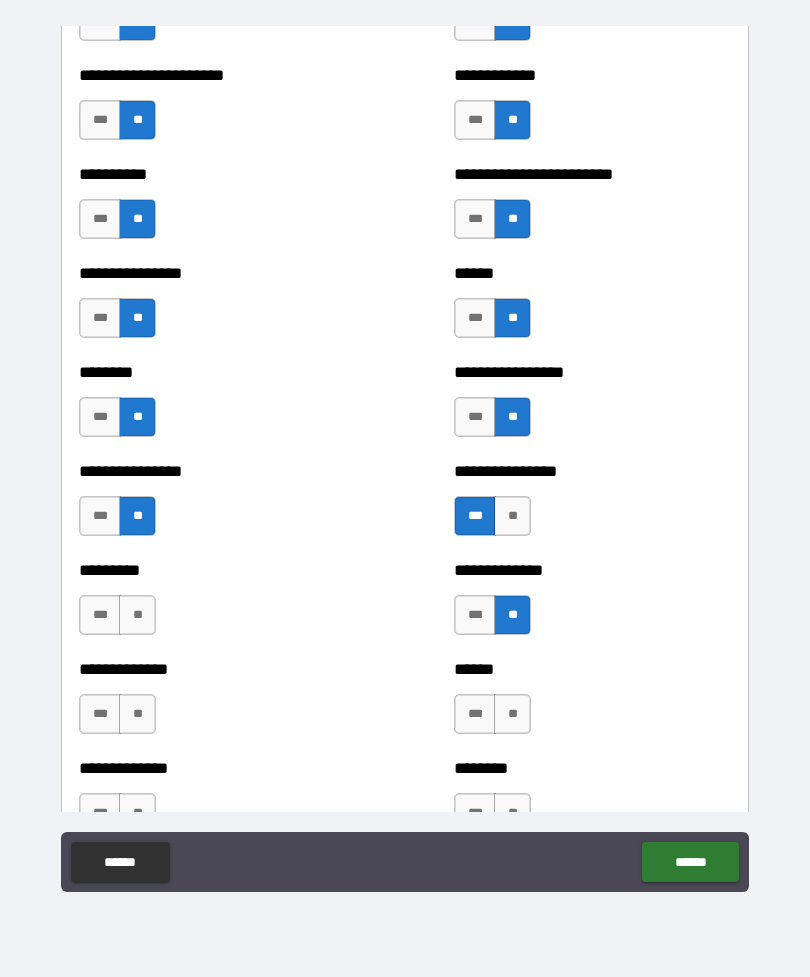 click on "**" at bounding box center (137, 615) 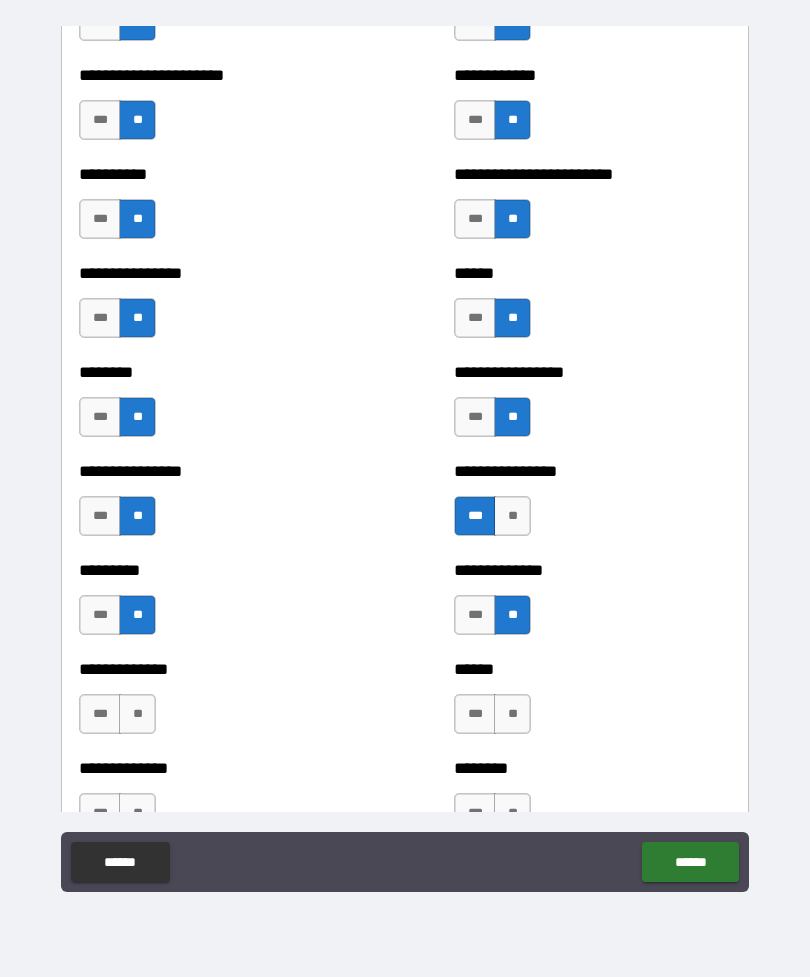 click on "**" at bounding box center (512, 714) 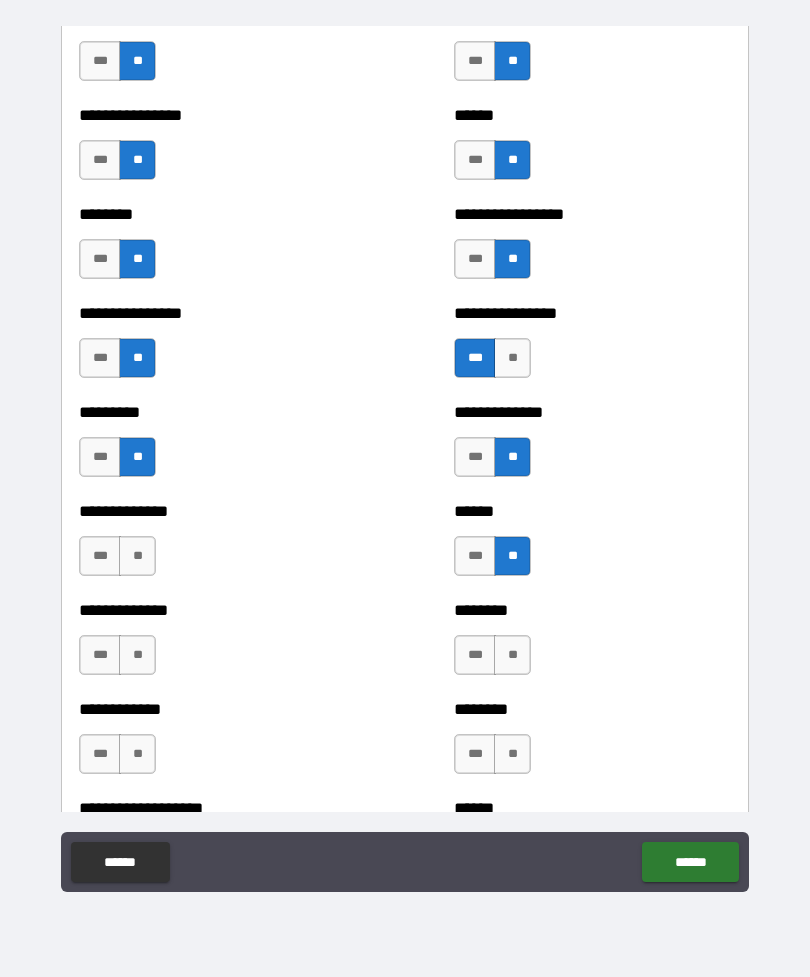 scroll, scrollTop: 922, scrollLeft: 0, axis: vertical 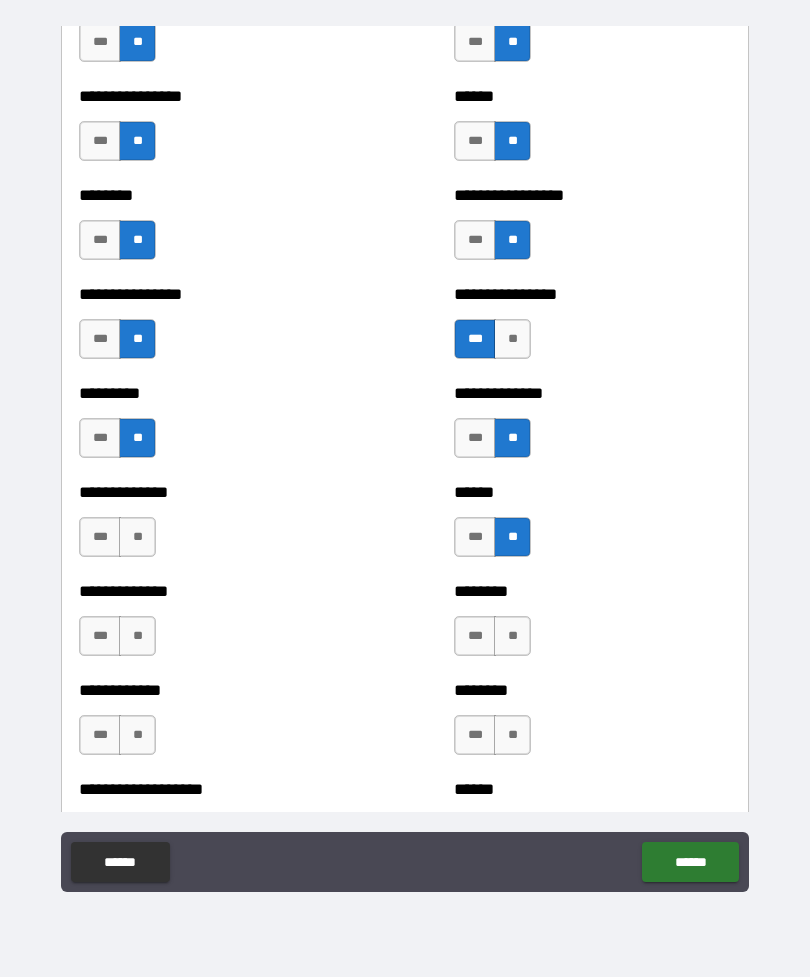 click on "**" at bounding box center (512, 636) 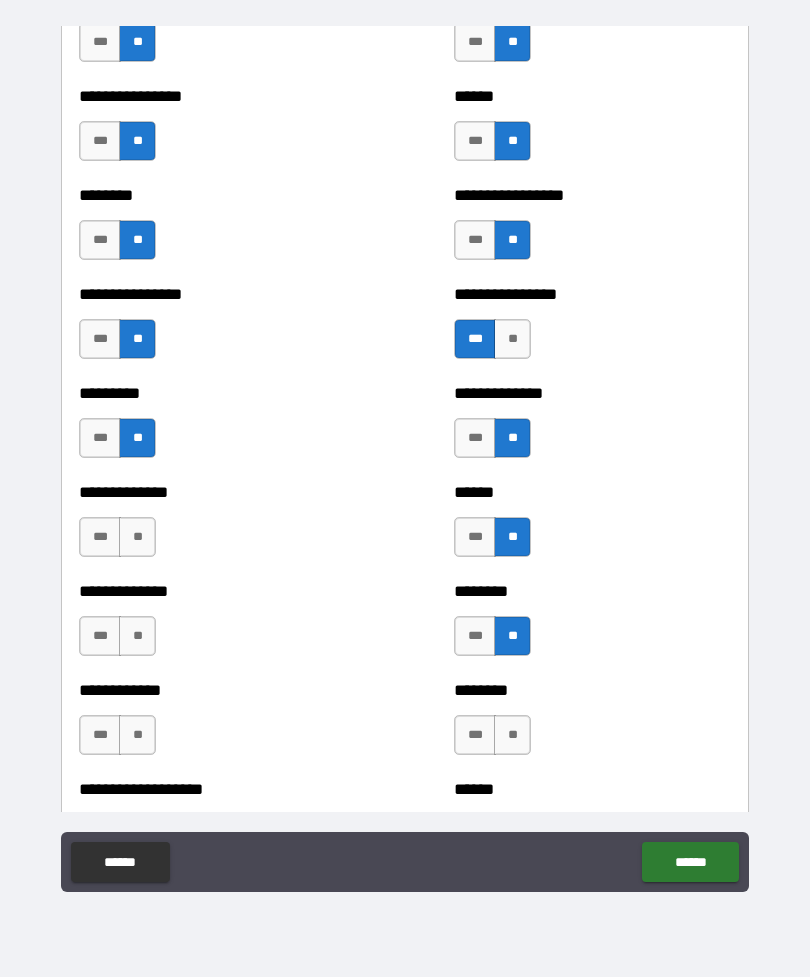 click on "**" at bounding box center (137, 636) 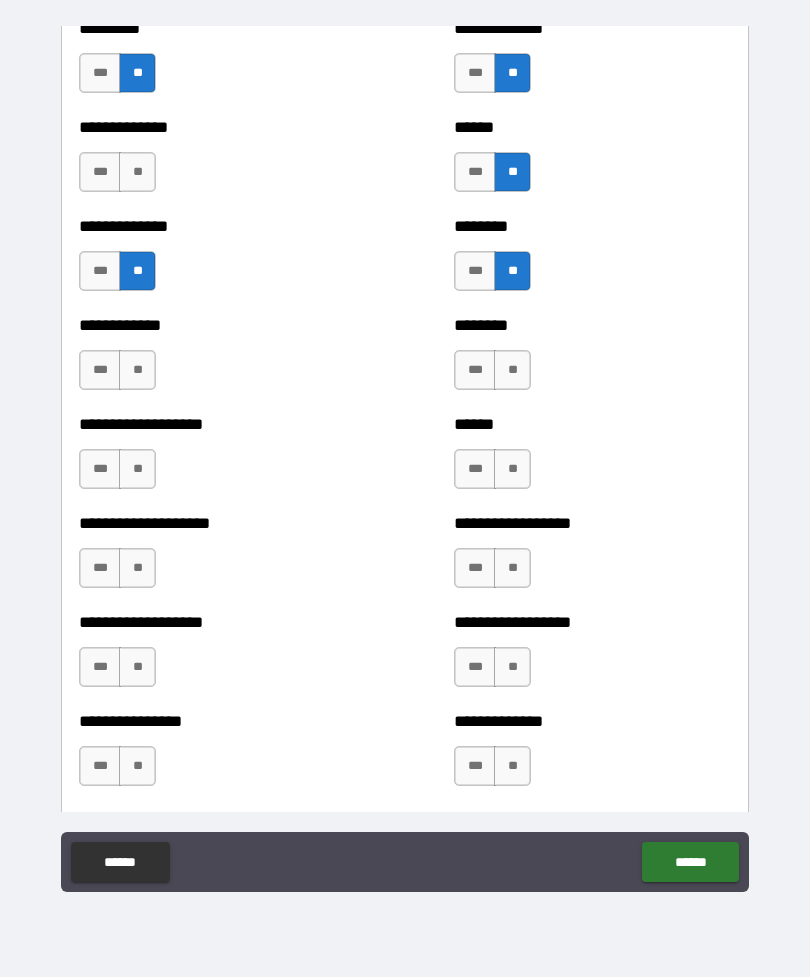 scroll, scrollTop: 1288, scrollLeft: 0, axis: vertical 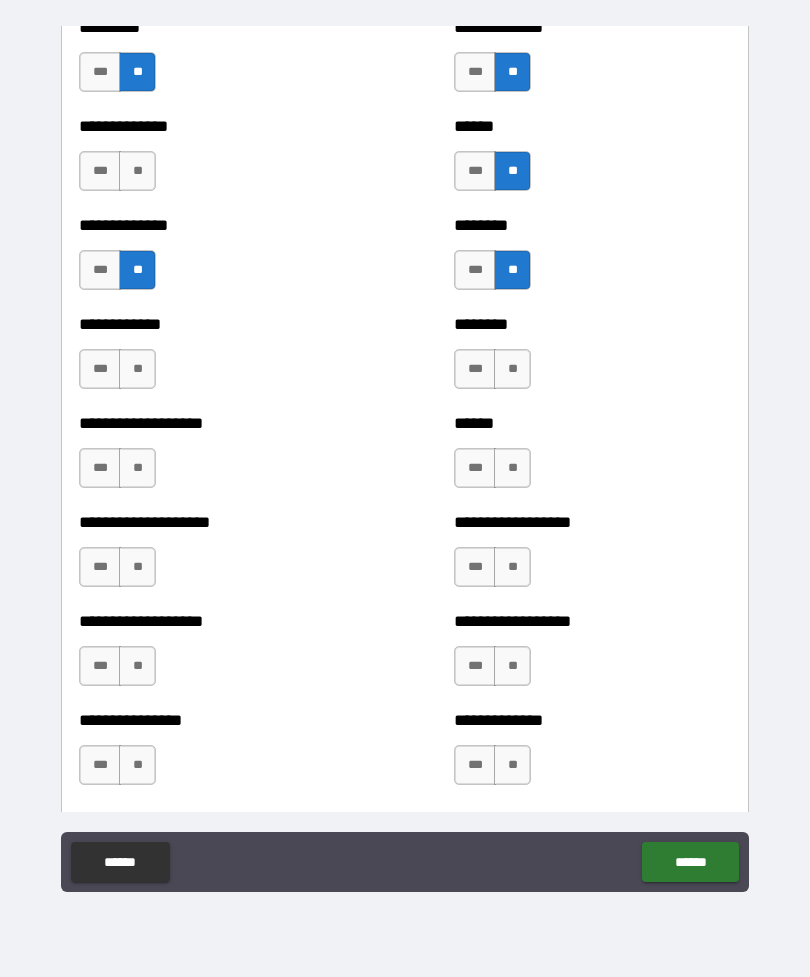 click on "**" at bounding box center [137, 369] 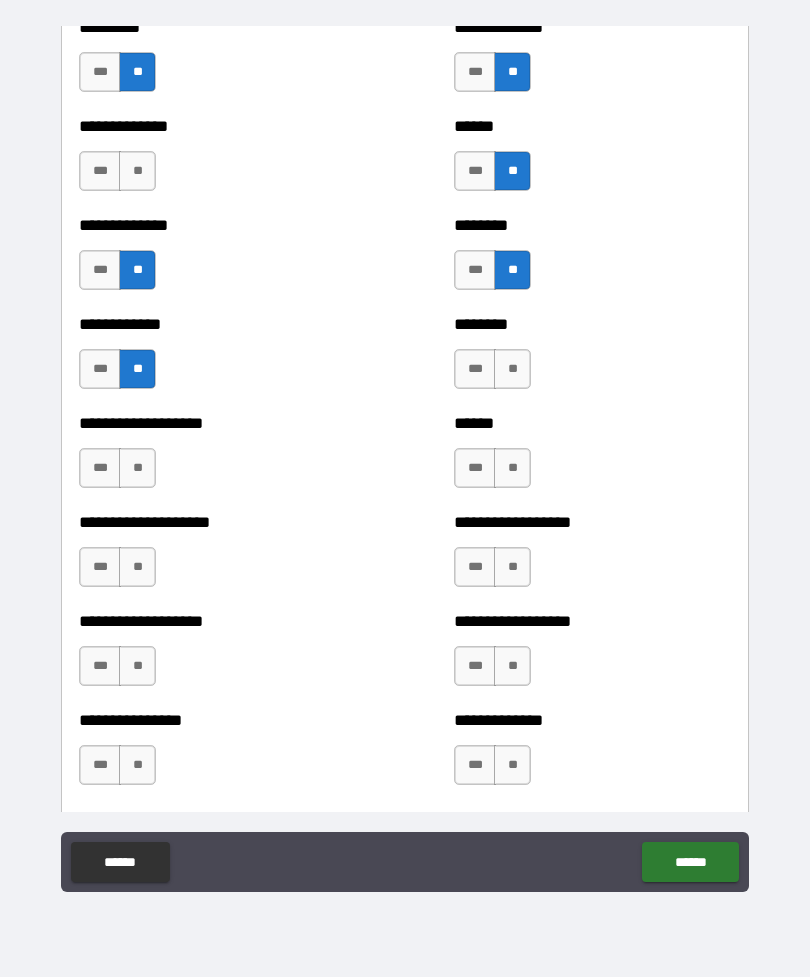 click on "**" at bounding box center [512, 369] 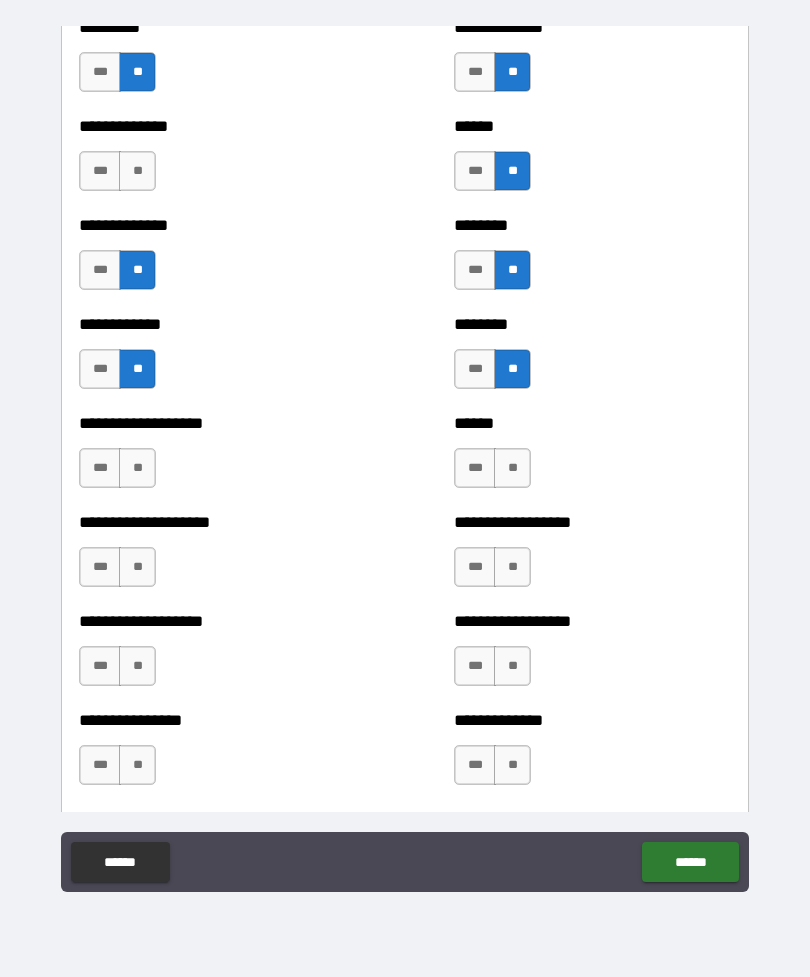 click on "**" at bounding box center [512, 468] 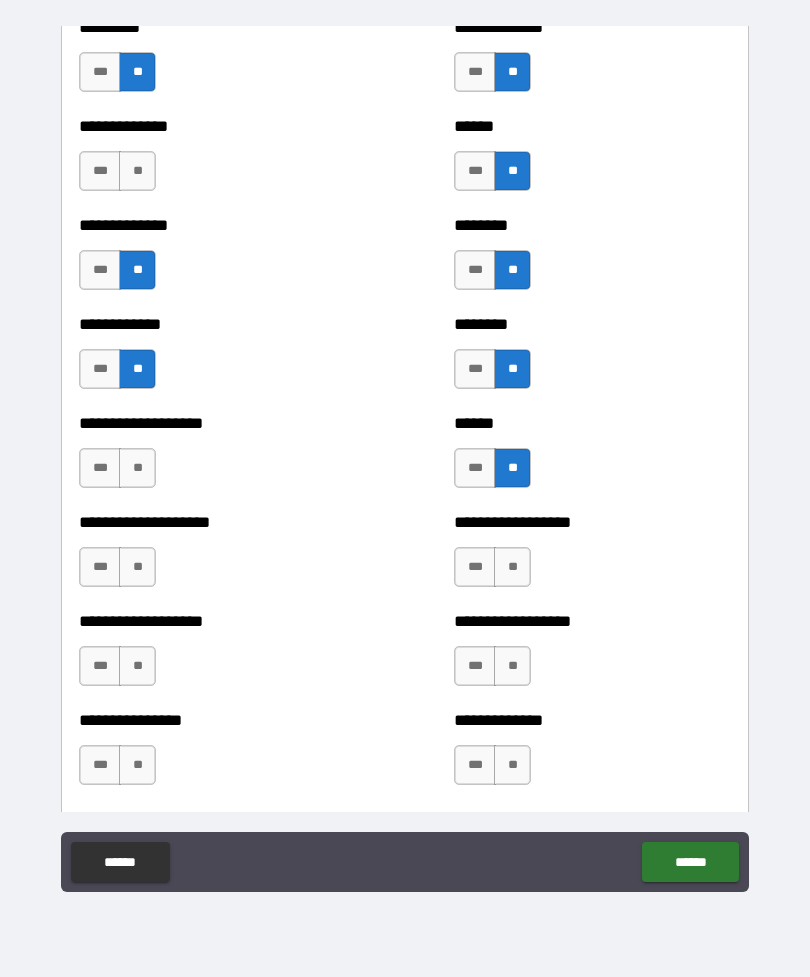 click on "***" at bounding box center (475, 468) 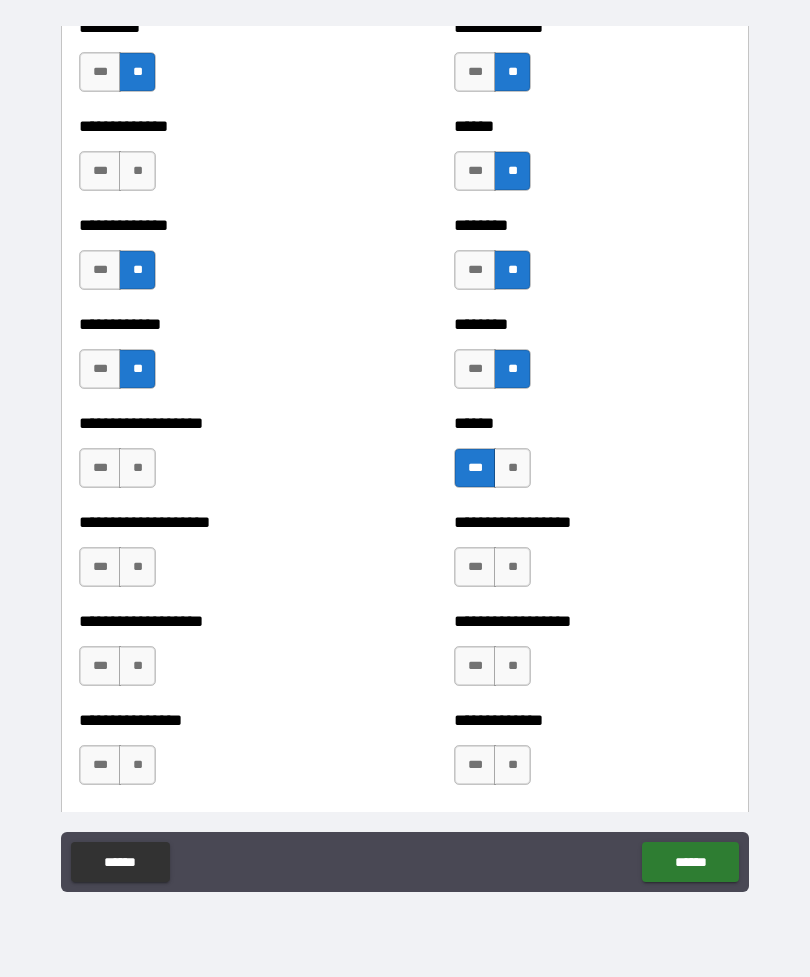click on "**" at bounding box center [137, 468] 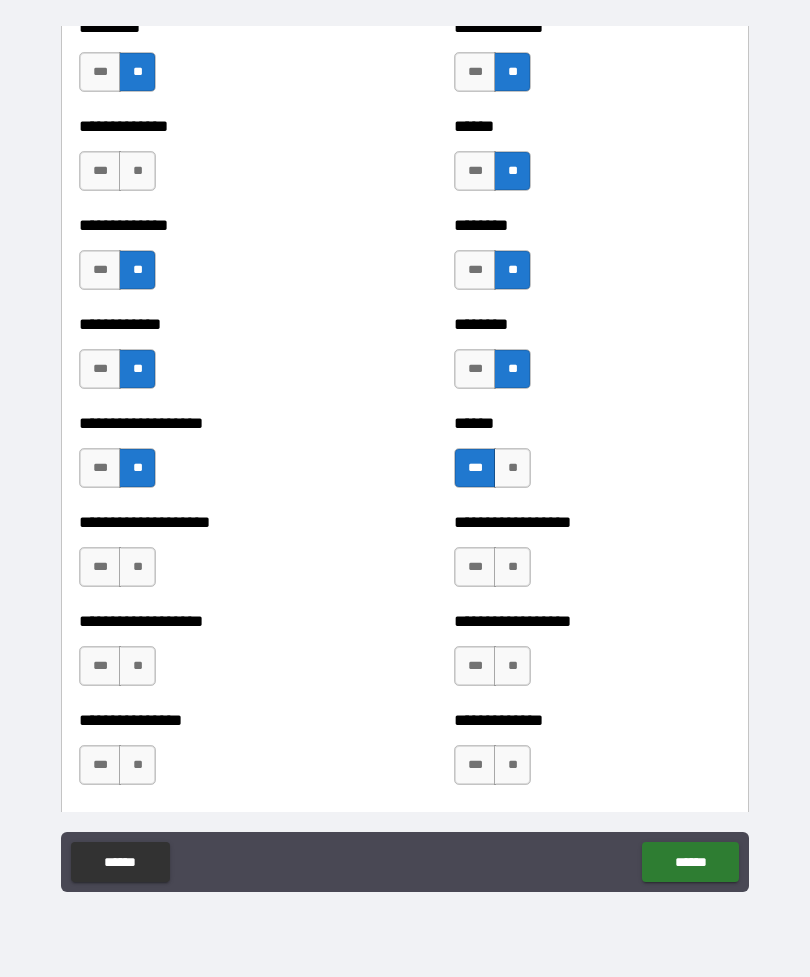 click on "***" at bounding box center [100, 567] 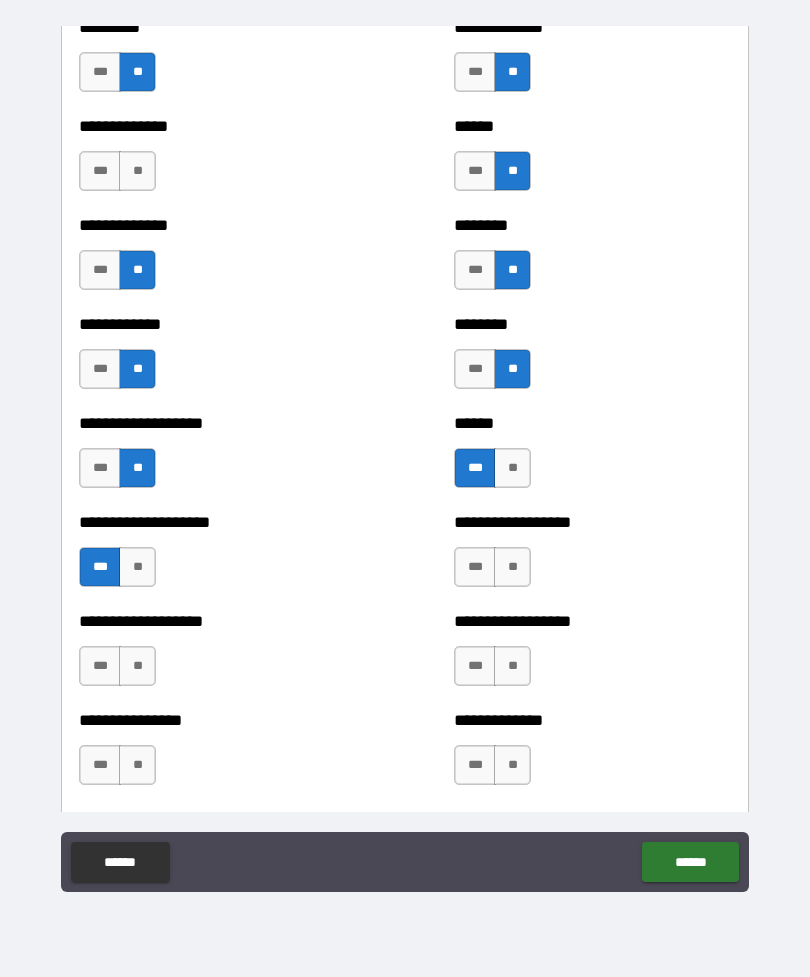 click on "**" at bounding box center (512, 567) 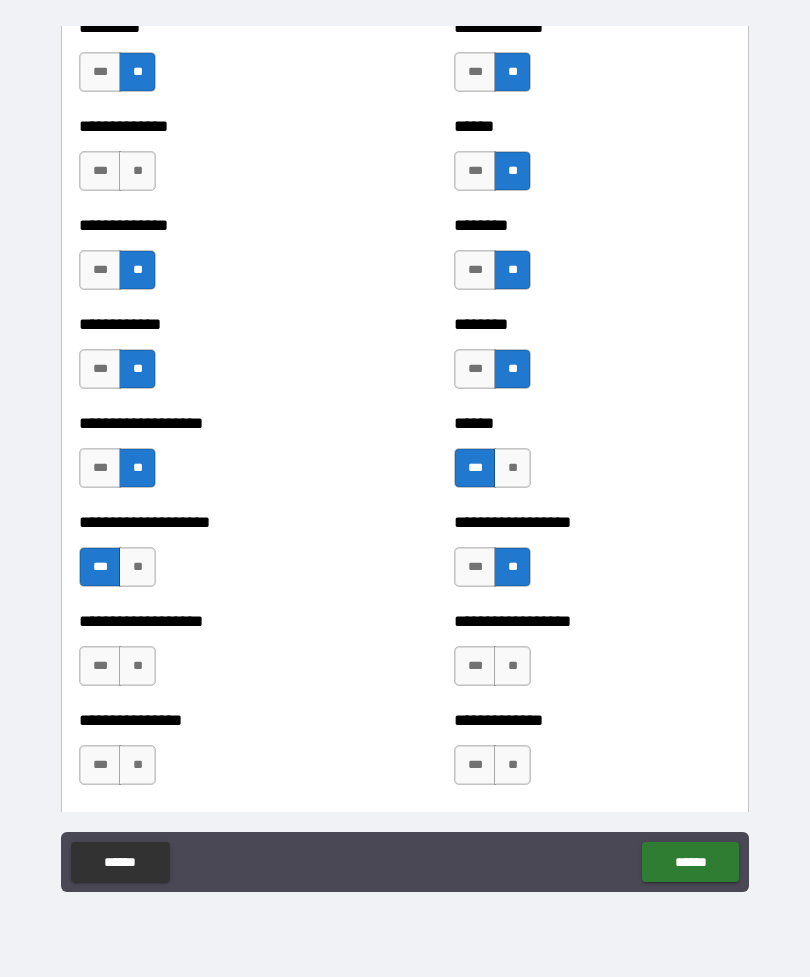 click on "**" at bounding box center (512, 666) 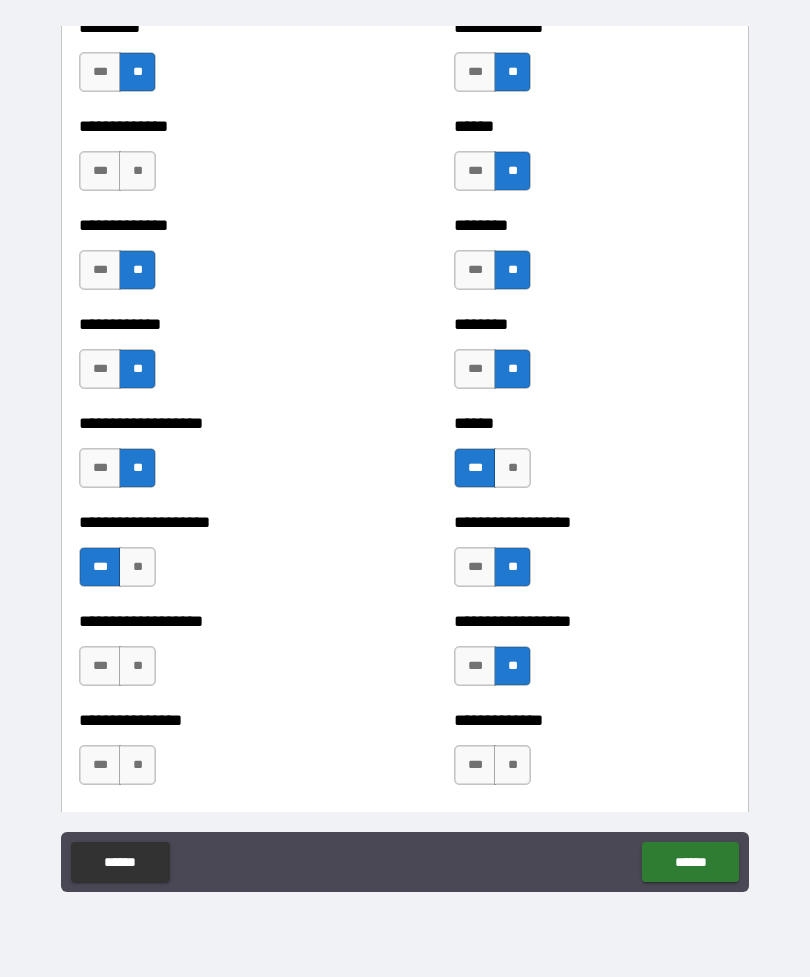 click on "**" at bounding box center [137, 666] 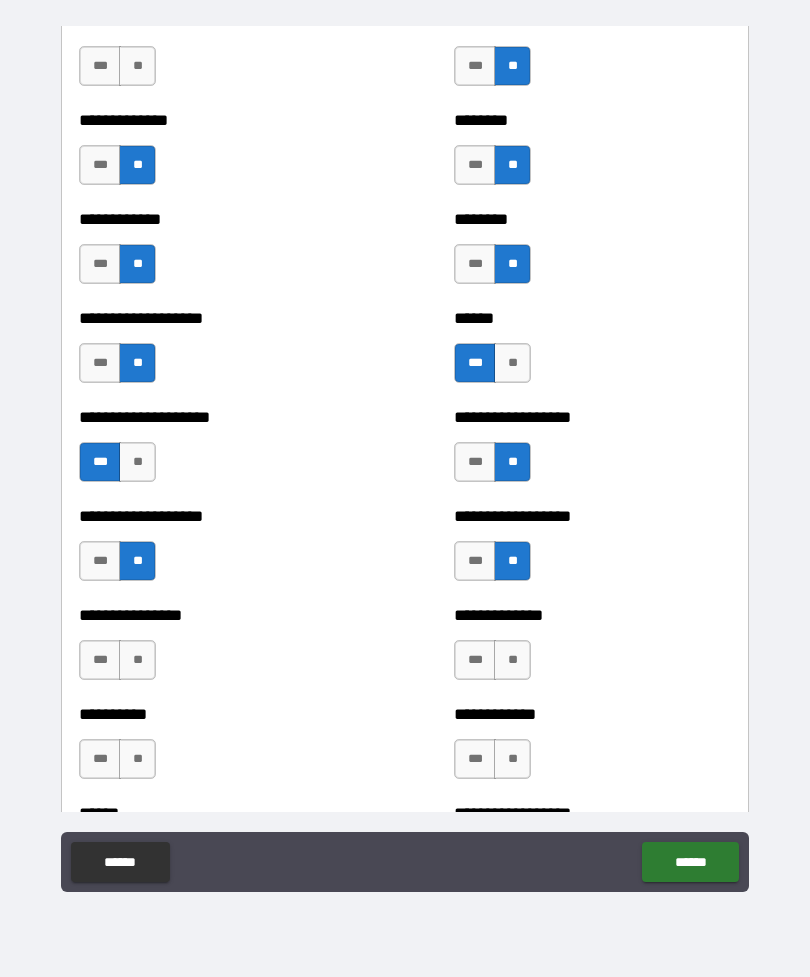 scroll, scrollTop: 1409, scrollLeft: 0, axis: vertical 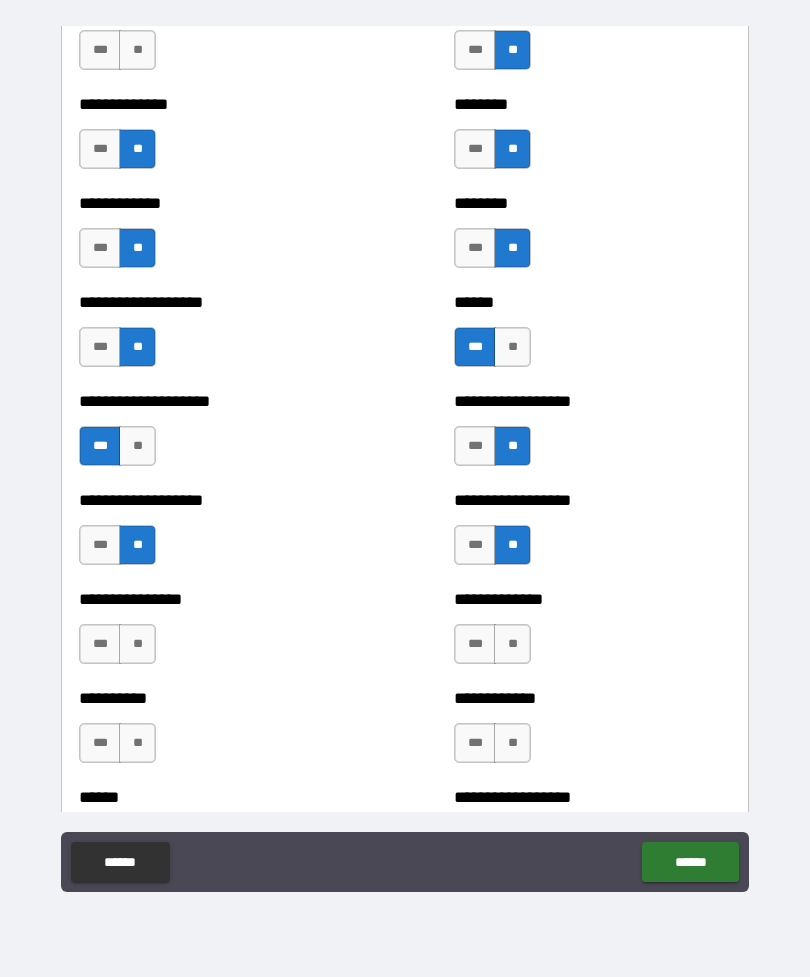 click on "**" at bounding box center [137, 644] 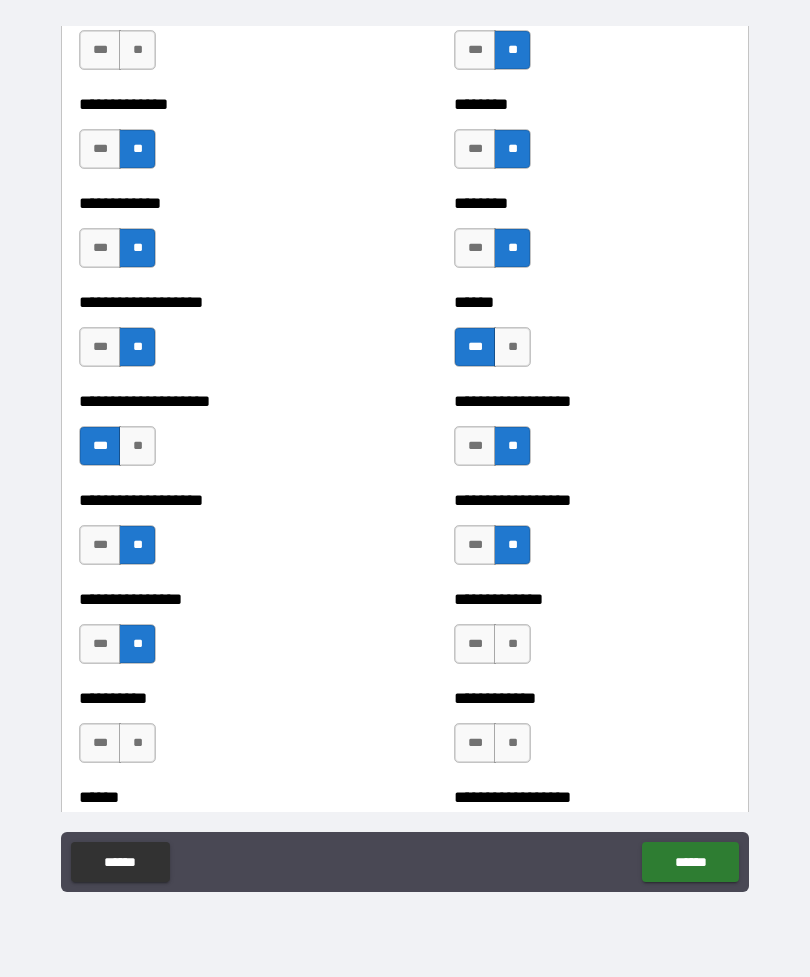 click on "**" at bounding box center [512, 644] 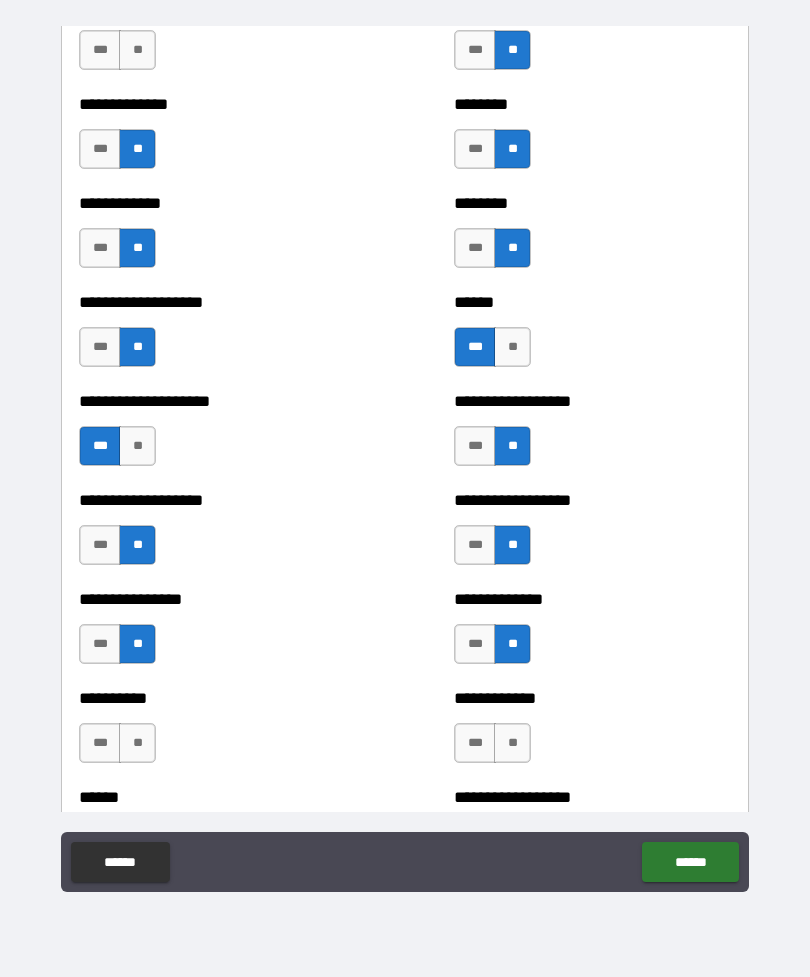 scroll, scrollTop: 1513, scrollLeft: 0, axis: vertical 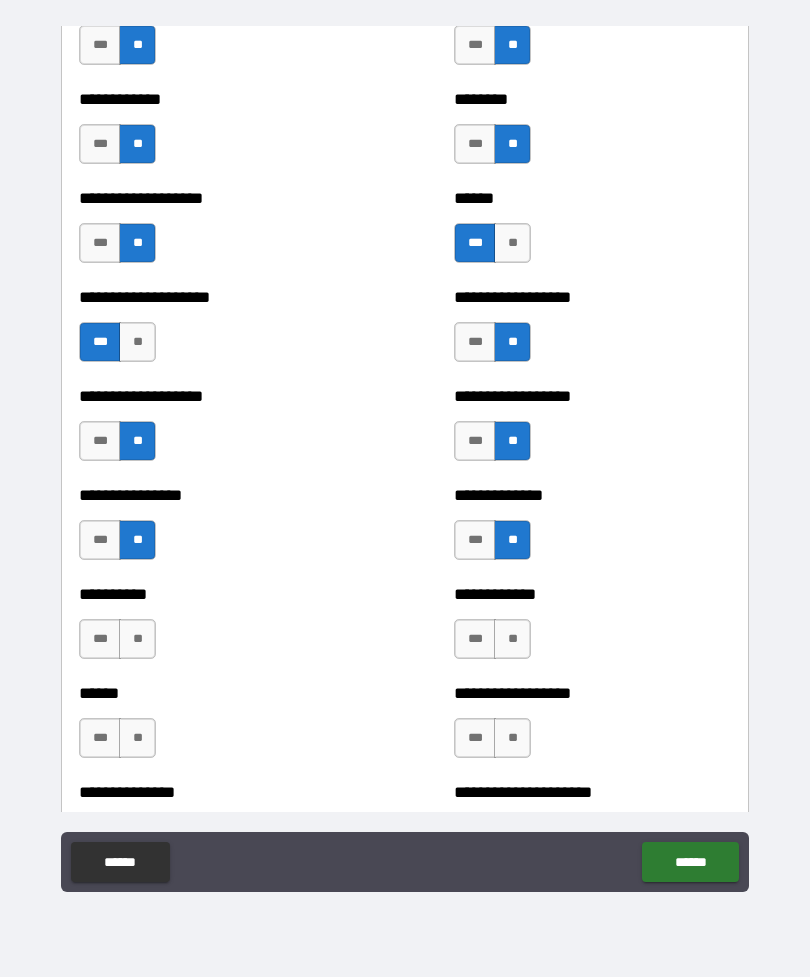 click on "**" at bounding box center (512, 639) 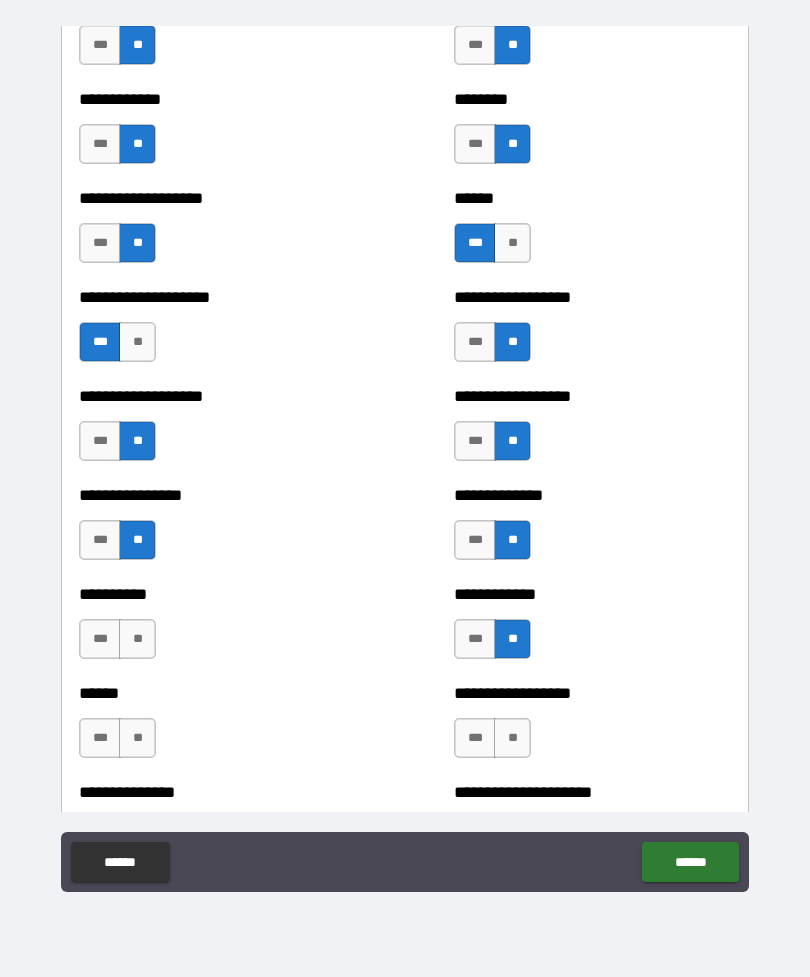 click on "**" at bounding box center [137, 639] 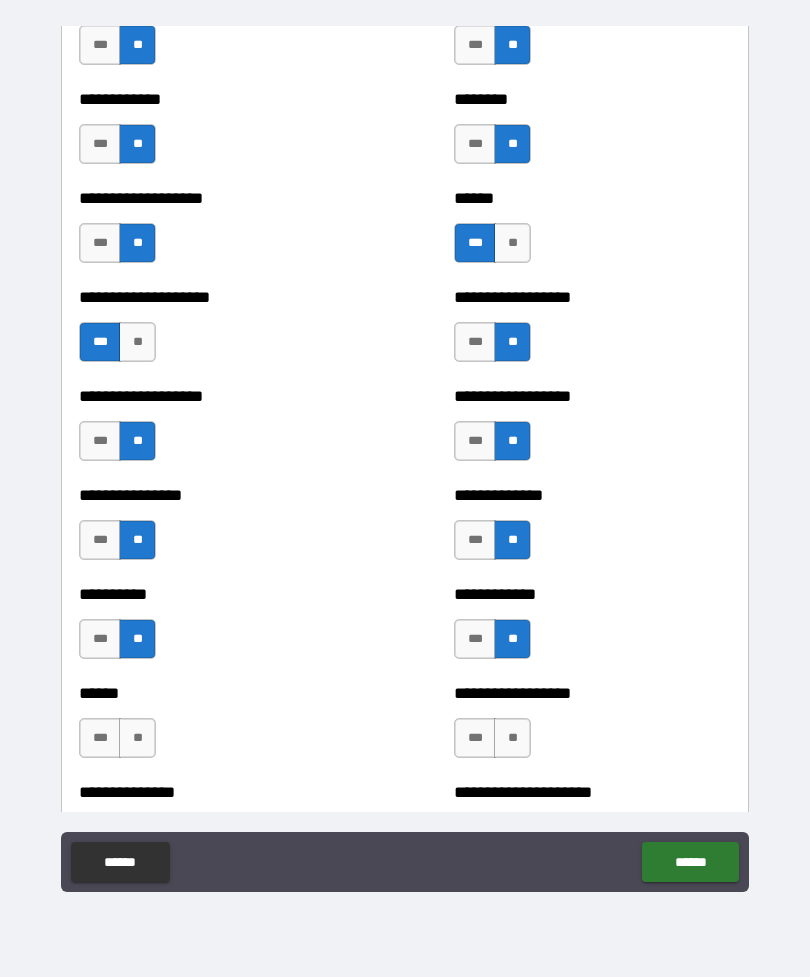 click on "**" at bounding box center (137, 738) 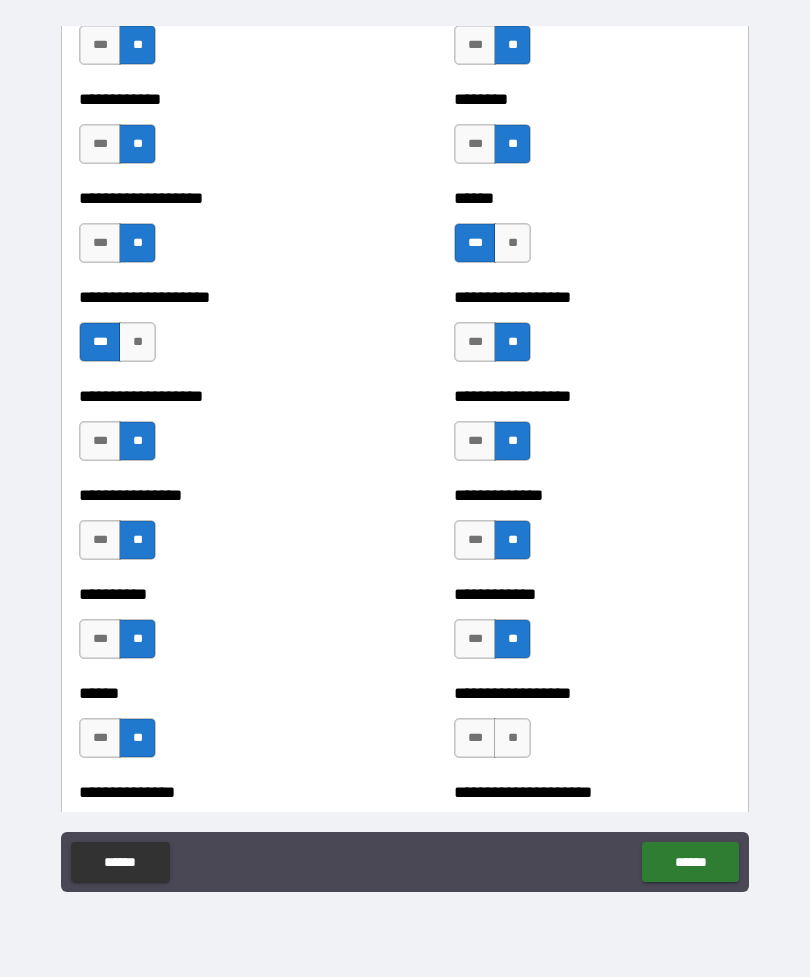 click on "**" at bounding box center [512, 738] 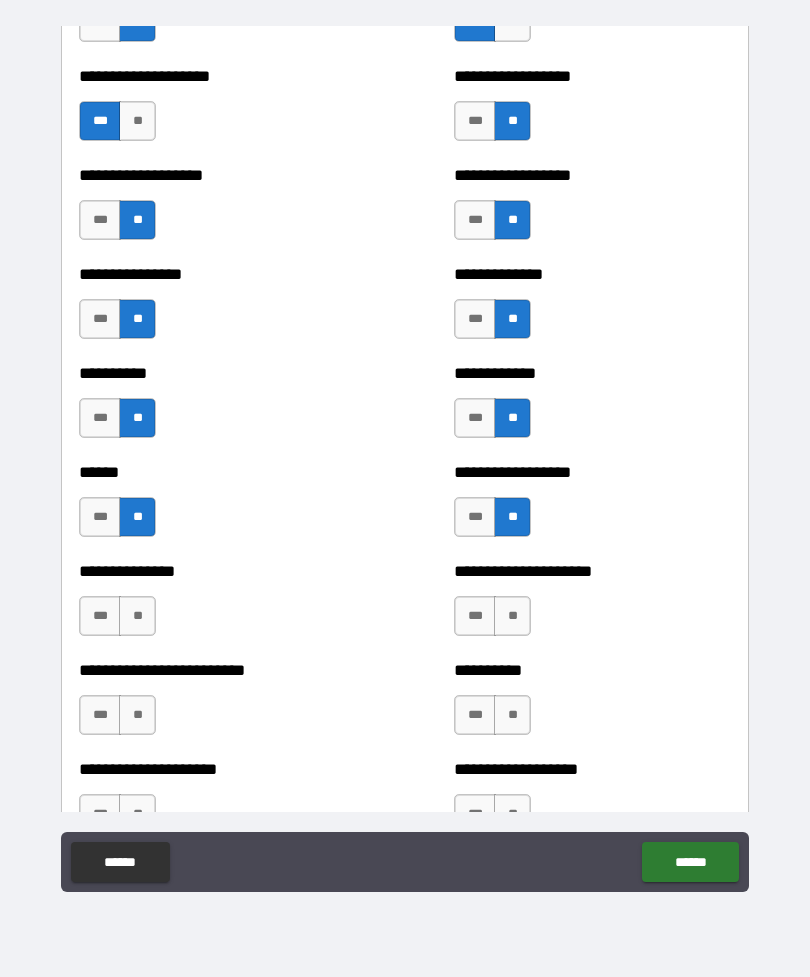 scroll, scrollTop: 1757, scrollLeft: 0, axis: vertical 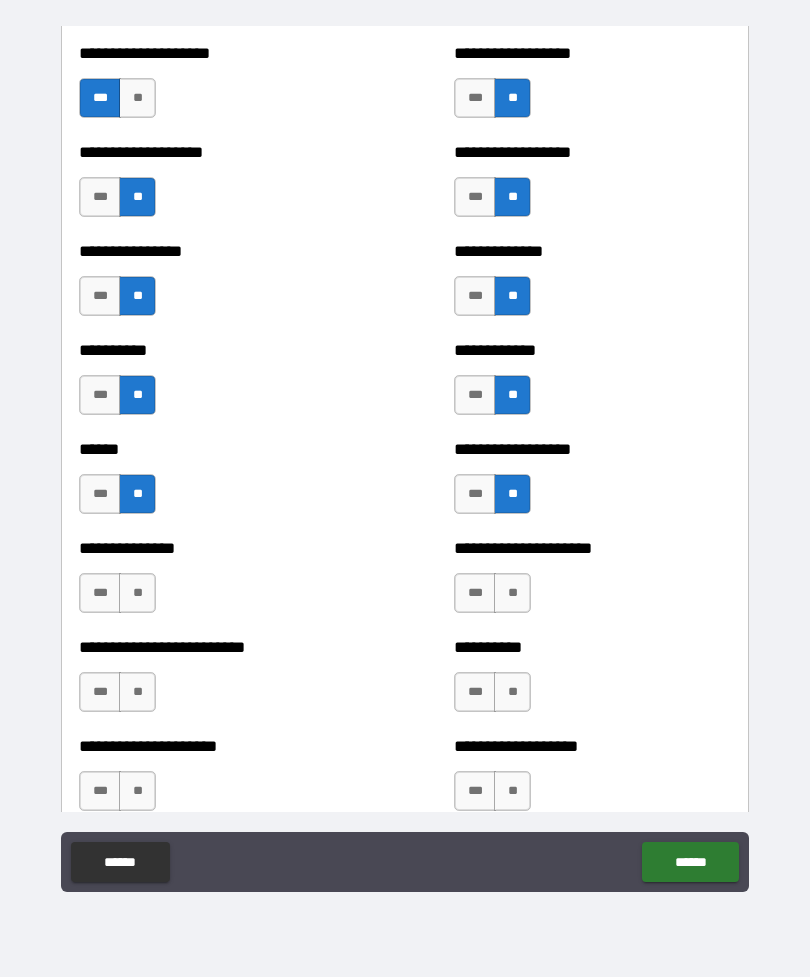 click on "**" at bounding box center [137, 593] 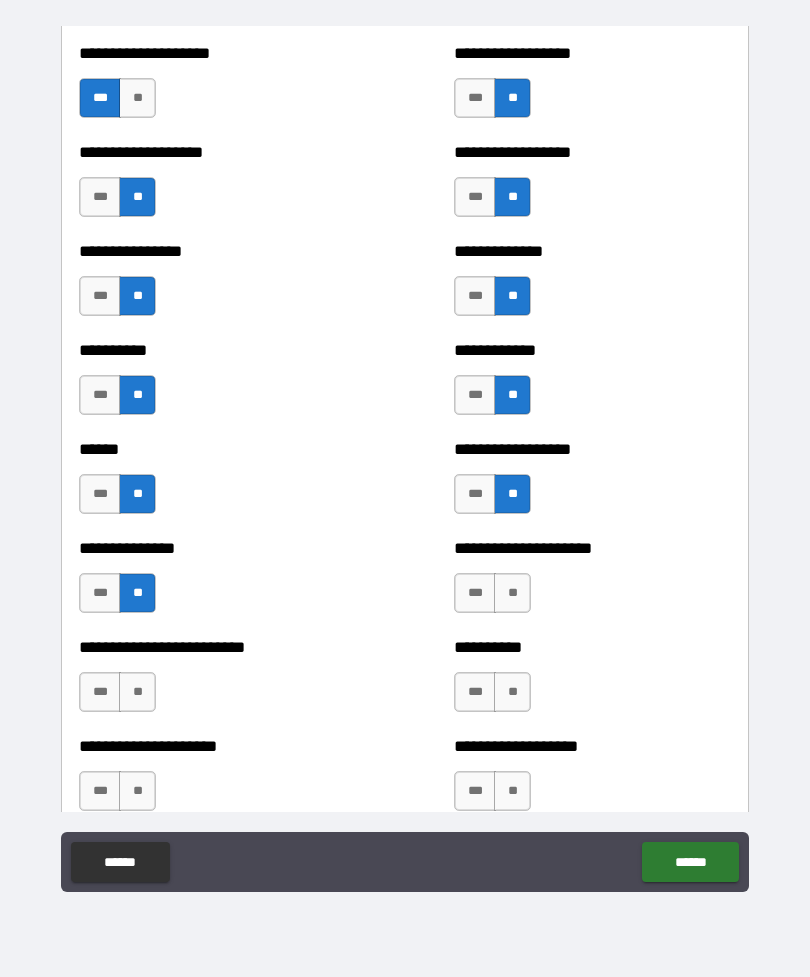 click on "**" at bounding box center [512, 593] 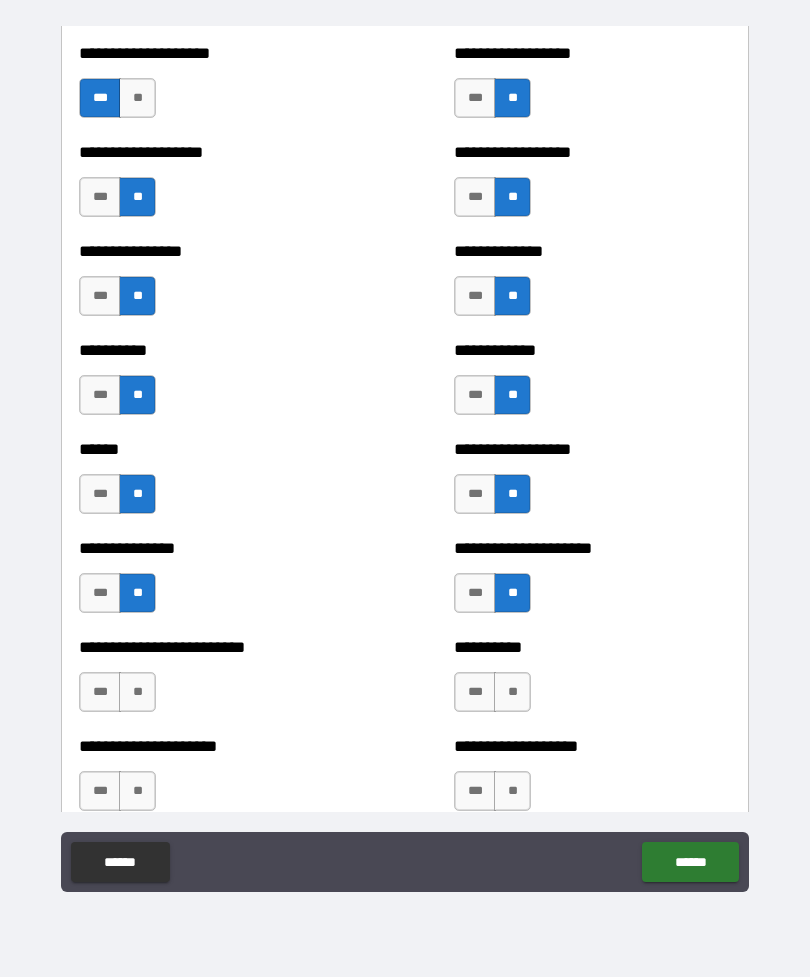 click on "**" at bounding box center [512, 692] 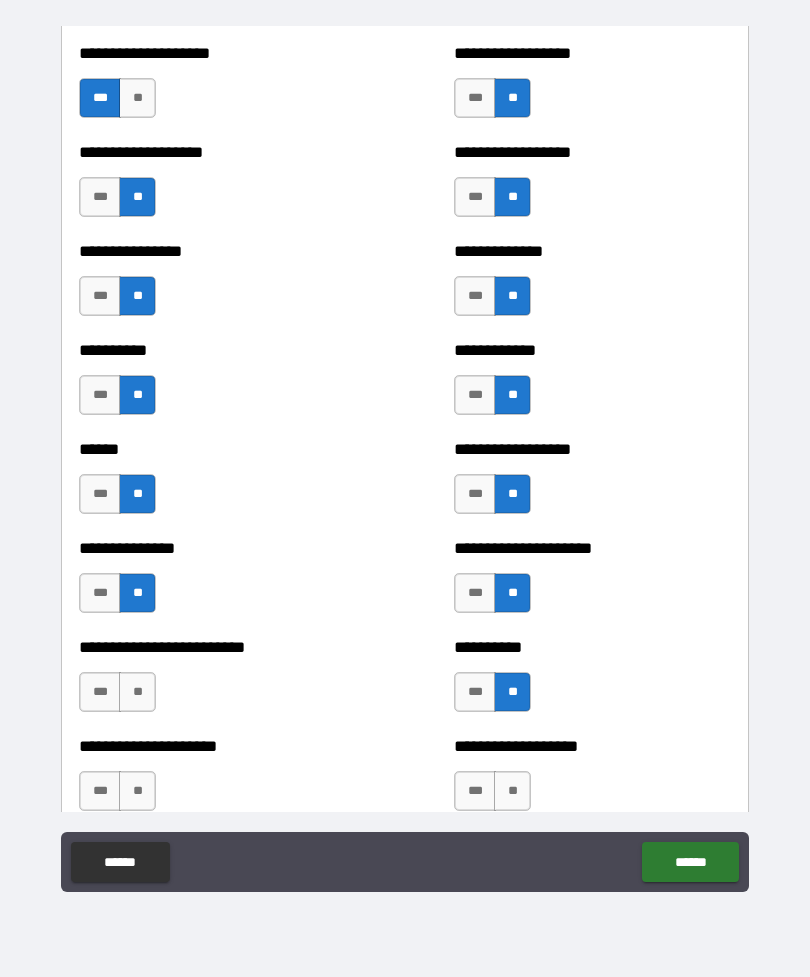 click on "**" at bounding box center (137, 692) 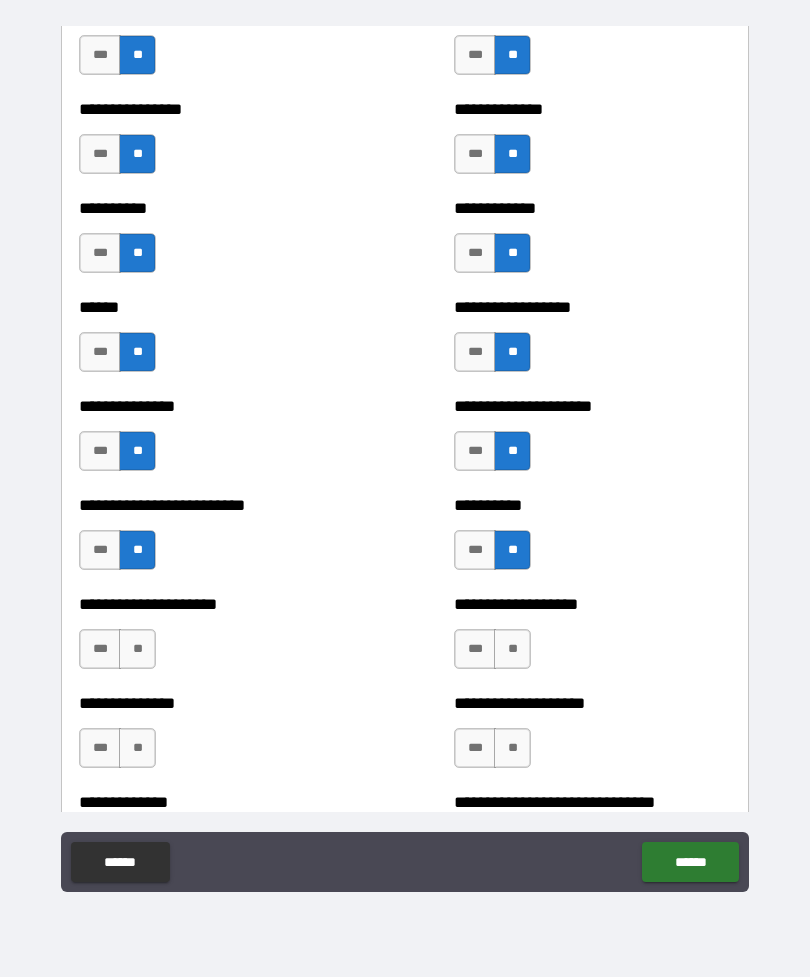 scroll, scrollTop: 1956, scrollLeft: 0, axis: vertical 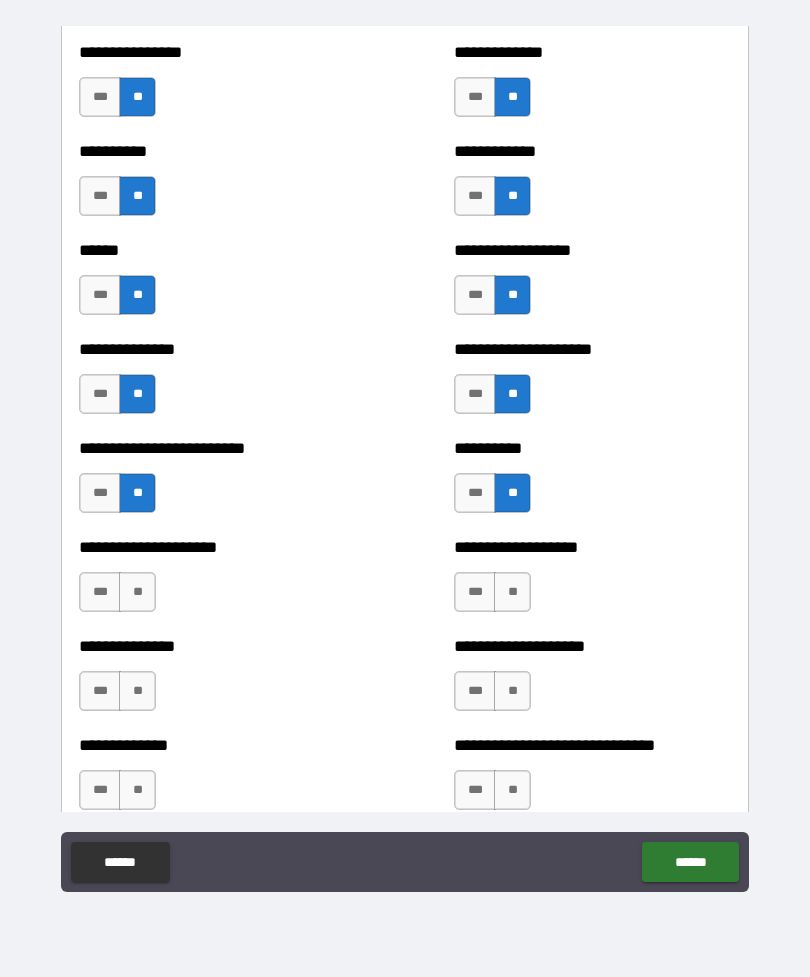 click on "**" at bounding box center (137, 592) 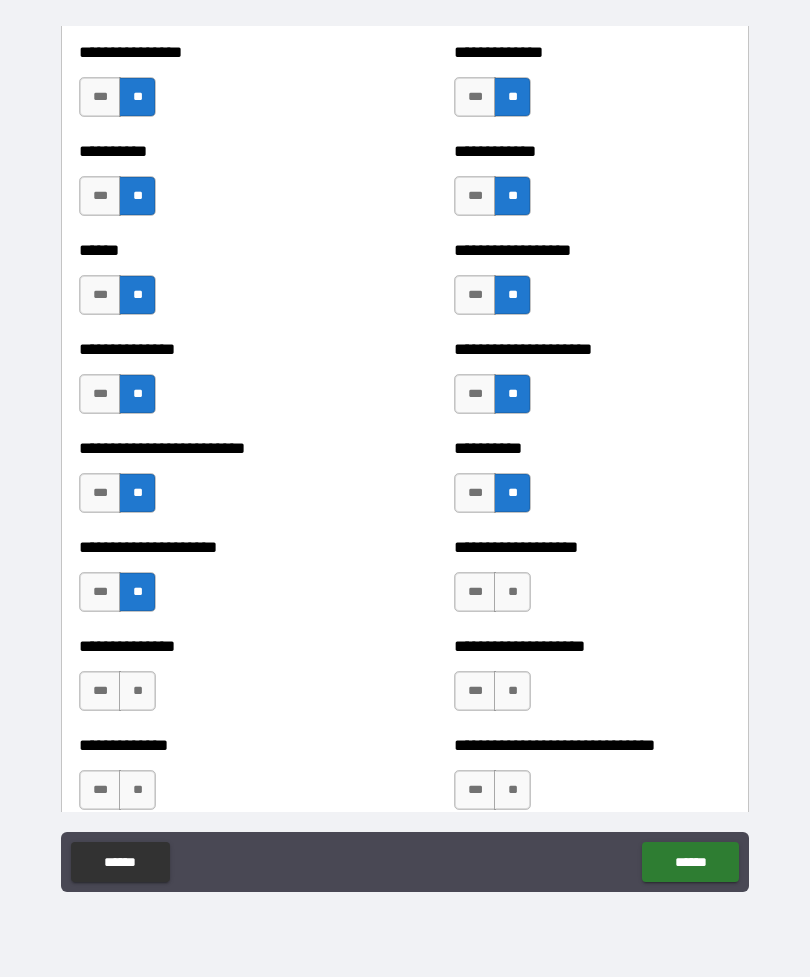 click on "**" at bounding box center (512, 592) 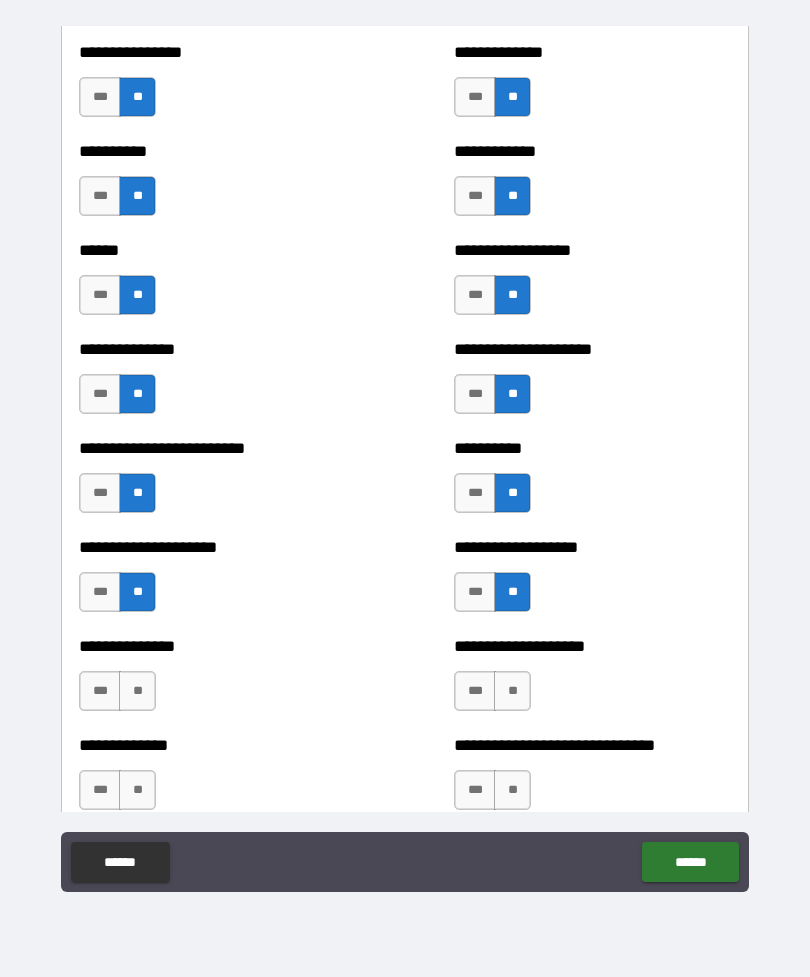 click on "**" at bounding box center (512, 691) 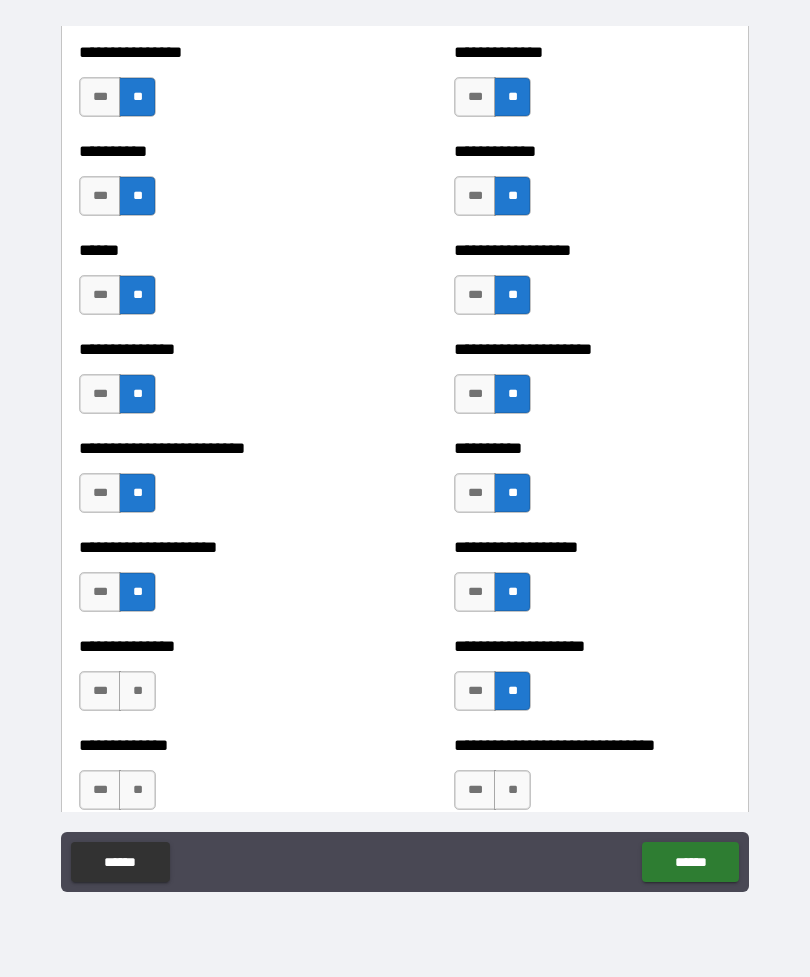 click on "**" at bounding box center [137, 691] 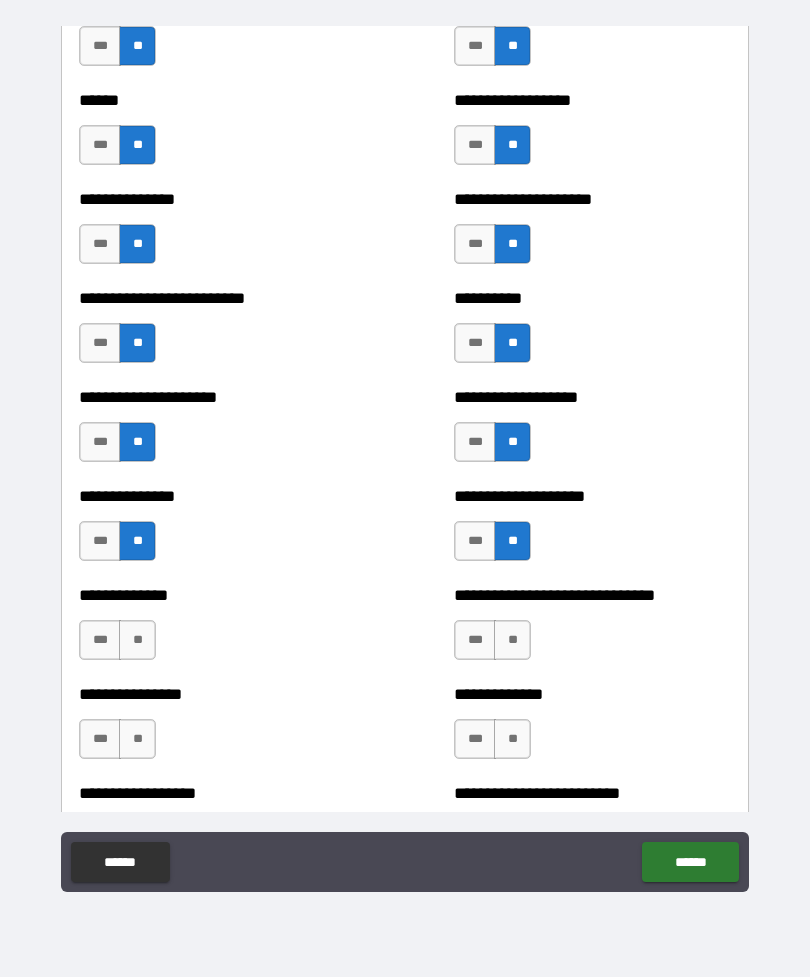 scroll, scrollTop: 2120, scrollLeft: 0, axis: vertical 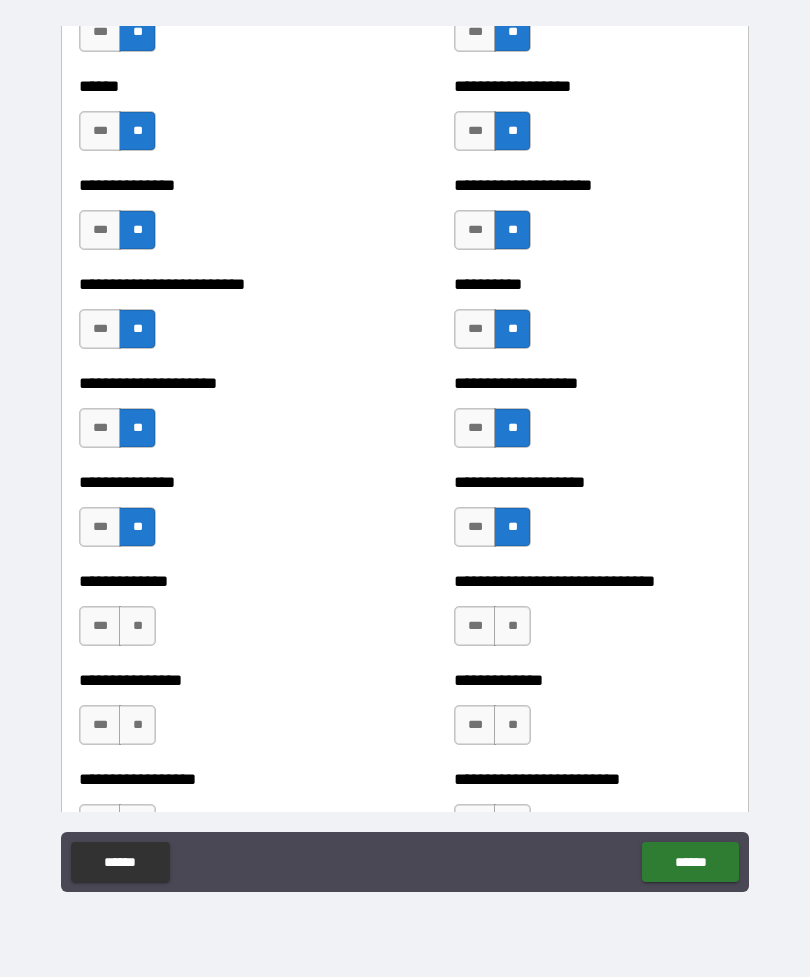click on "**" at bounding box center [137, 626] 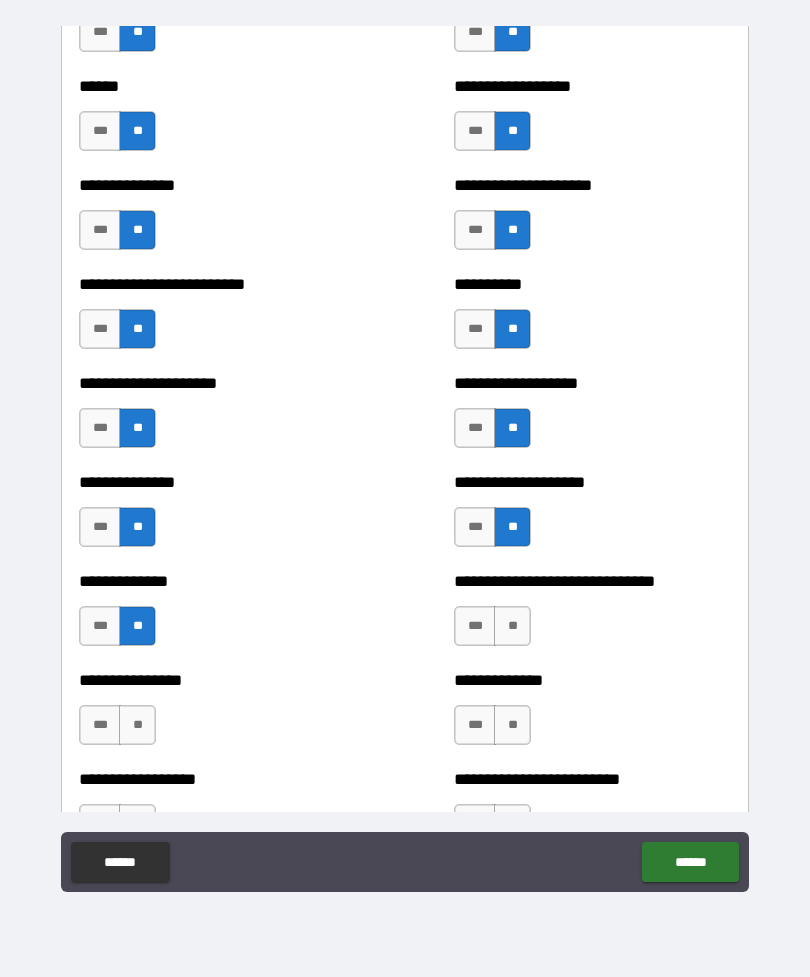 click on "**" at bounding box center (512, 626) 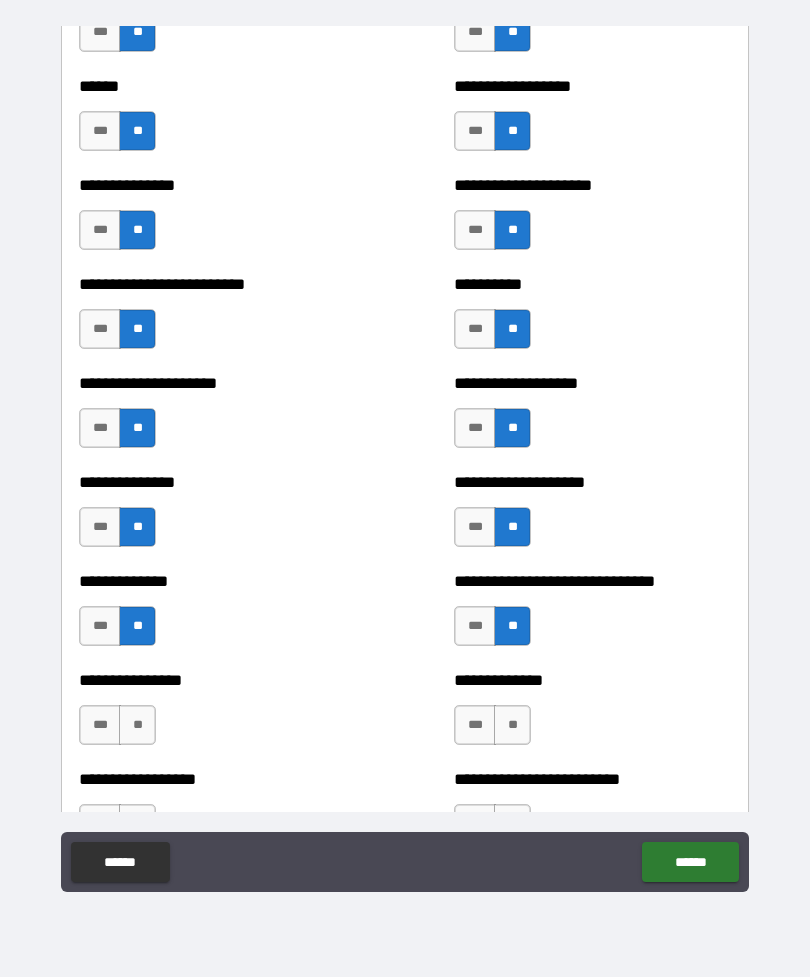 click on "**" at bounding box center (137, 725) 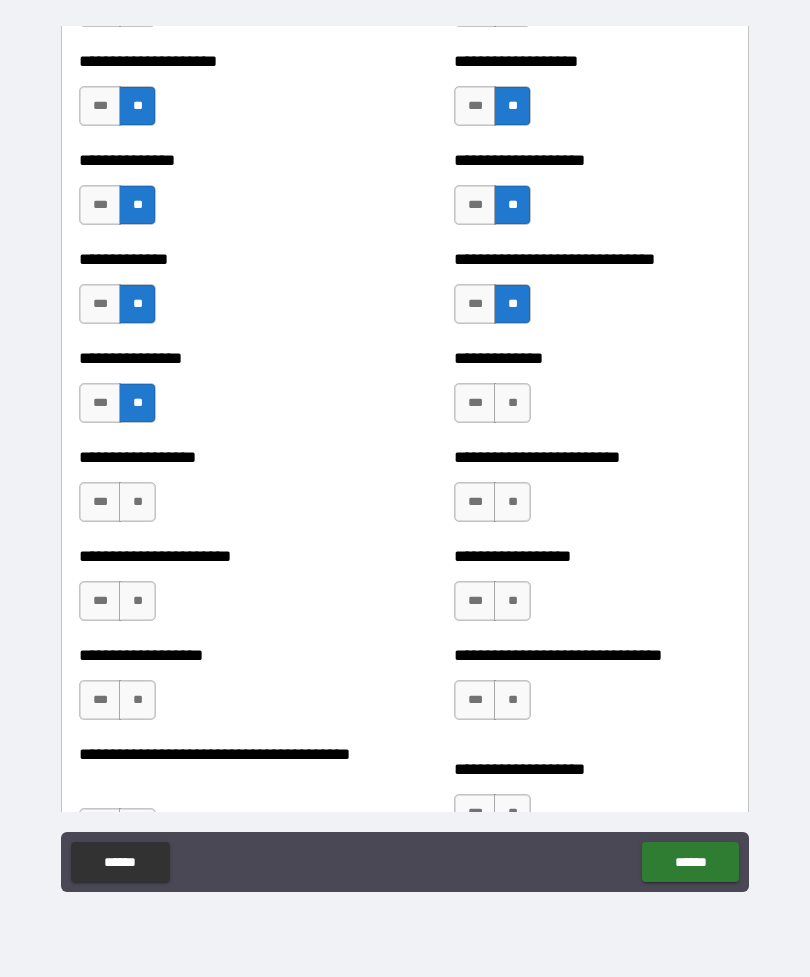 scroll, scrollTop: 2442, scrollLeft: 0, axis: vertical 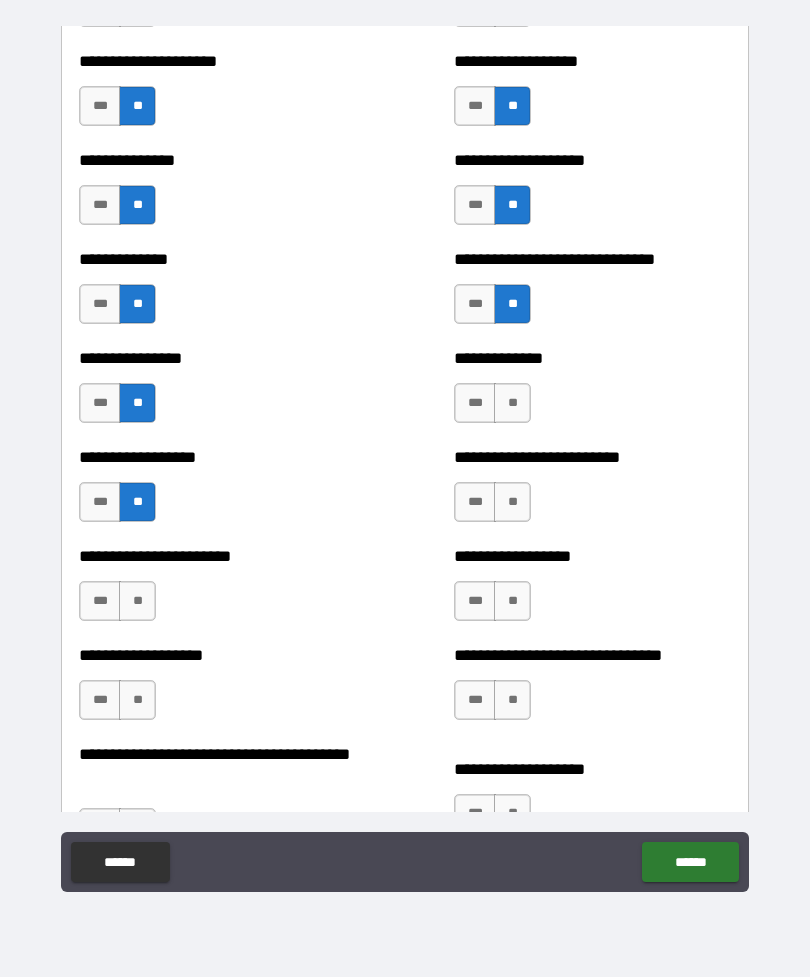 click on "**" at bounding box center (512, 502) 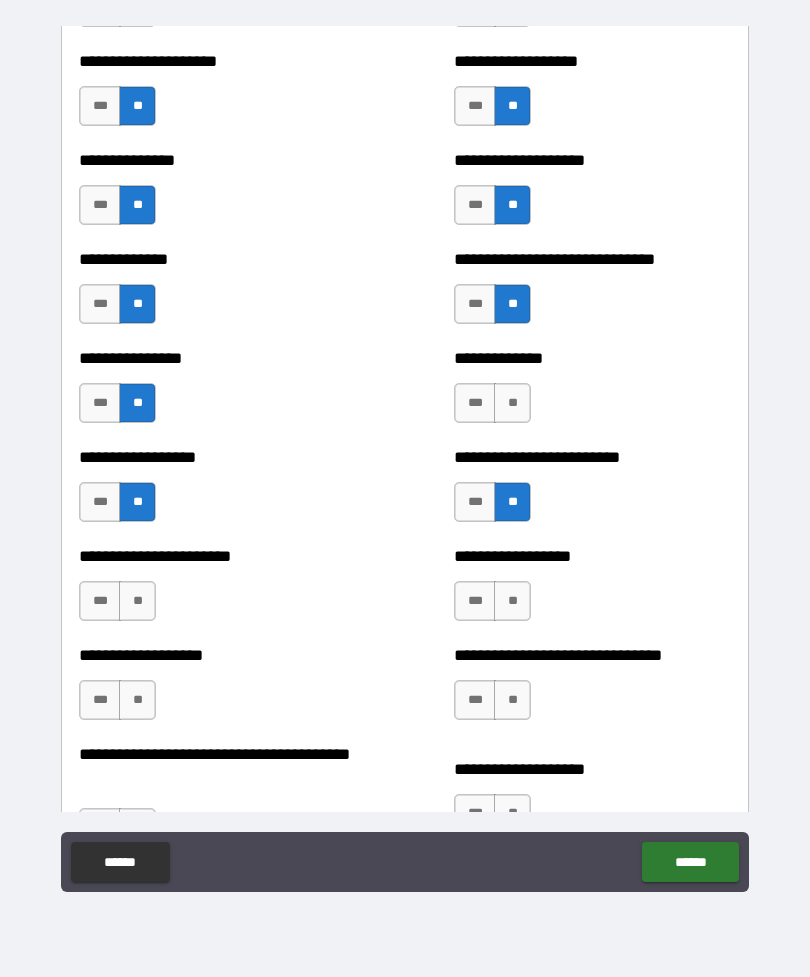 click on "**" at bounding box center (512, 601) 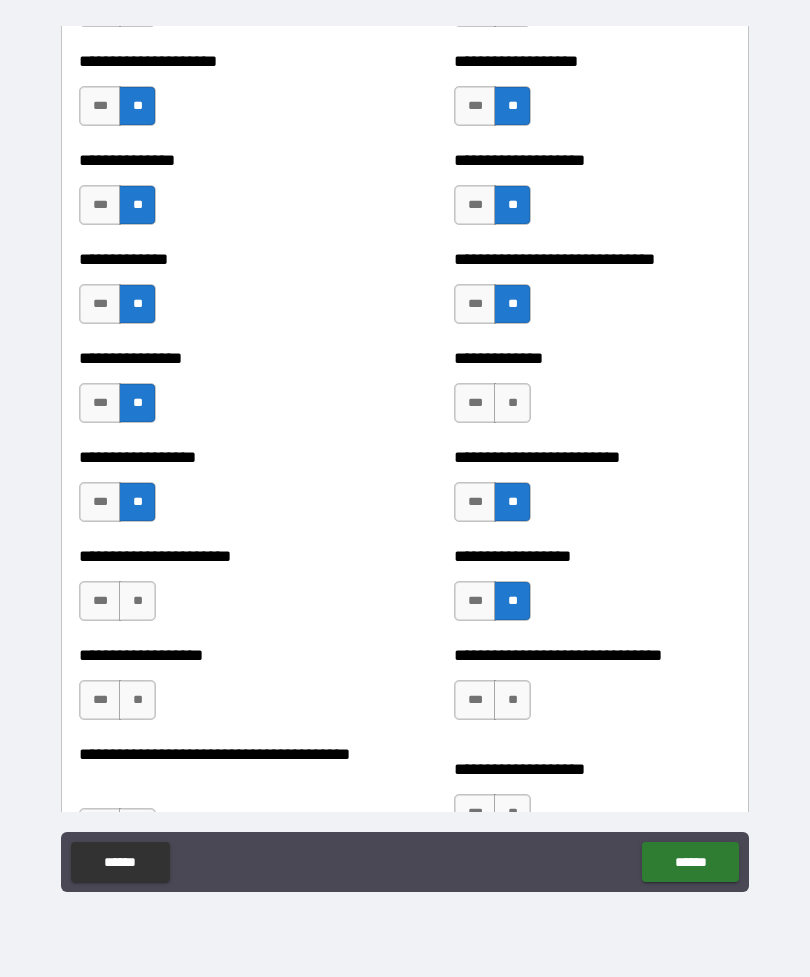 click on "**" at bounding box center (137, 601) 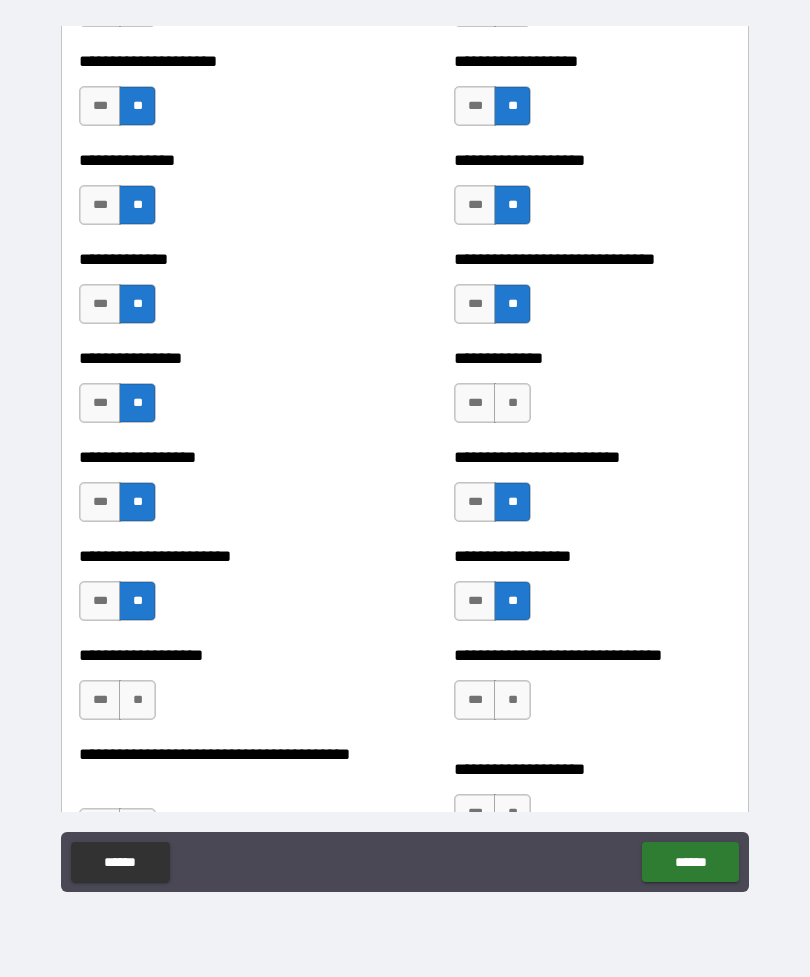click on "**" at bounding box center (137, 700) 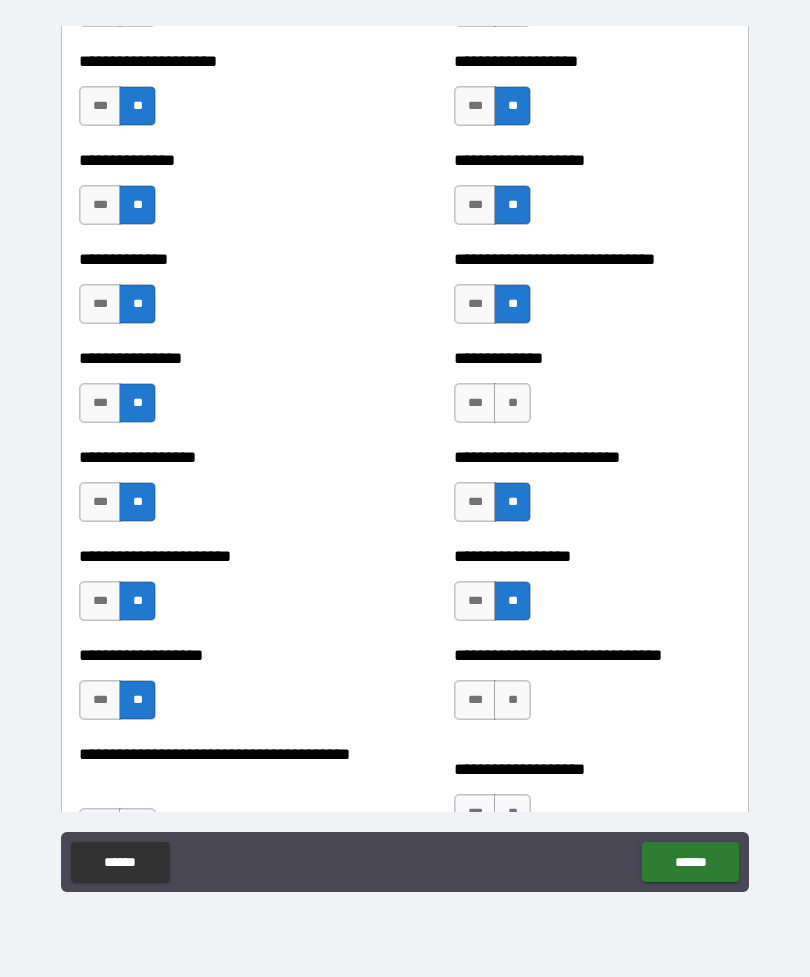 click on "**" at bounding box center (512, 700) 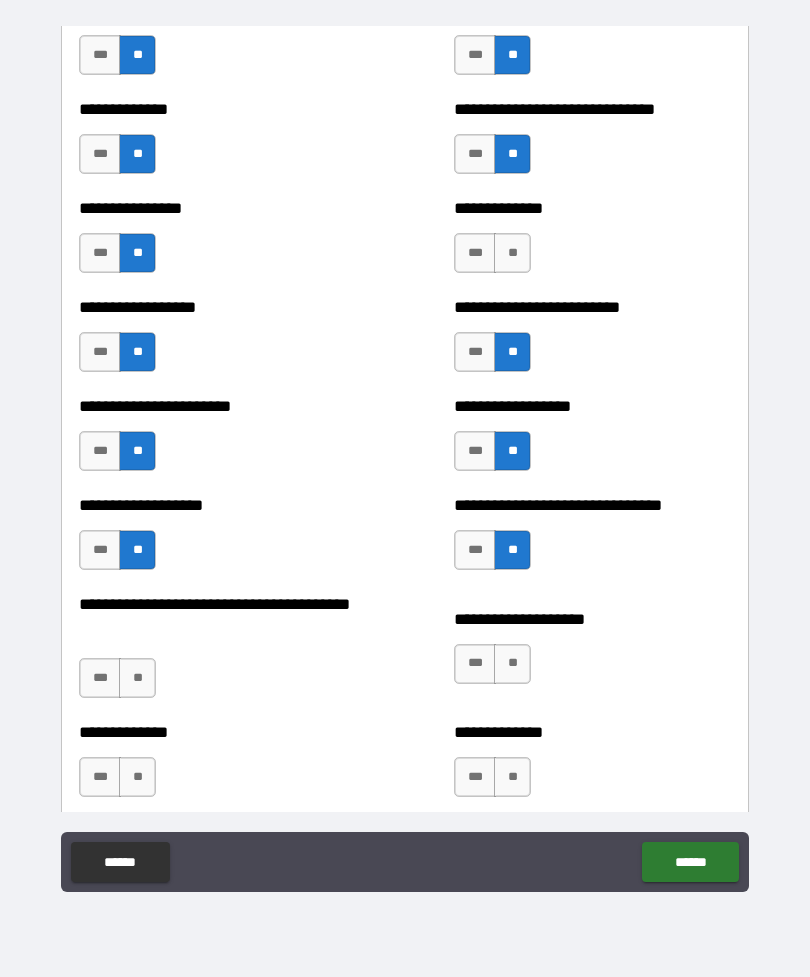 scroll, scrollTop: 2598, scrollLeft: 0, axis: vertical 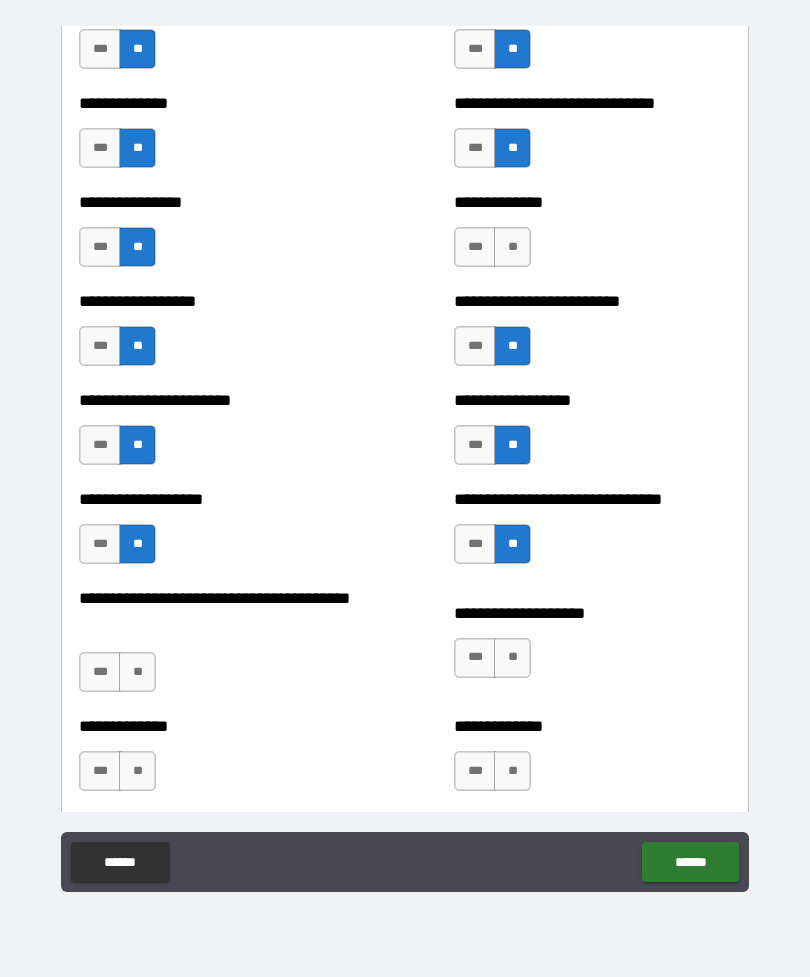 click on "**" at bounding box center (137, 672) 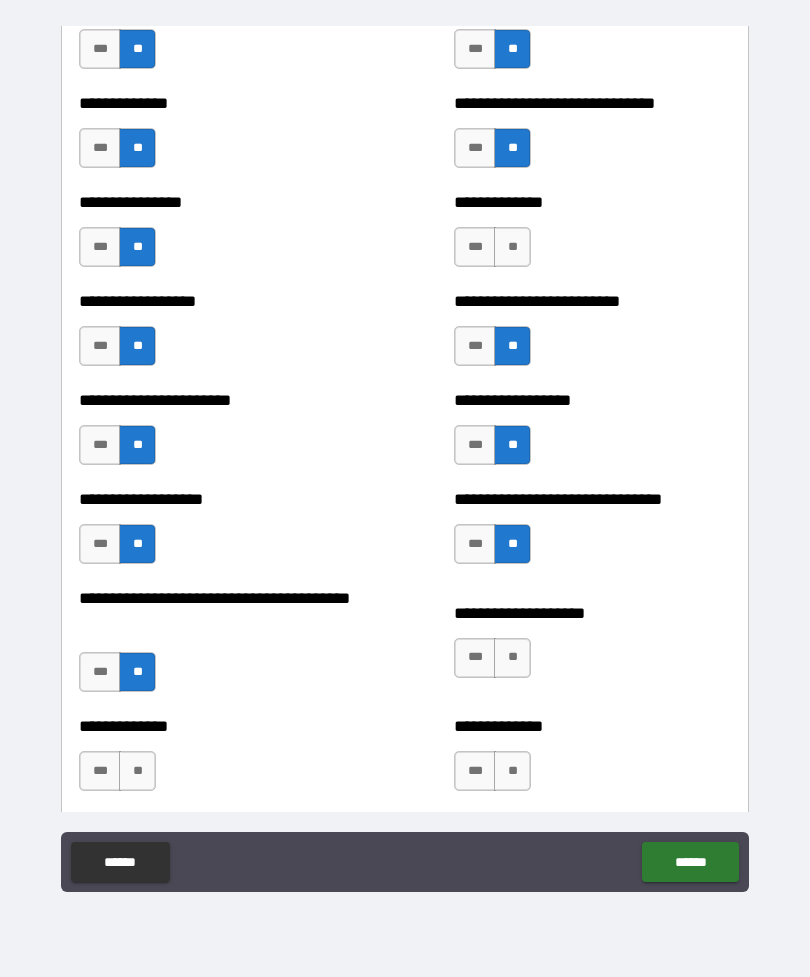 click on "**" at bounding box center (512, 658) 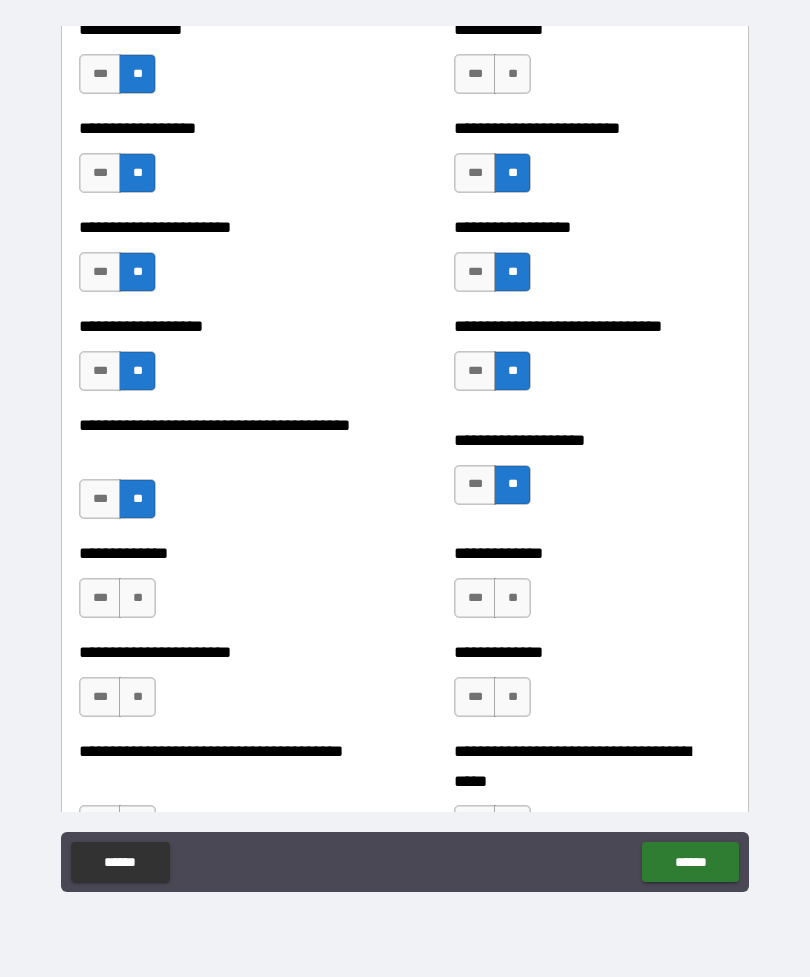 scroll, scrollTop: 2774, scrollLeft: 0, axis: vertical 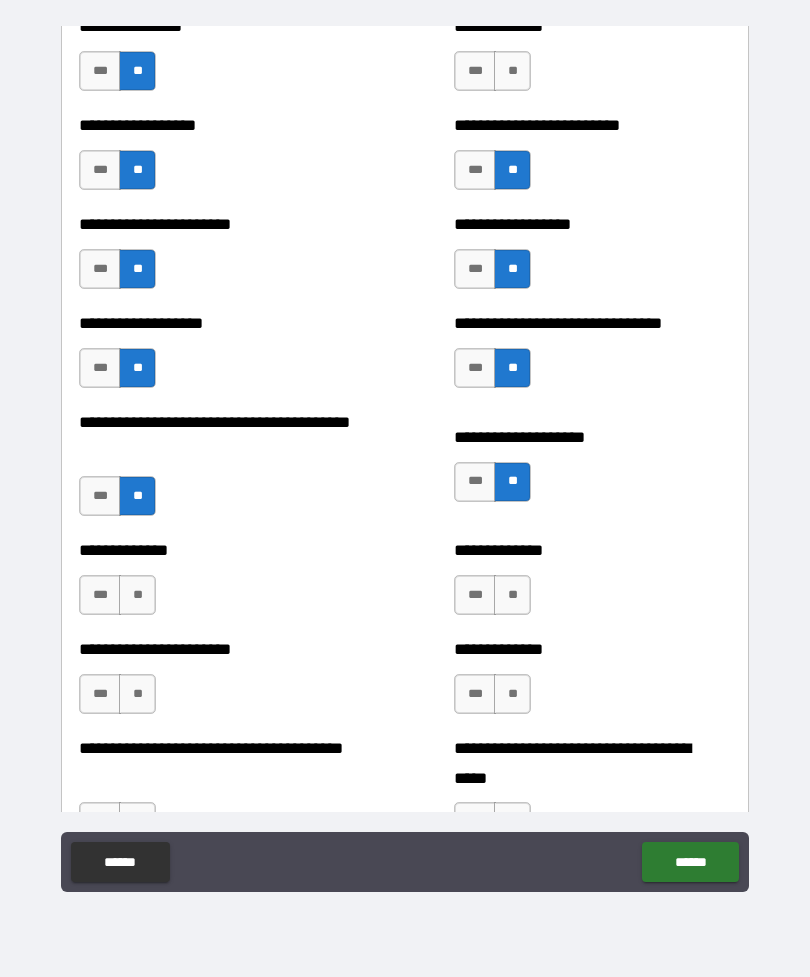 click on "**" at bounding box center (512, 595) 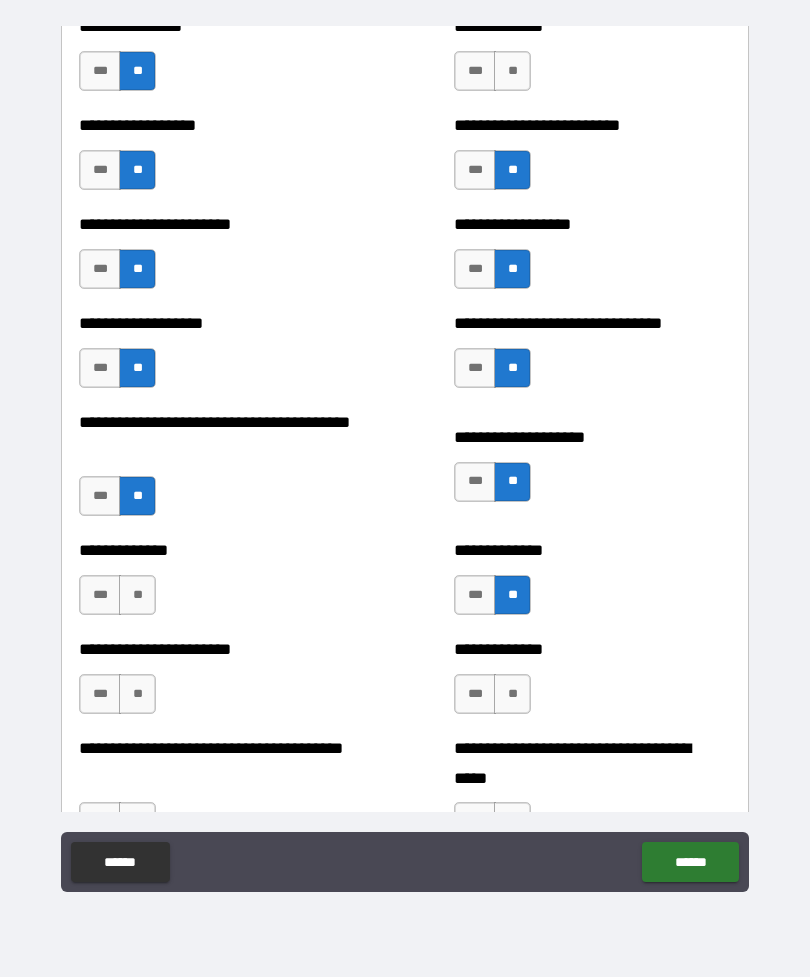 click on "**" at bounding box center (137, 595) 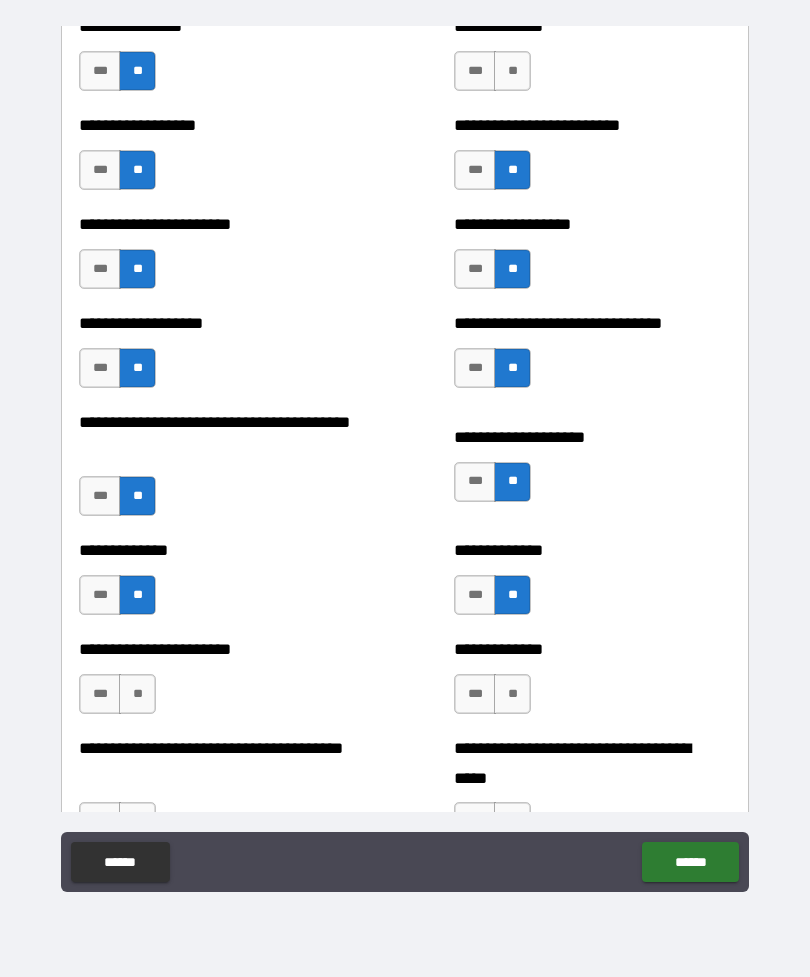 click on "**" at bounding box center (137, 694) 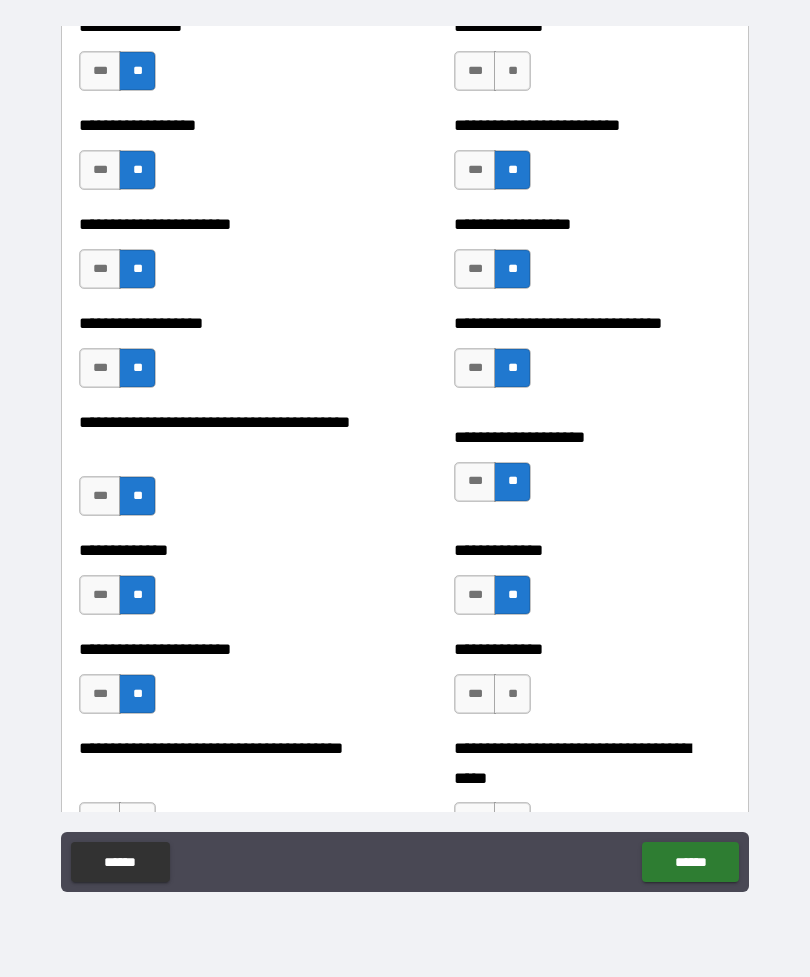 click on "**" at bounding box center [512, 694] 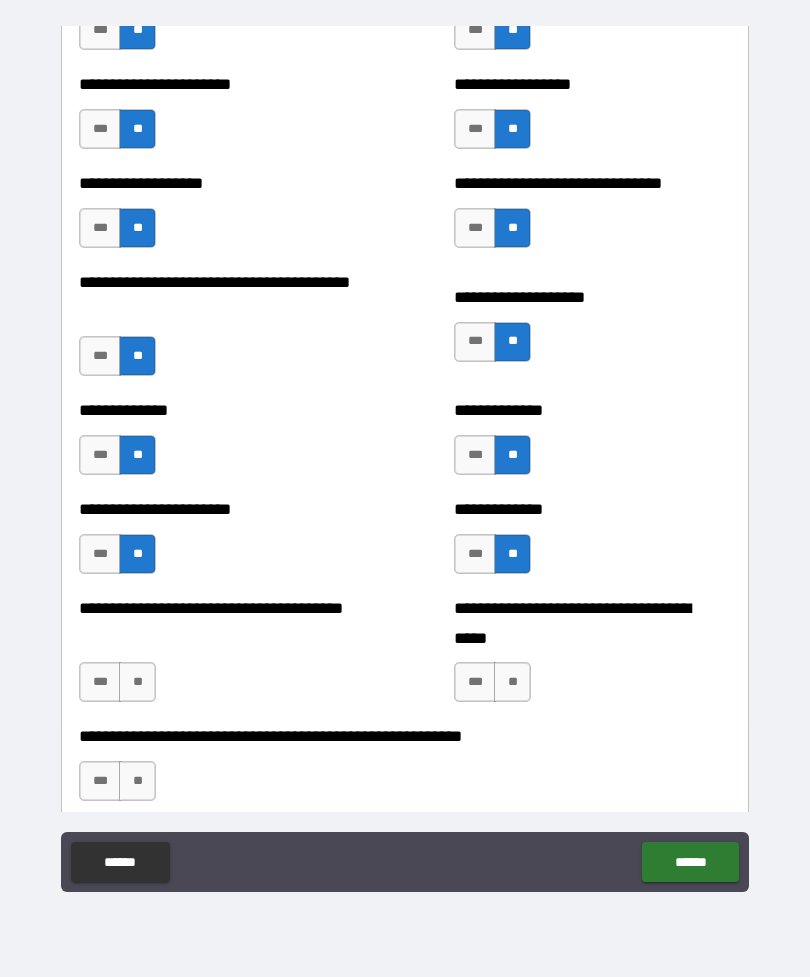 scroll, scrollTop: 2938, scrollLeft: 0, axis: vertical 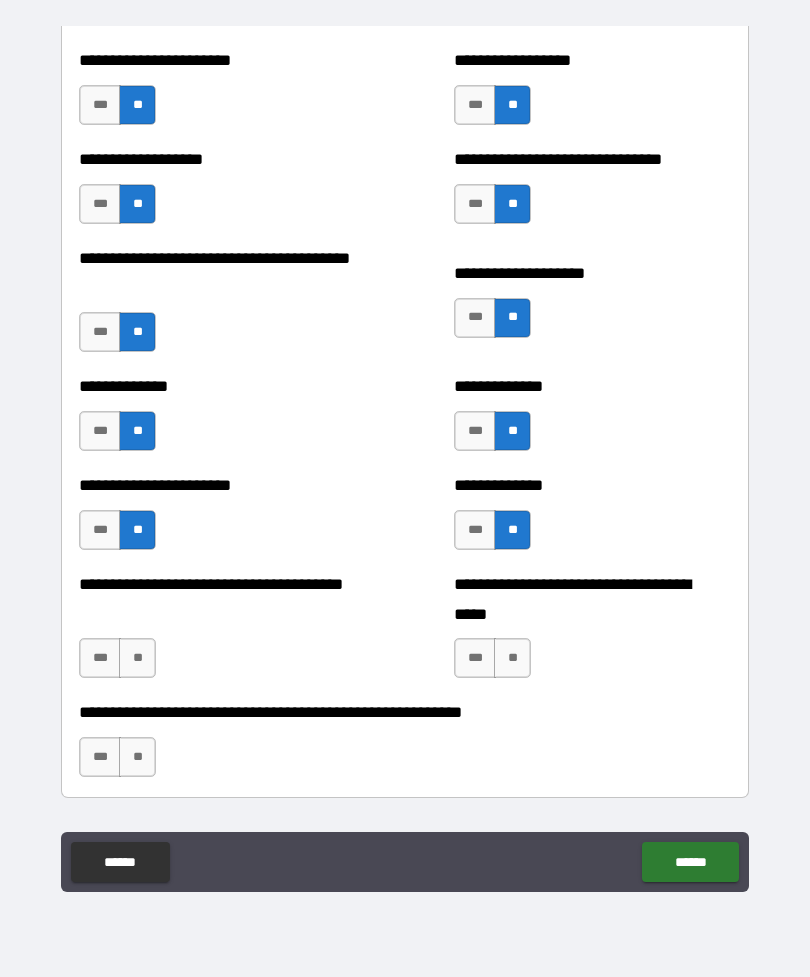 click on "**" at bounding box center (512, 658) 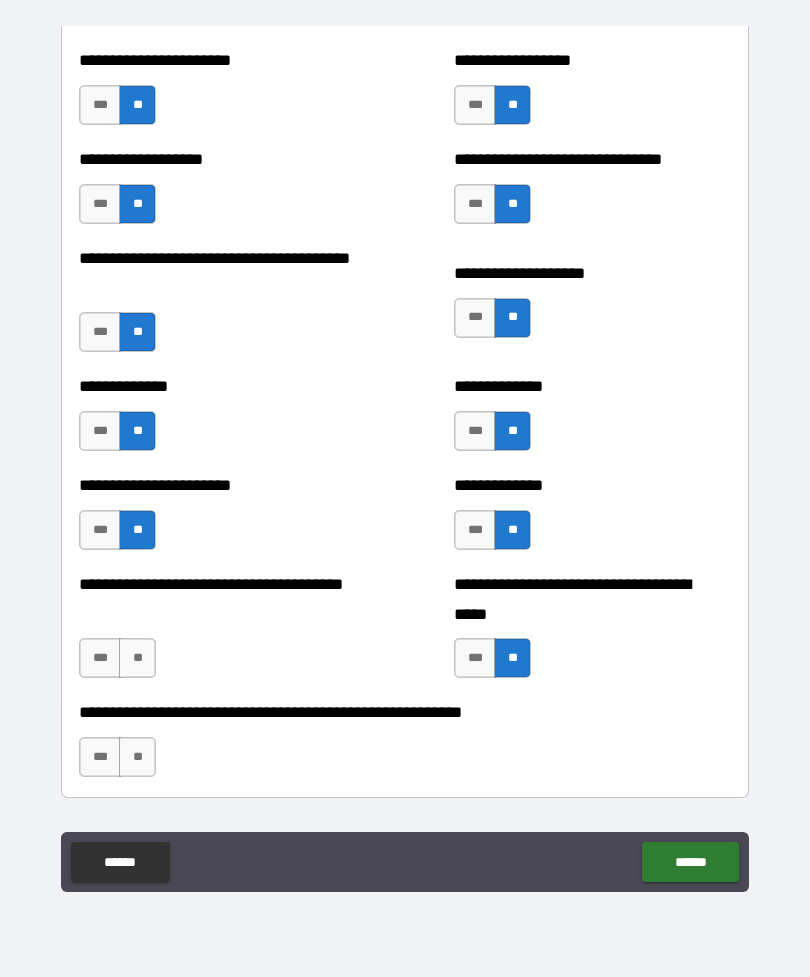 click on "**" at bounding box center [137, 658] 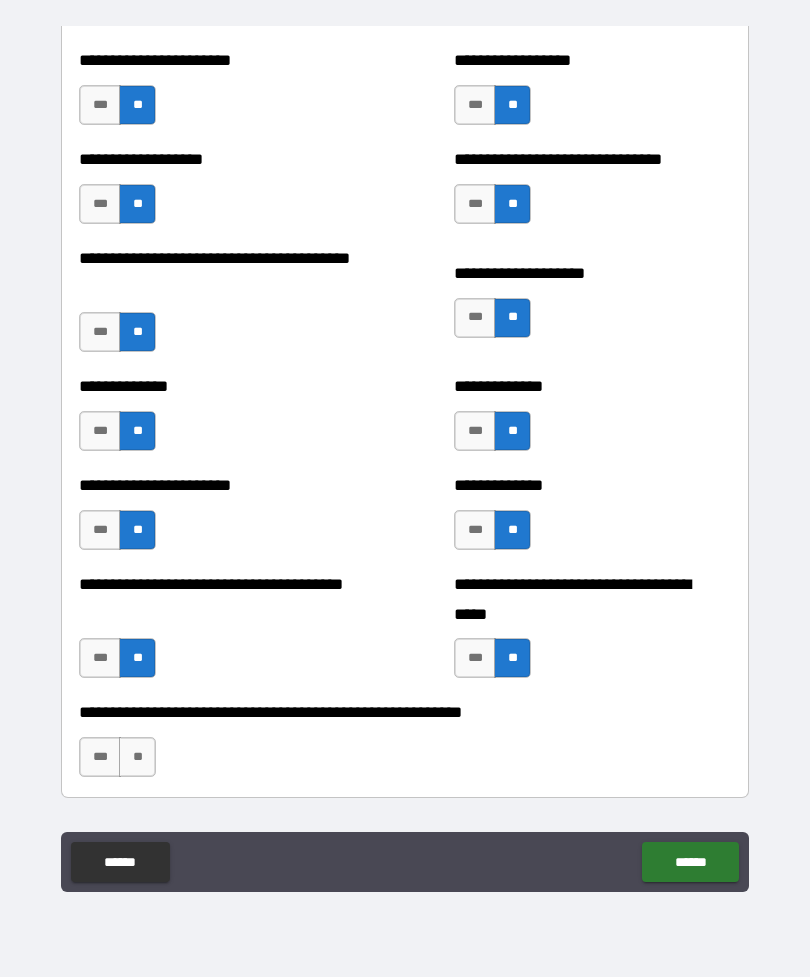 click on "**" at bounding box center (137, 757) 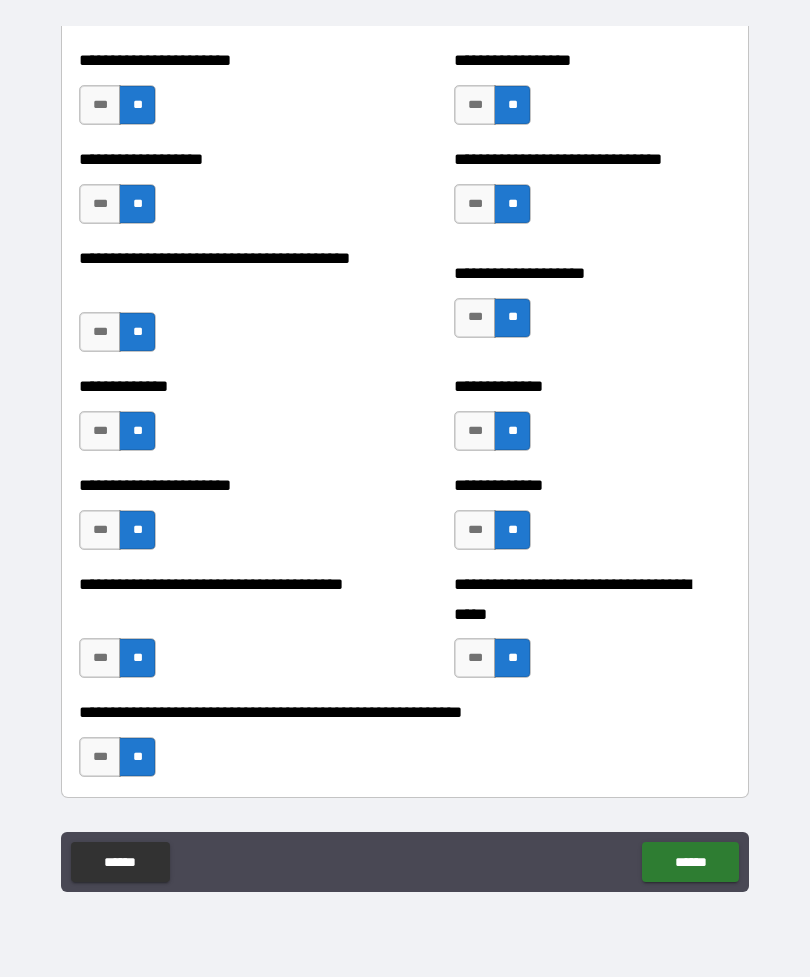 click on "******" at bounding box center (690, 862) 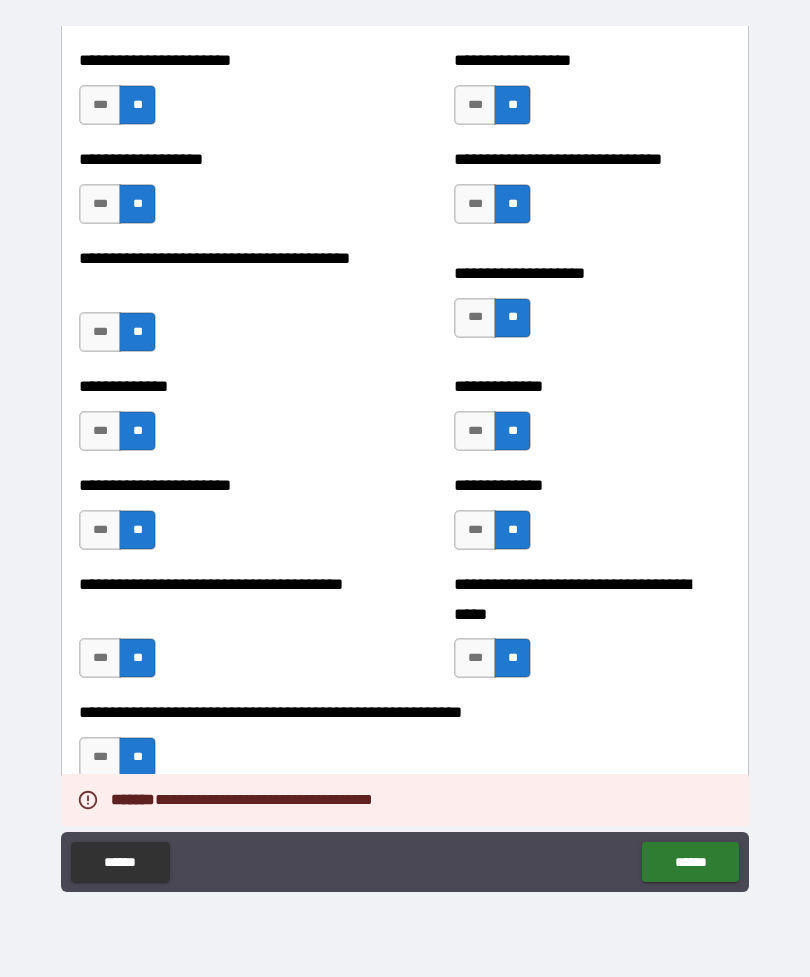 click on "******" at bounding box center (690, 862) 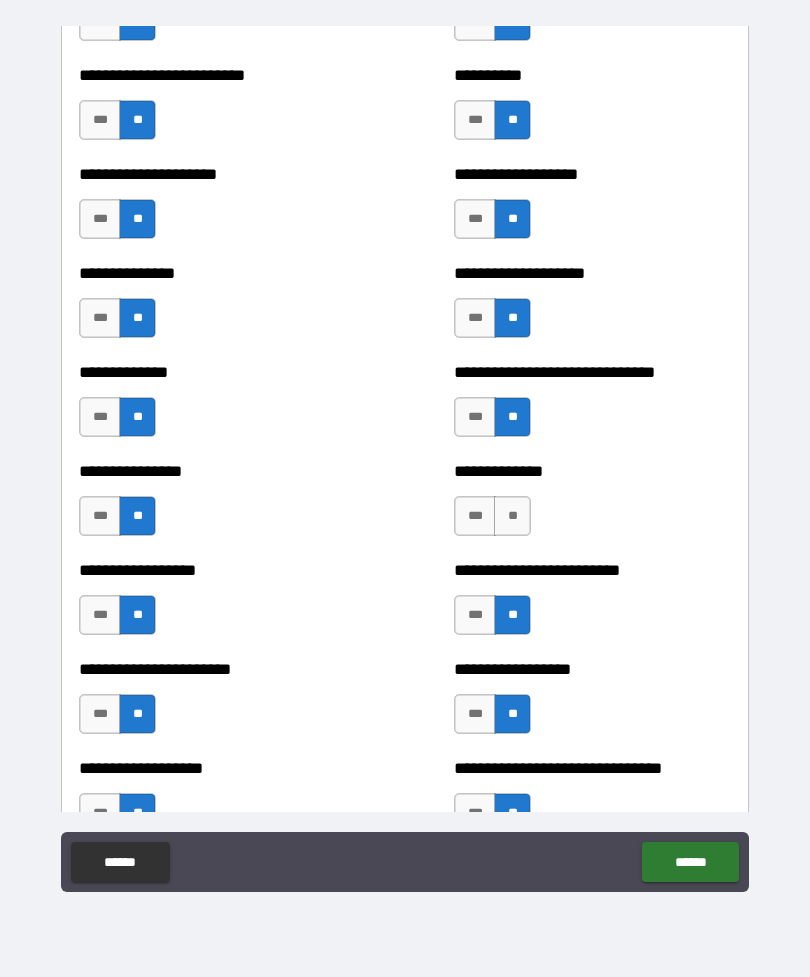 scroll, scrollTop: 2328, scrollLeft: 0, axis: vertical 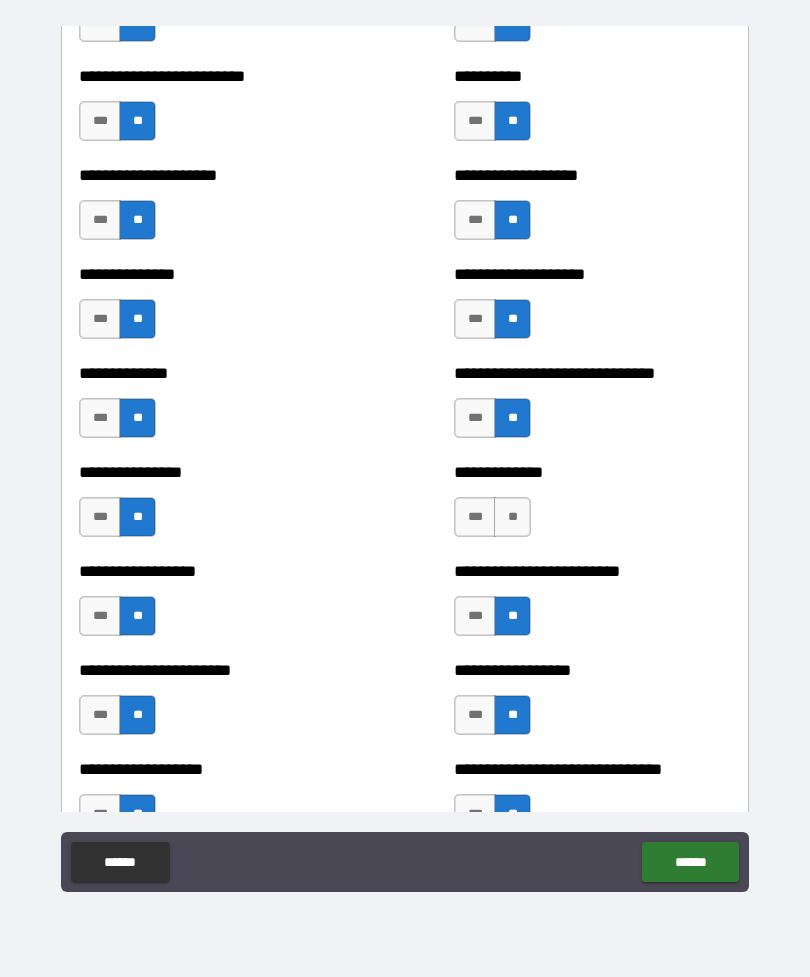 click on "**" at bounding box center [512, 517] 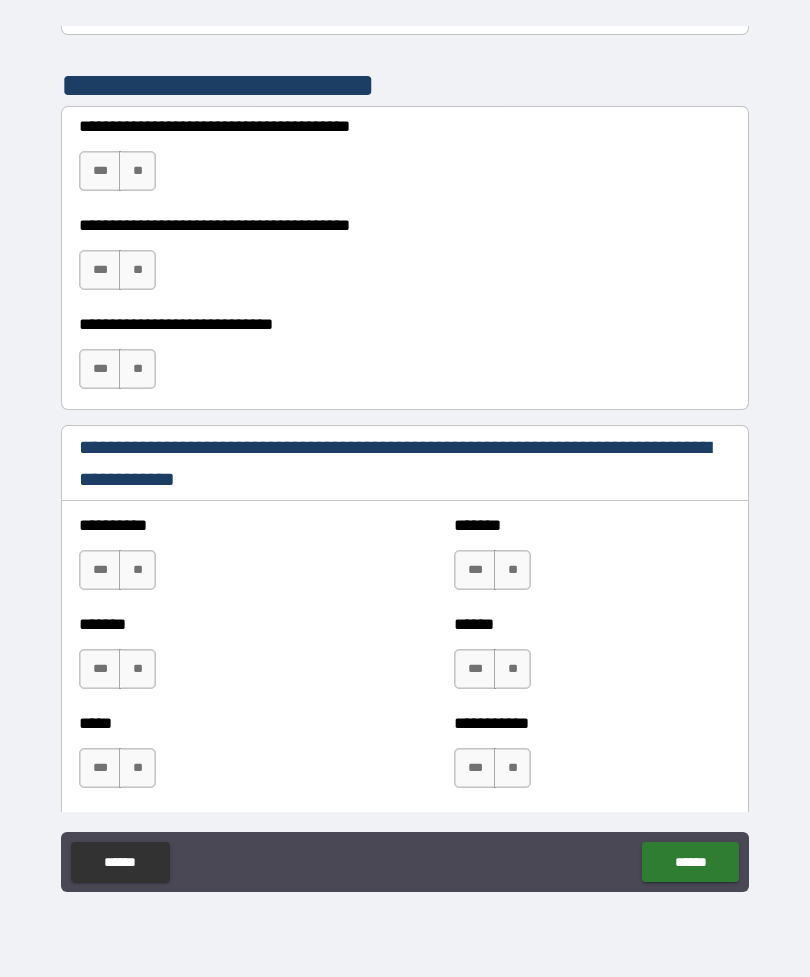 scroll, scrollTop: 3703, scrollLeft: 0, axis: vertical 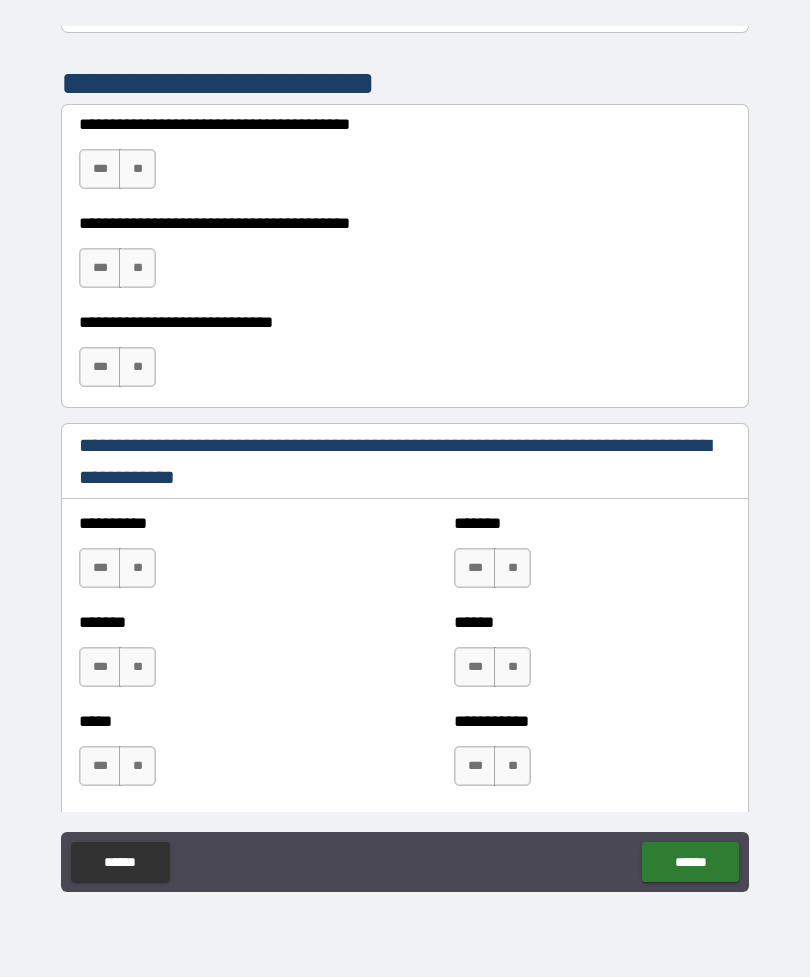 click on "**" at bounding box center [137, 169] 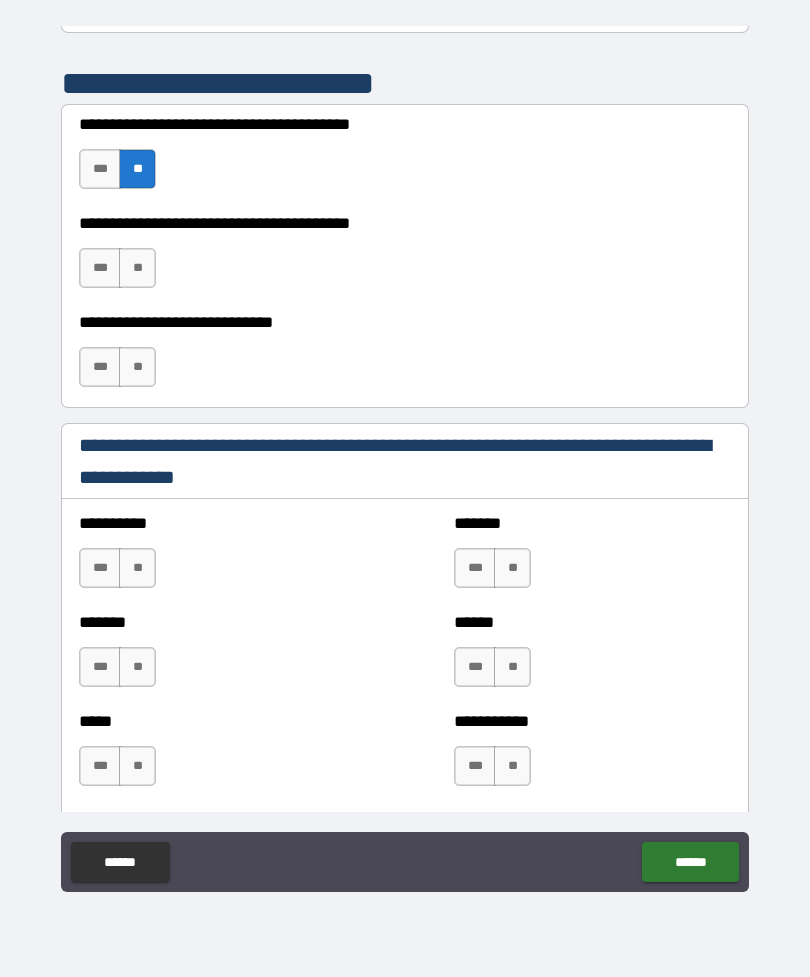 click on "**" at bounding box center (137, 268) 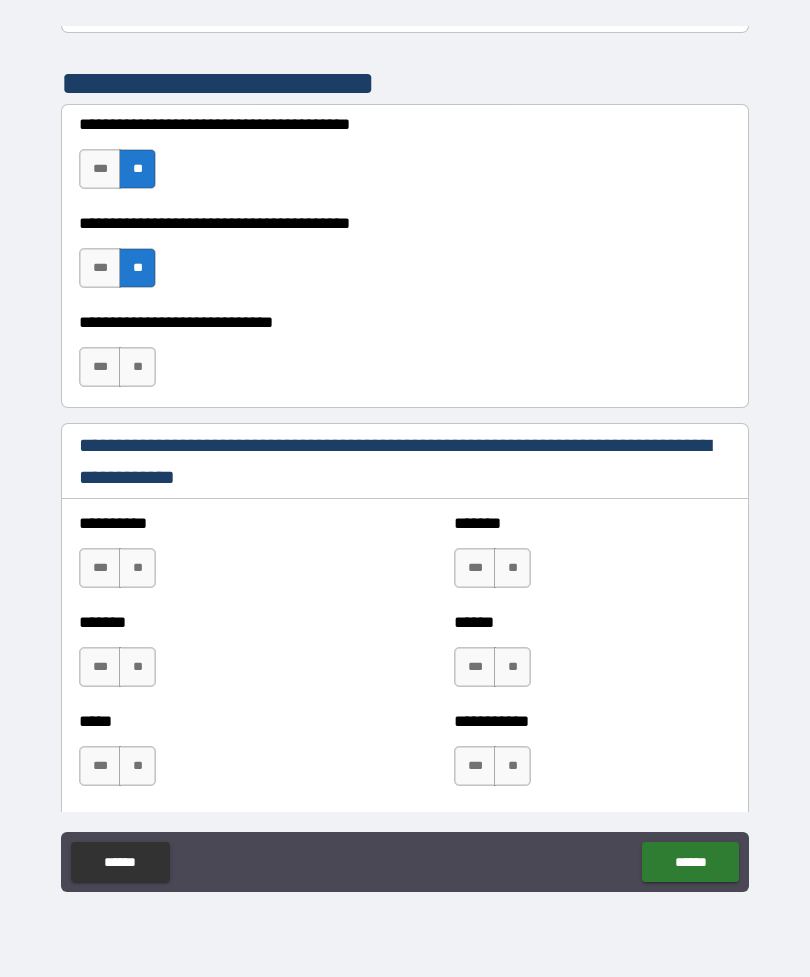 click on "***" at bounding box center (100, 367) 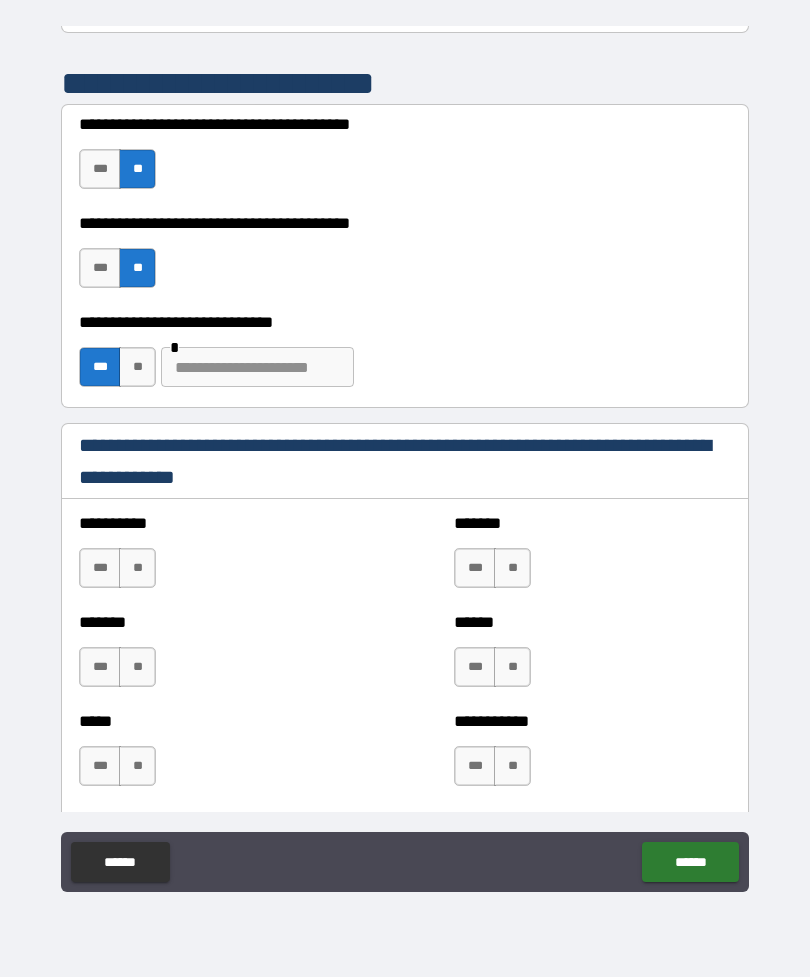 type on "*" 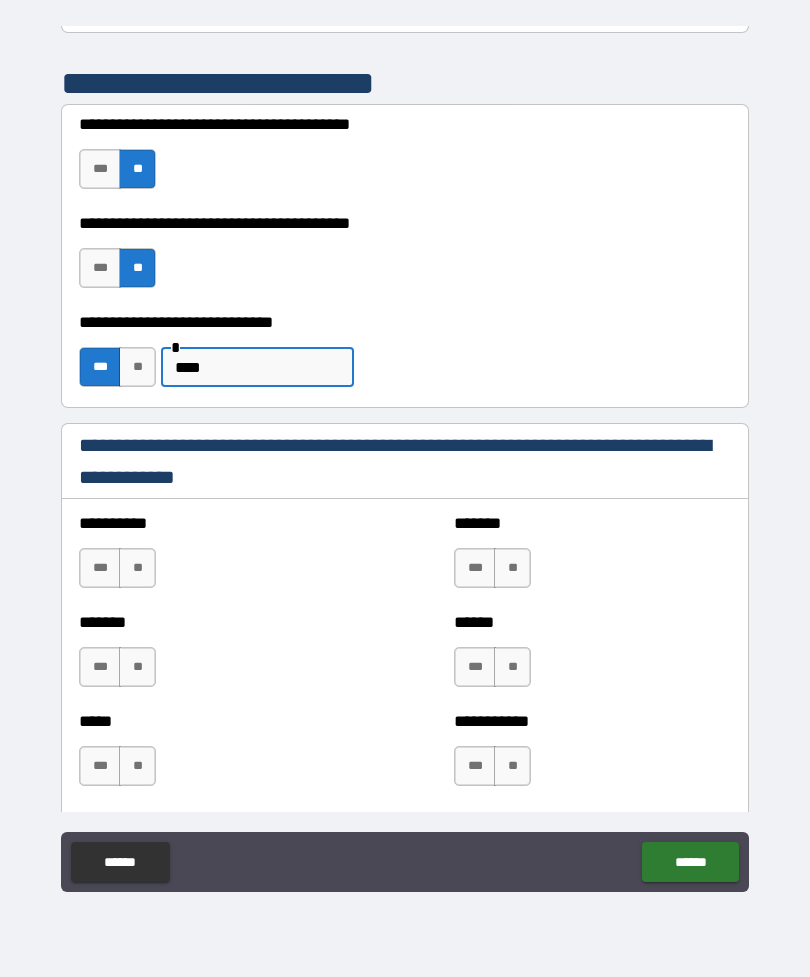 type on "****" 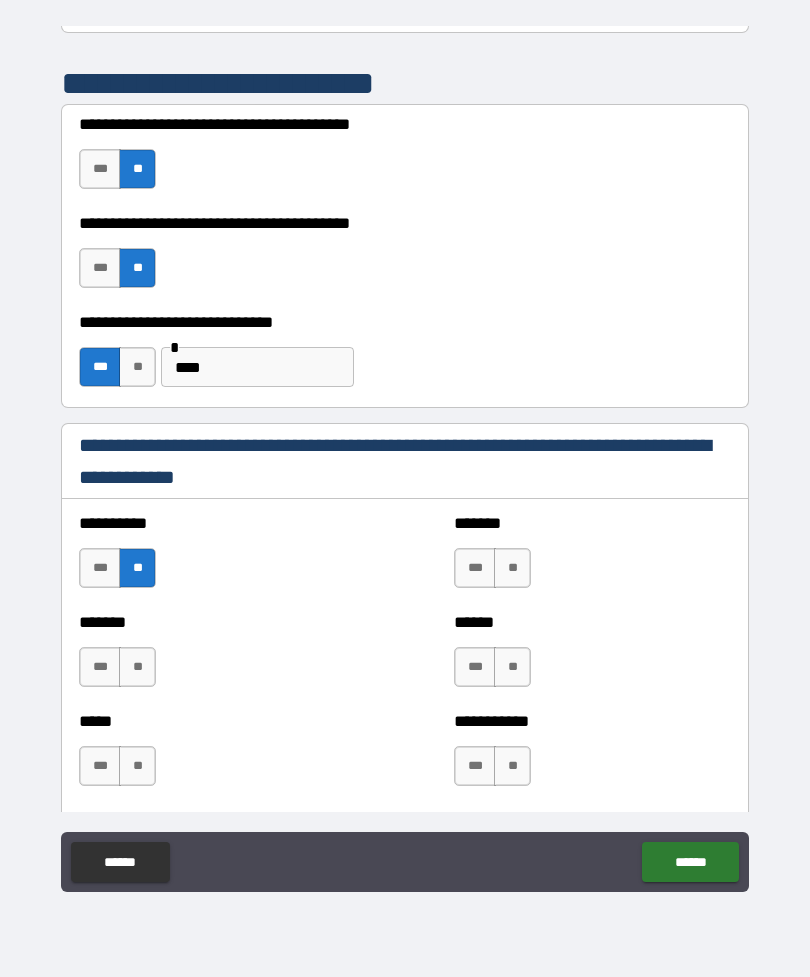 click on "**" at bounding box center [512, 568] 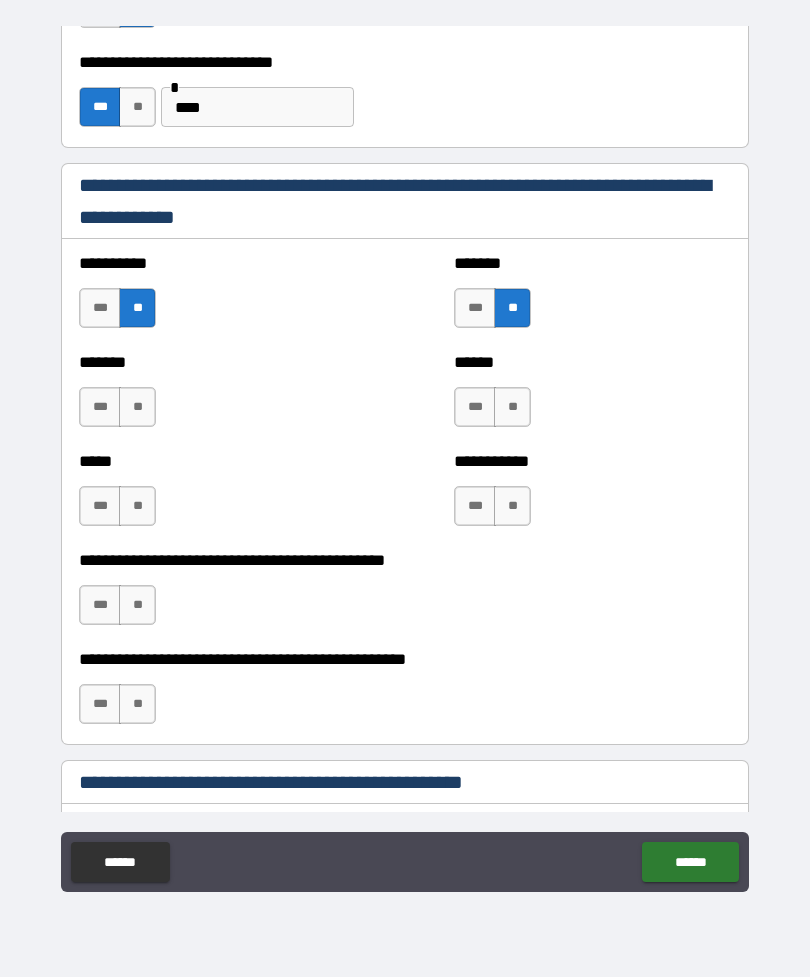 scroll, scrollTop: 3962, scrollLeft: 0, axis: vertical 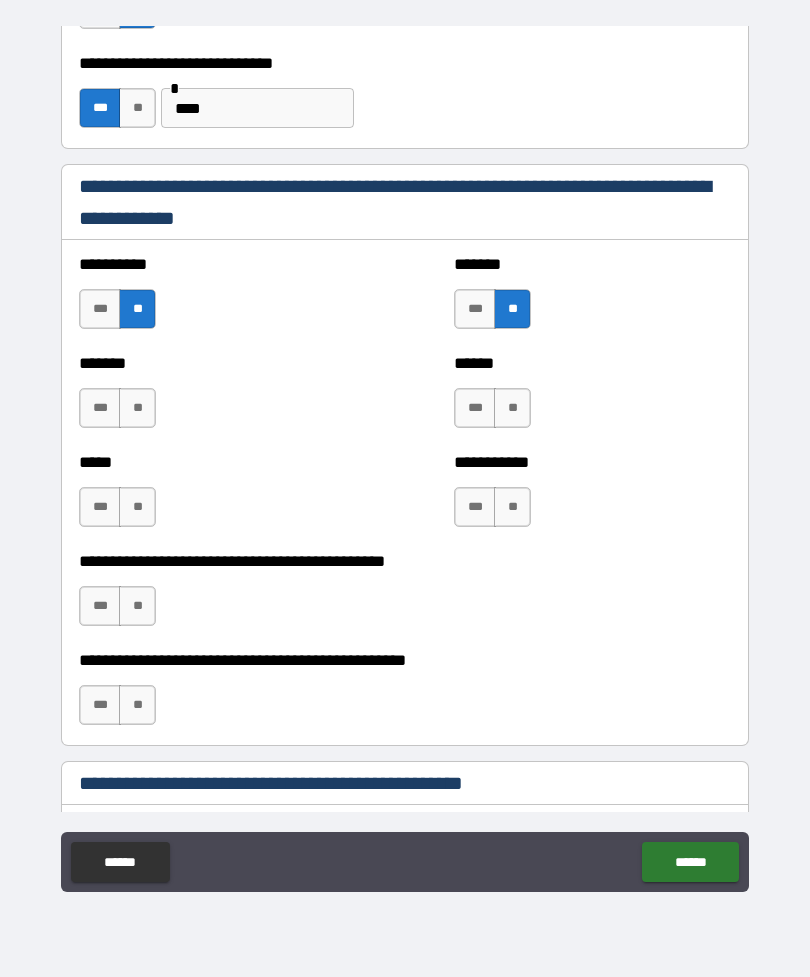 click on "**" at bounding box center [512, 408] 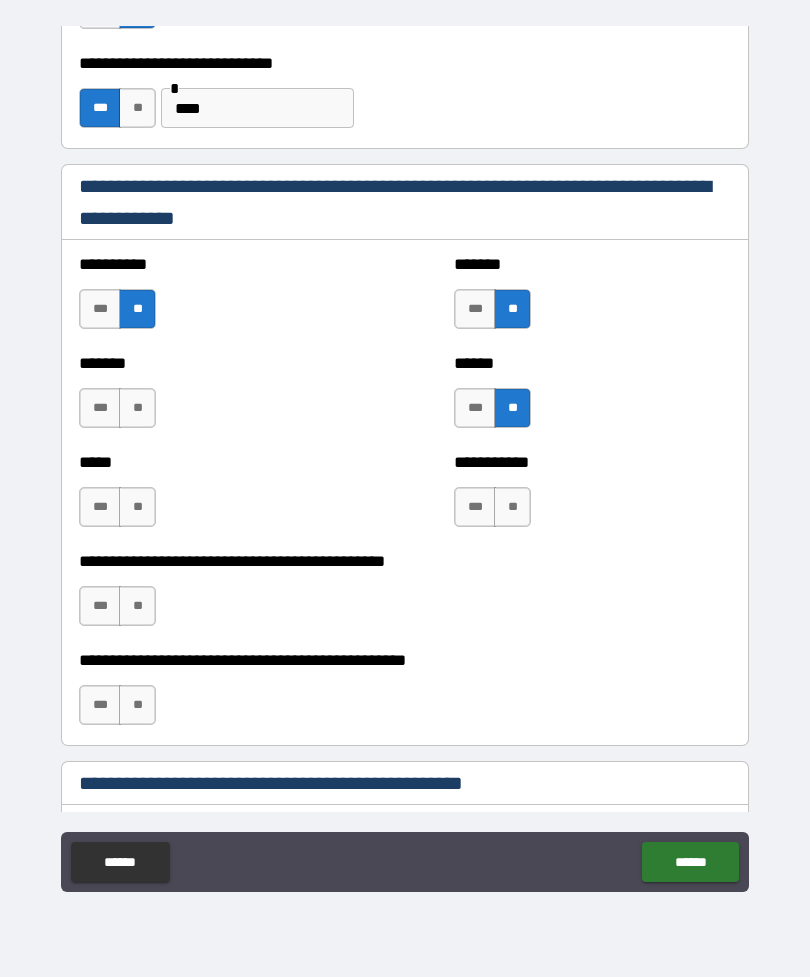 click on "**" at bounding box center (137, 408) 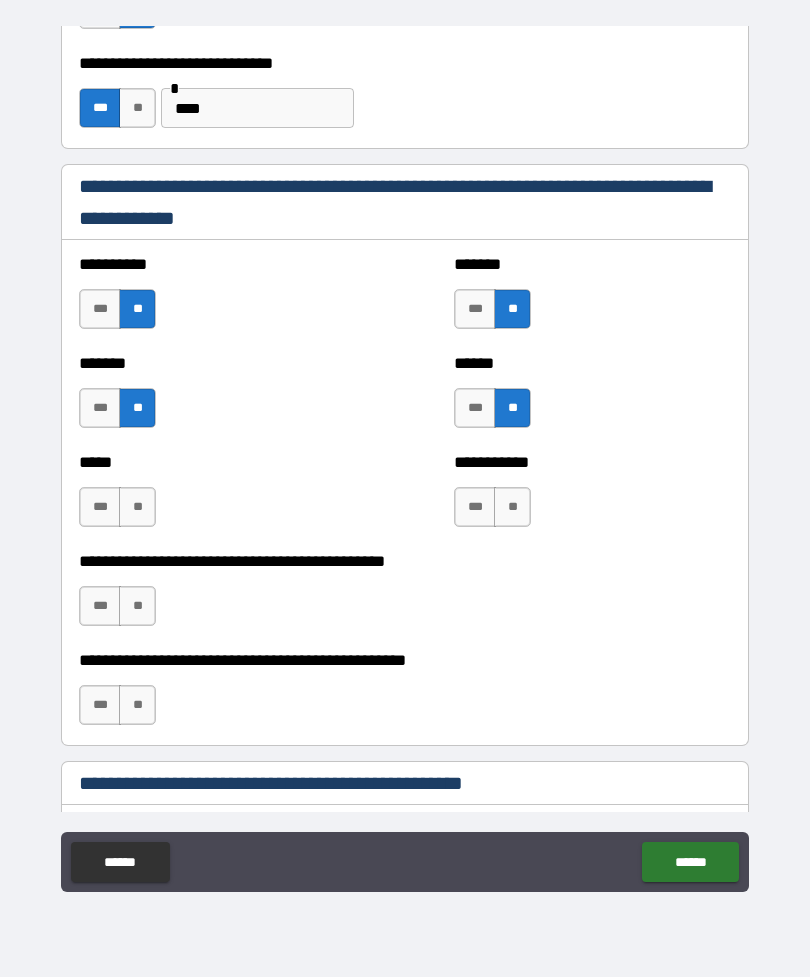 click on "**" at bounding box center (137, 507) 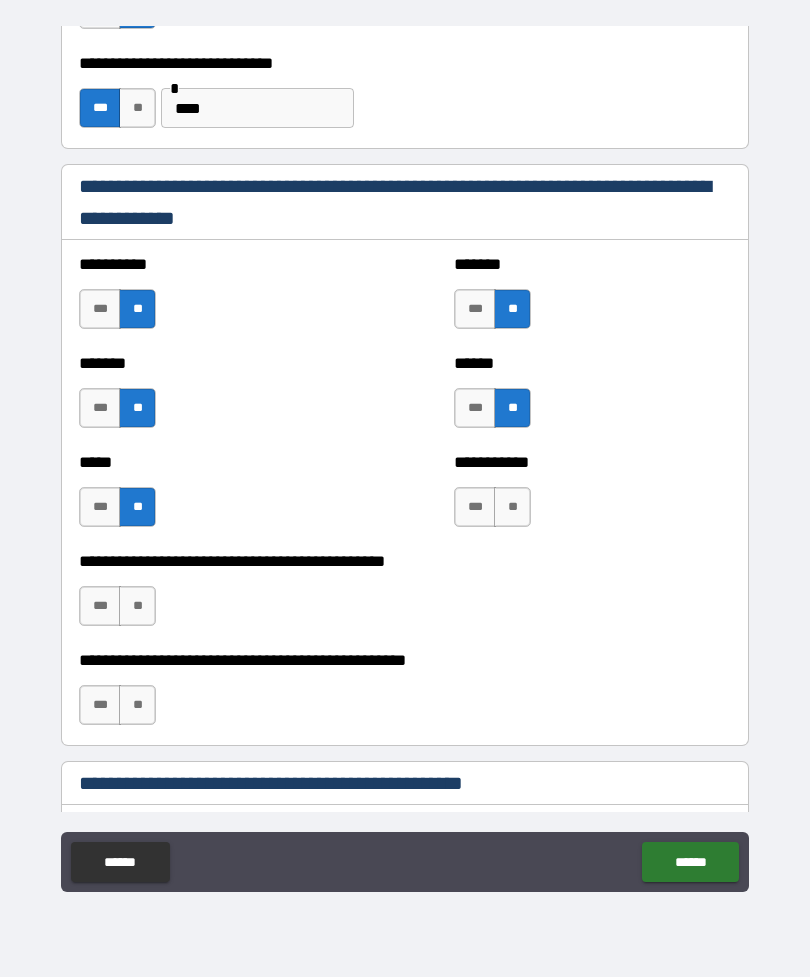click on "**" at bounding box center [512, 507] 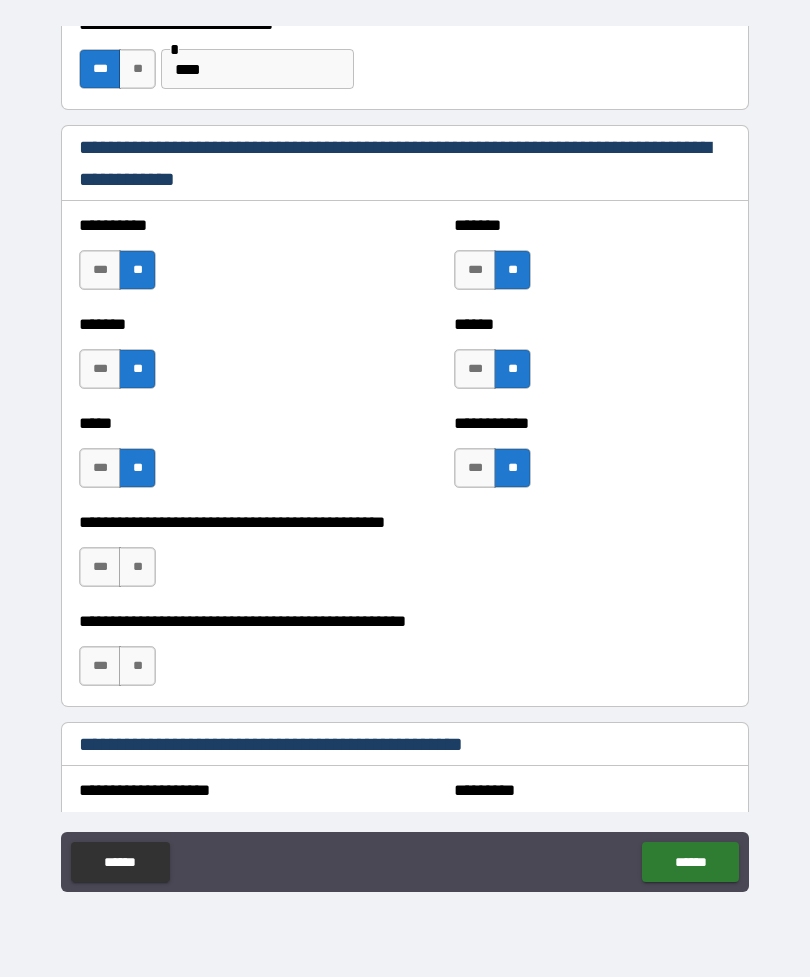 scroll, scrollTop: 4048, scrollLeft: 0, axis: vertical 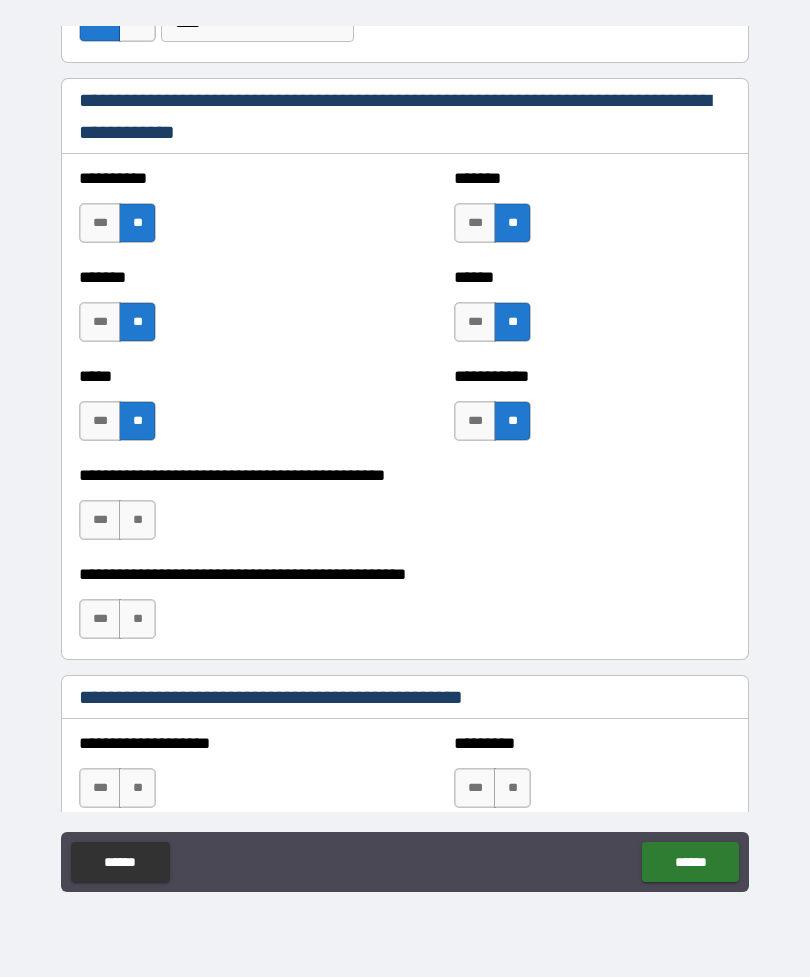 click on "**" at bounding box center (137, 520) 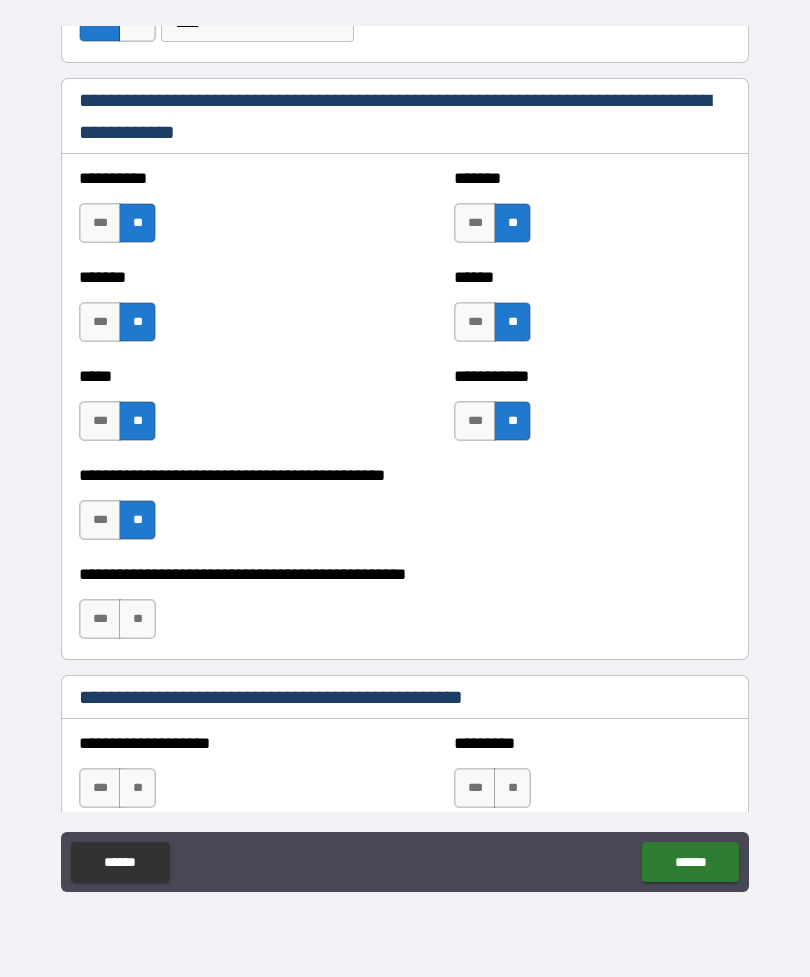click on "***" at bounding box center (100, 619) 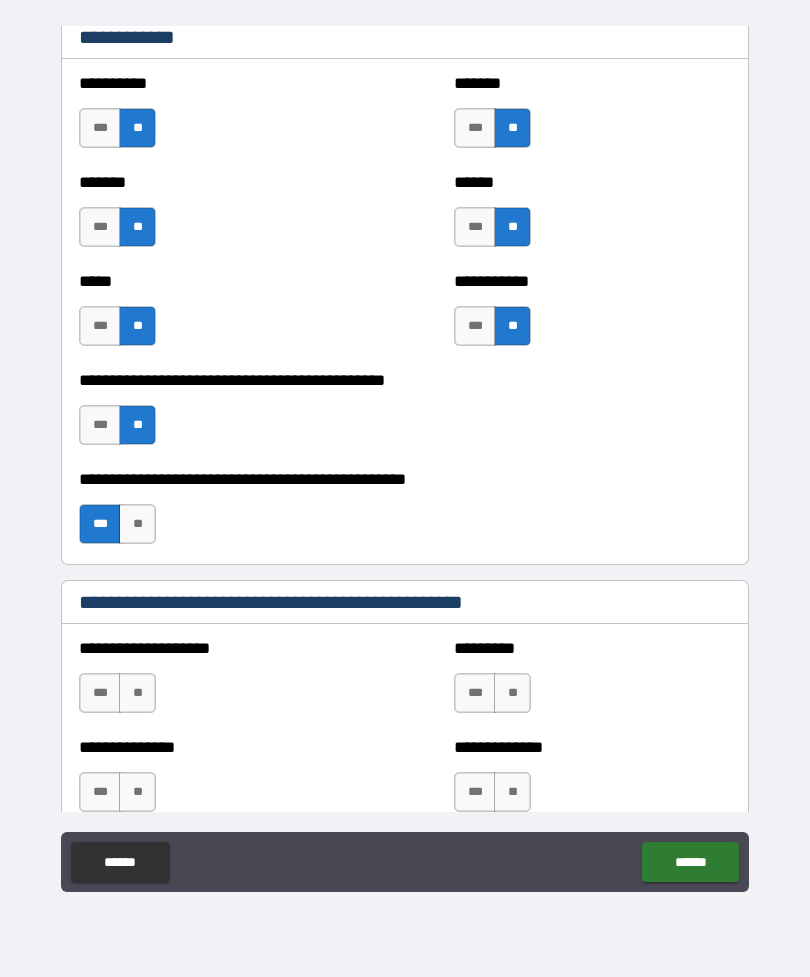 scroll, scrollTop: 4158, scrollLeft: 0, axis: vertical 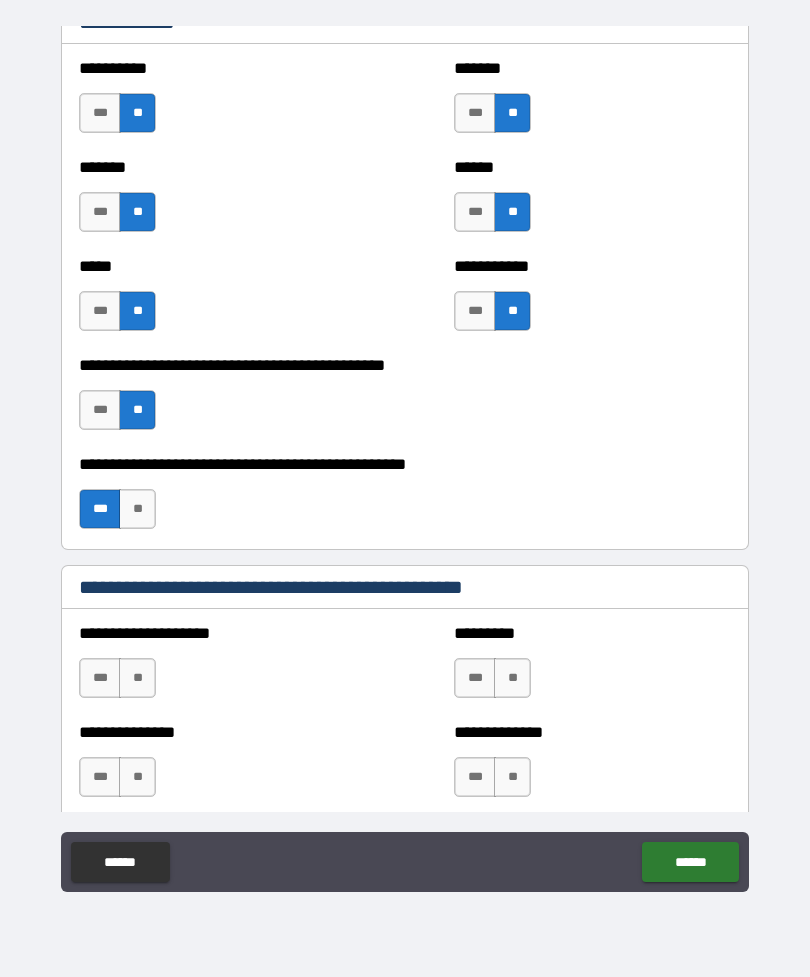 click on "**" at bounding box center (137, 678) 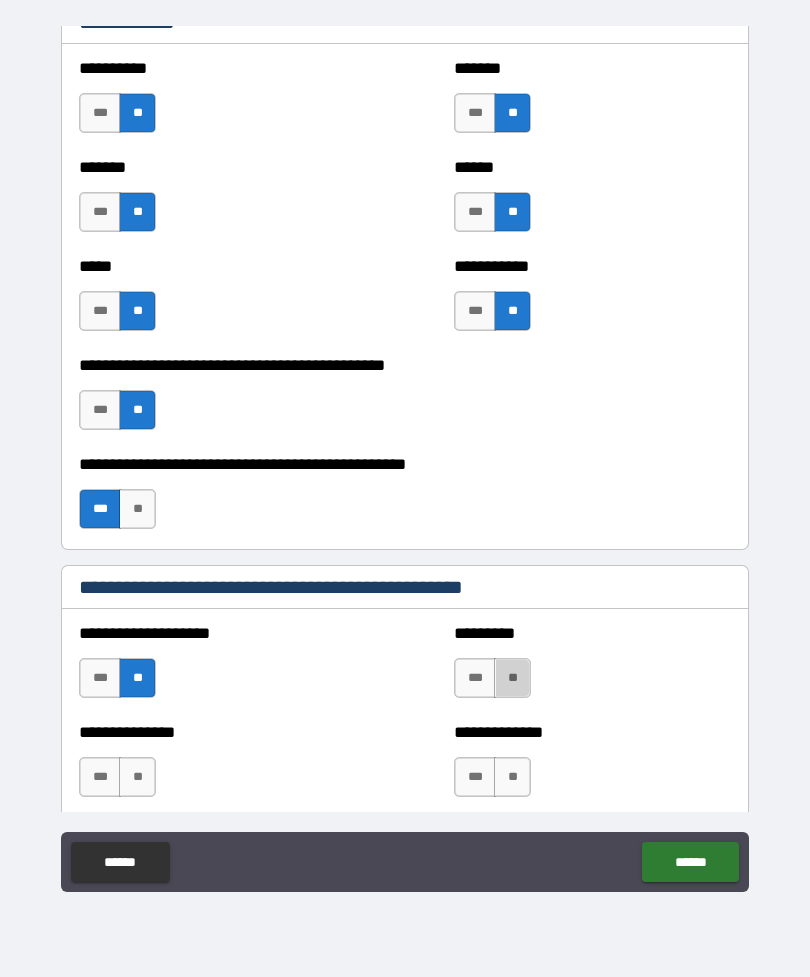 click on "**" at bounding box center (512, 678) 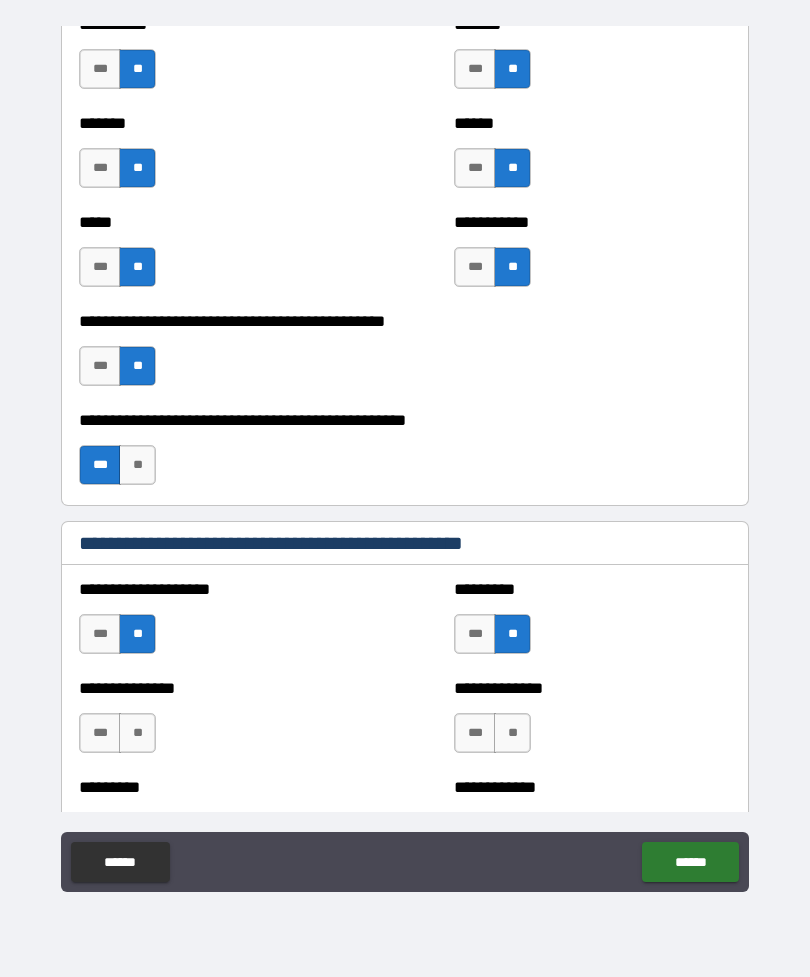 scroll, scrollTop: 4302, scrollLeft: 0, axis: vertical 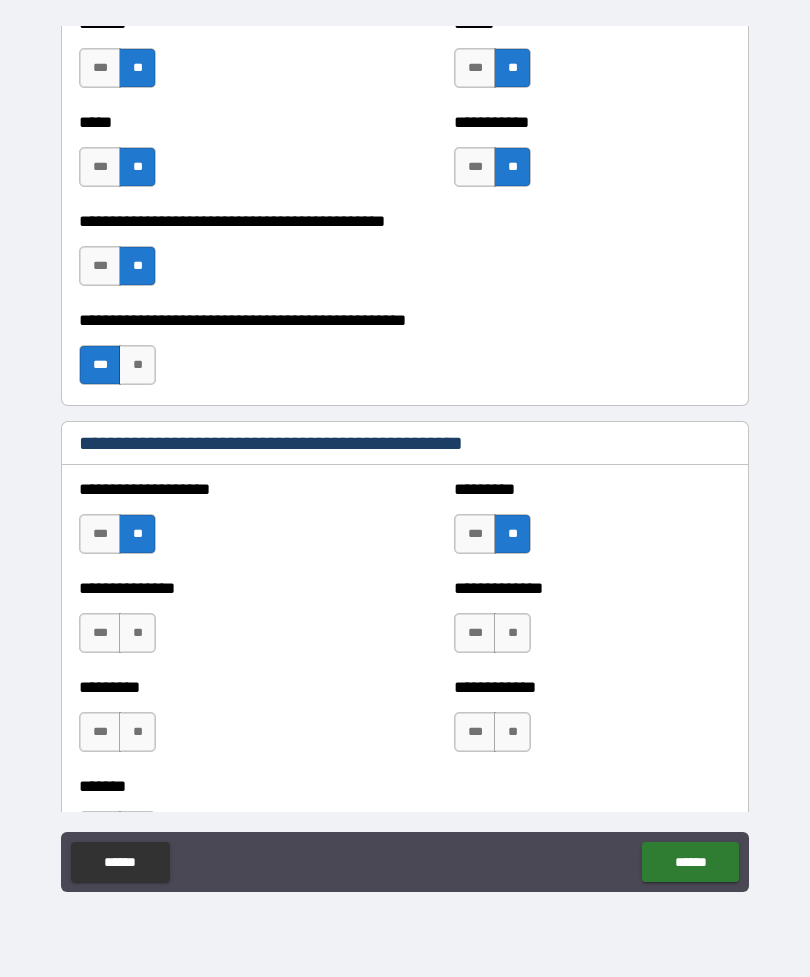 click on "**" at bounding box center [512, 633] 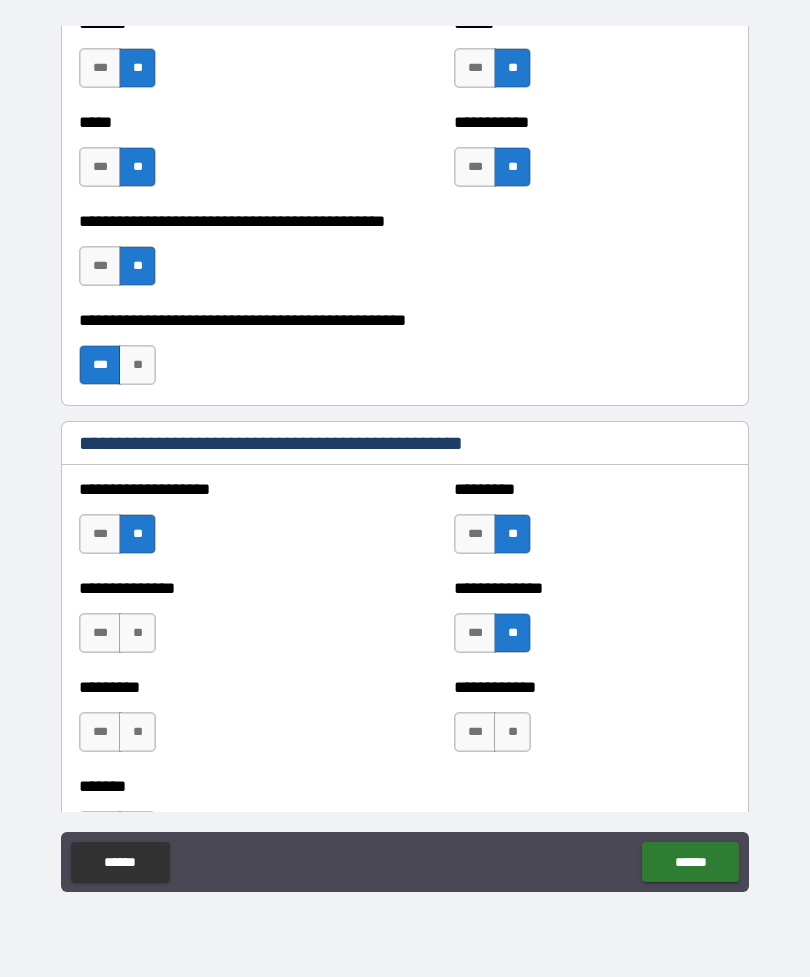 click on "**" at bounding box center (137, 633) 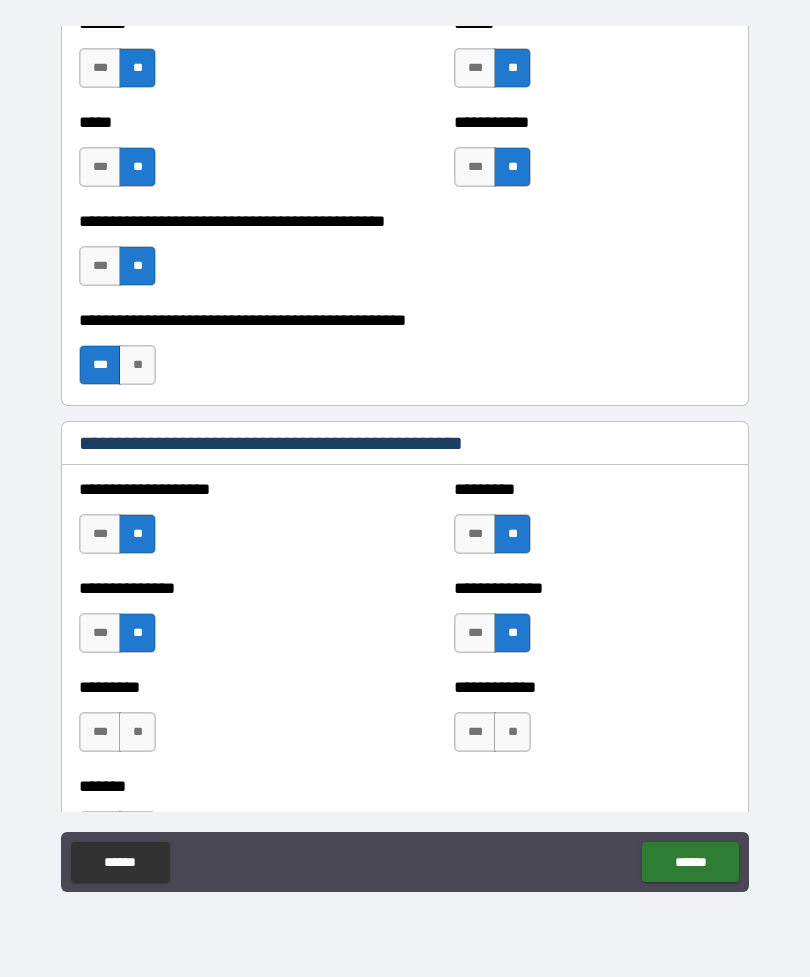 click on "**" at bounding box center (137, 732) 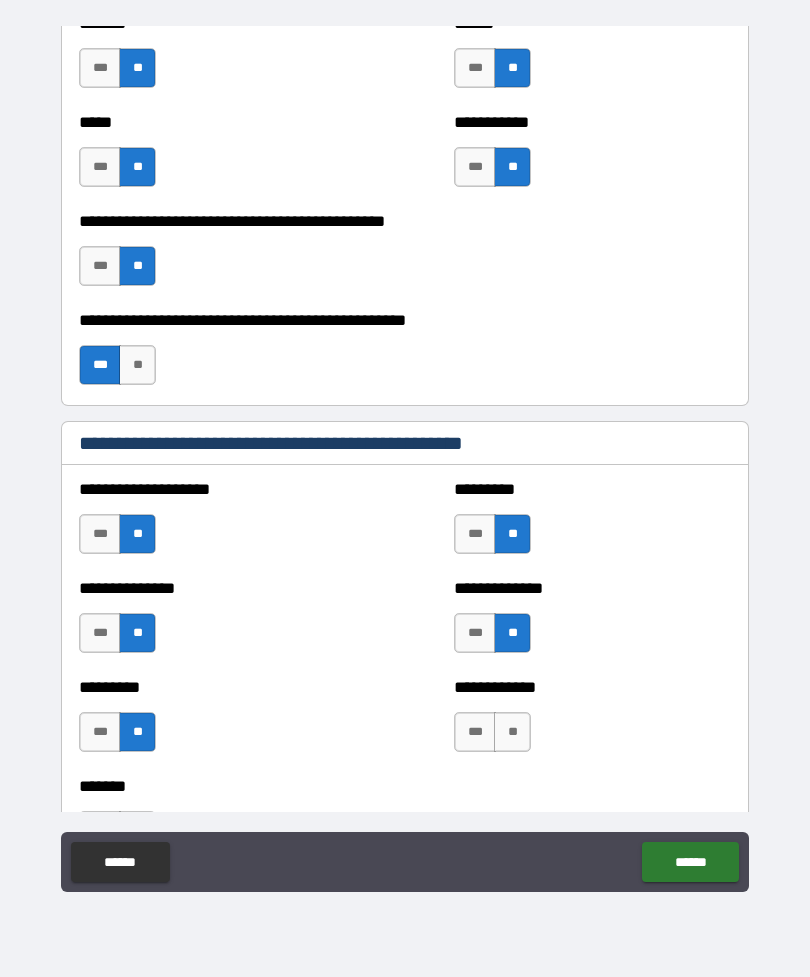 click on "**" at bounding box center [512, 732] 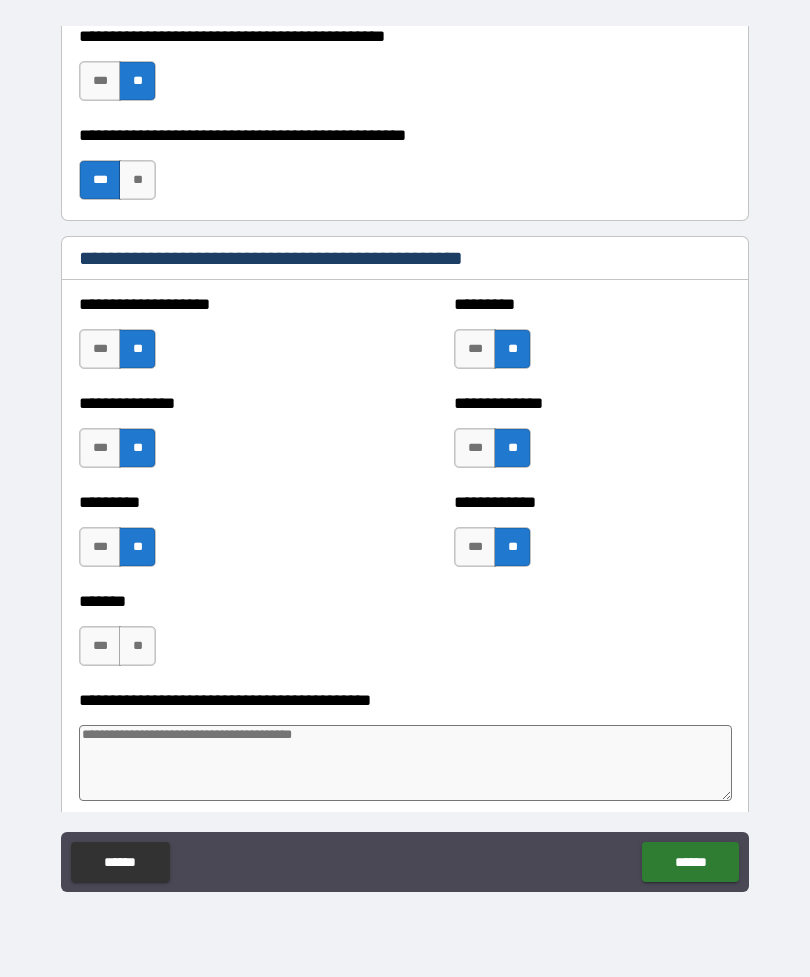 scroll, scrollTop: 4500, scrollLeft: 0, axis: vertical 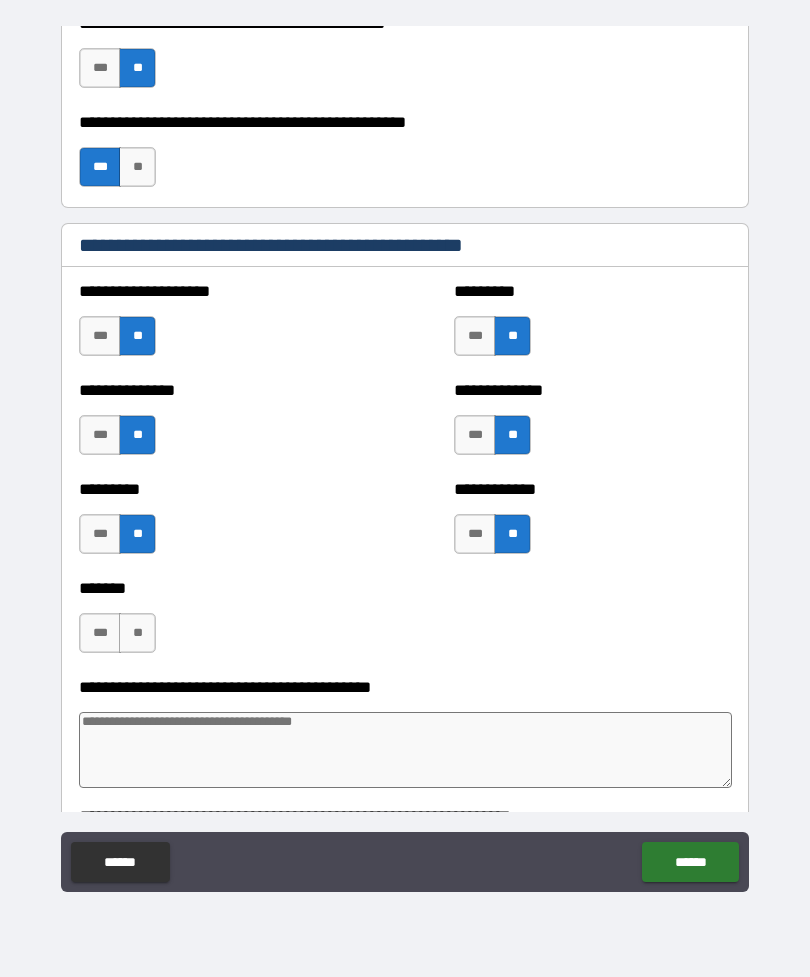 click on "**" at bounding box center (137, 633) 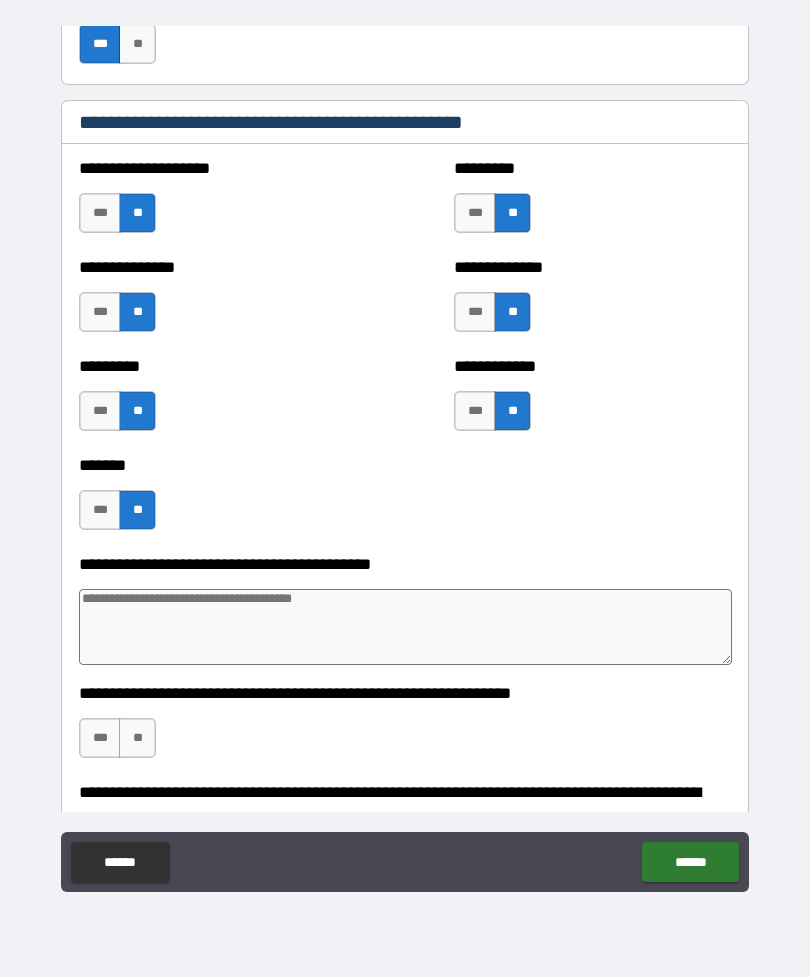 scroll, scrollTop: 4626, scrollLeft: 0, axis: vertical 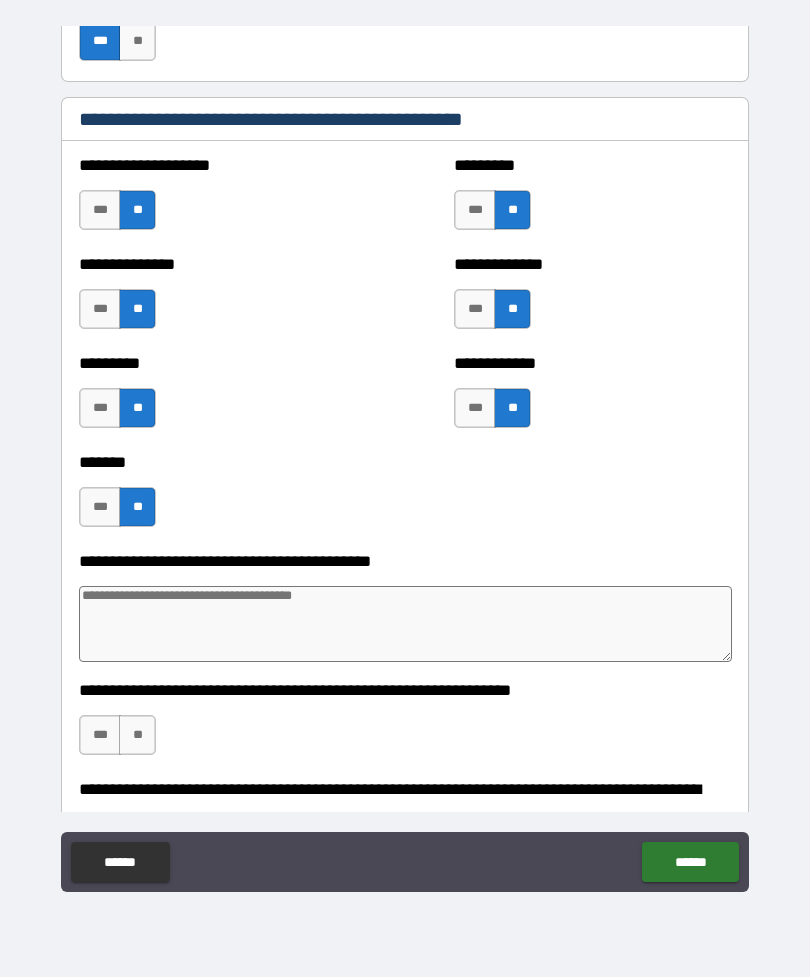 click at bounding box center (405, 624) 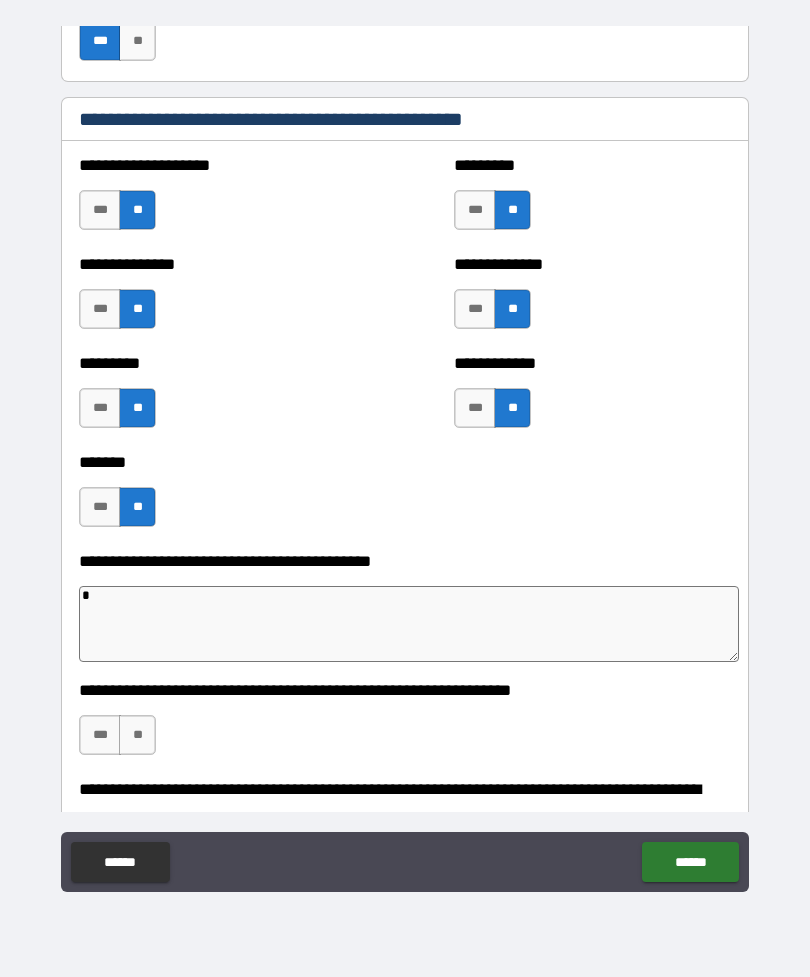 type on "*" 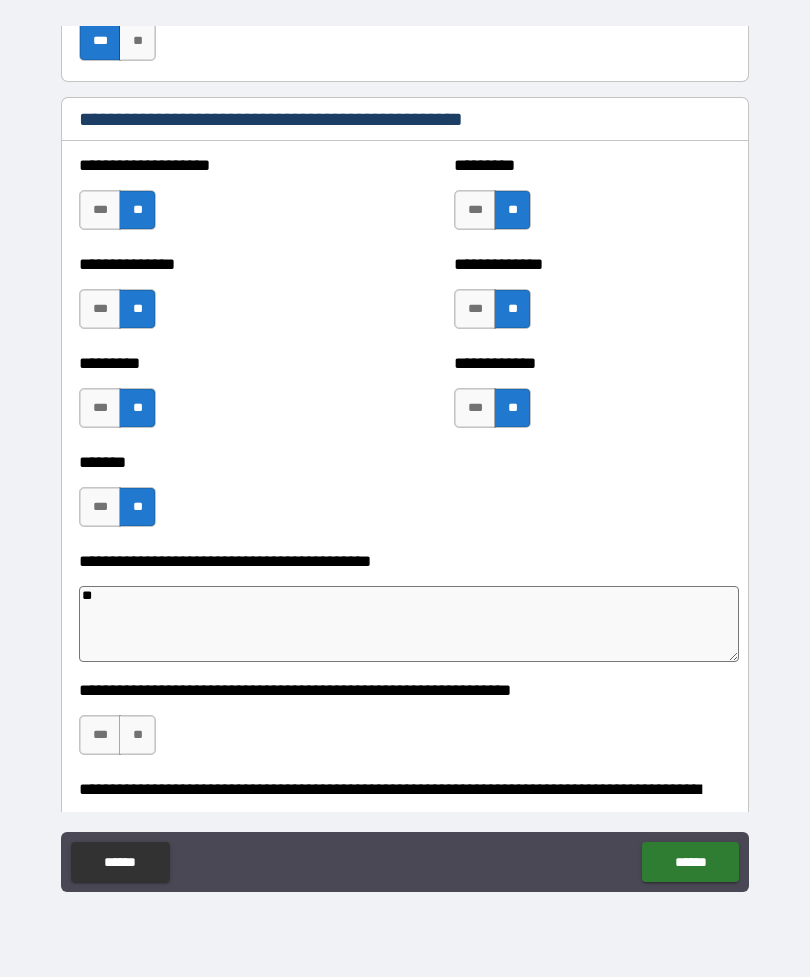 type on "*" 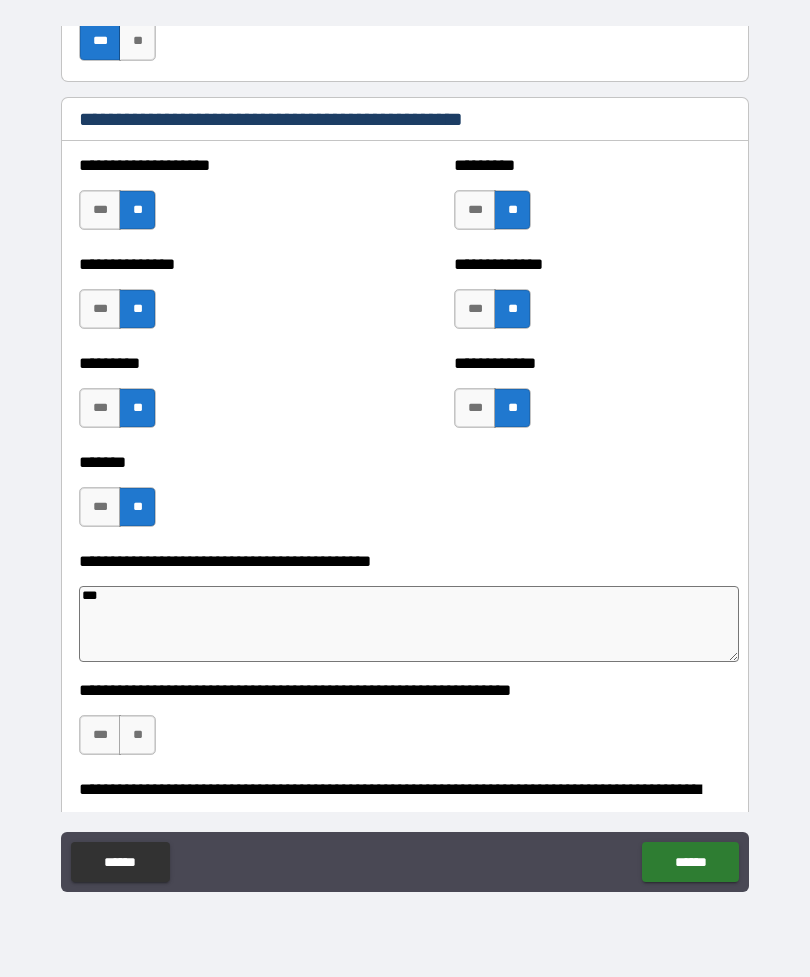 type on "*" 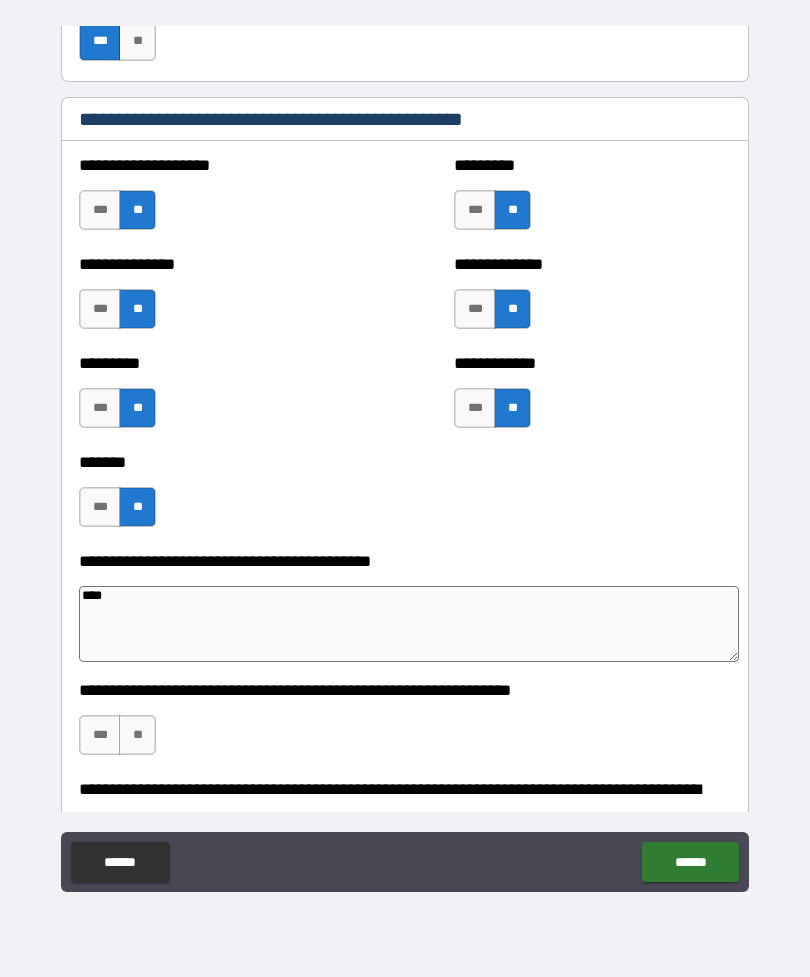 type on "*" 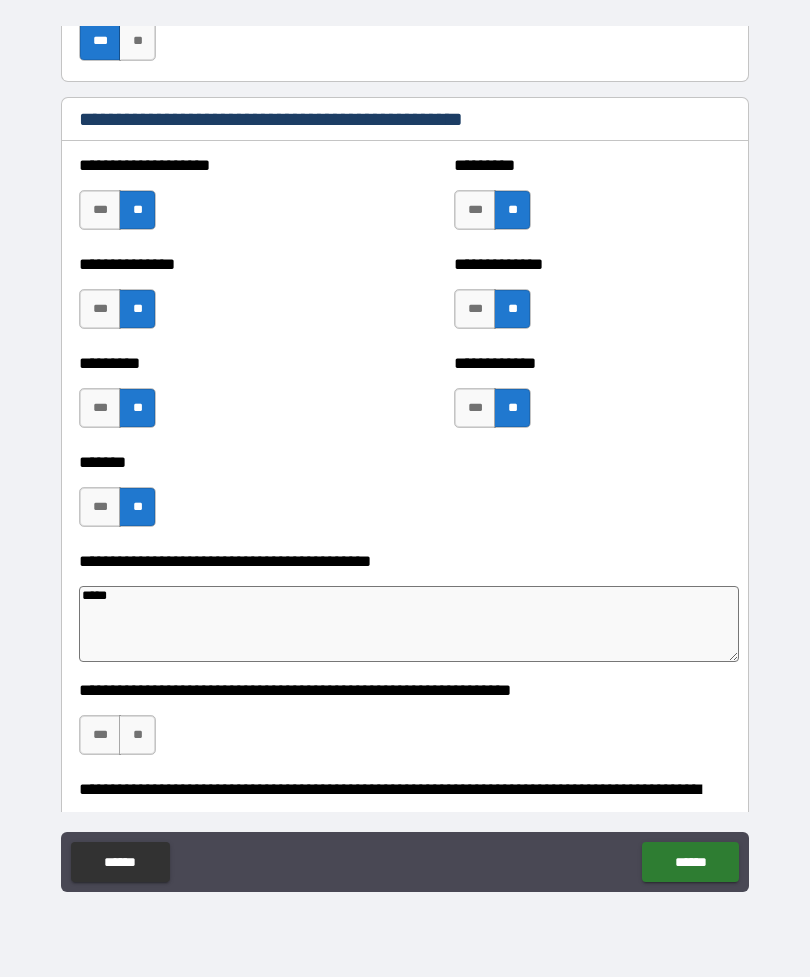 type on "*" 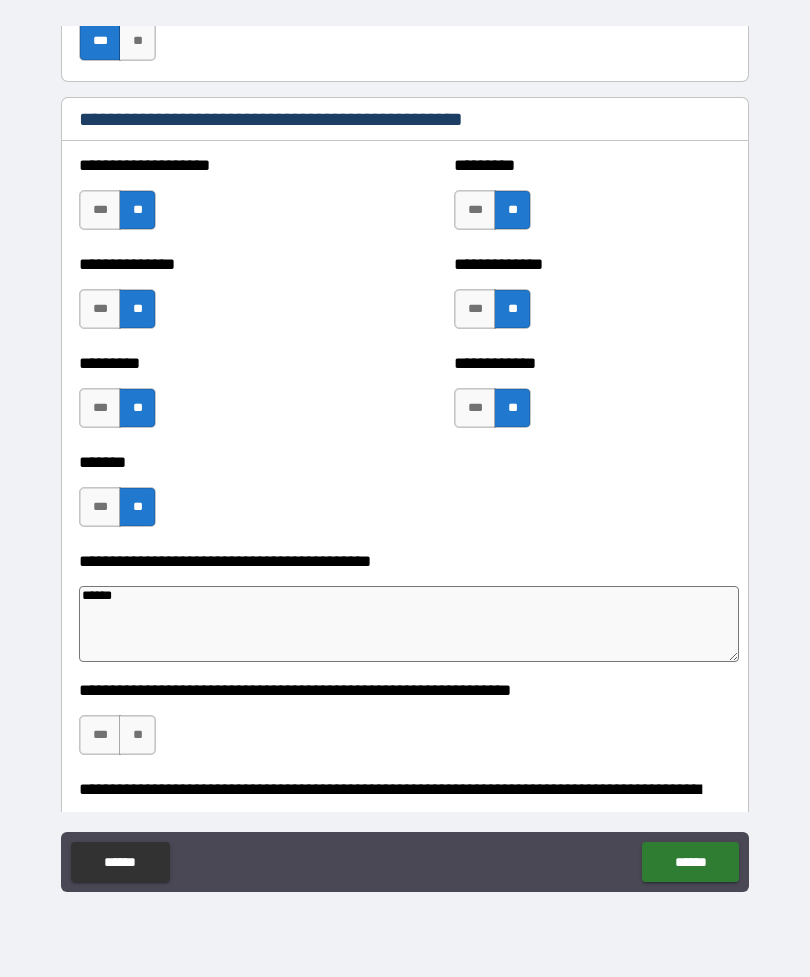 type on "*" 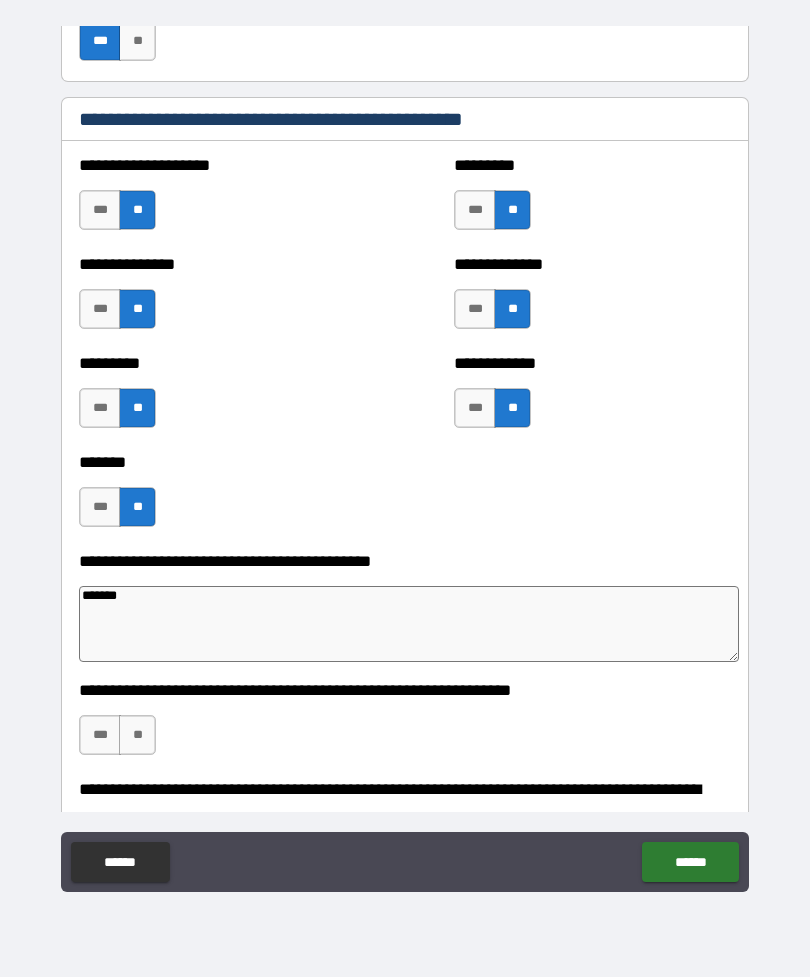 type on "*" 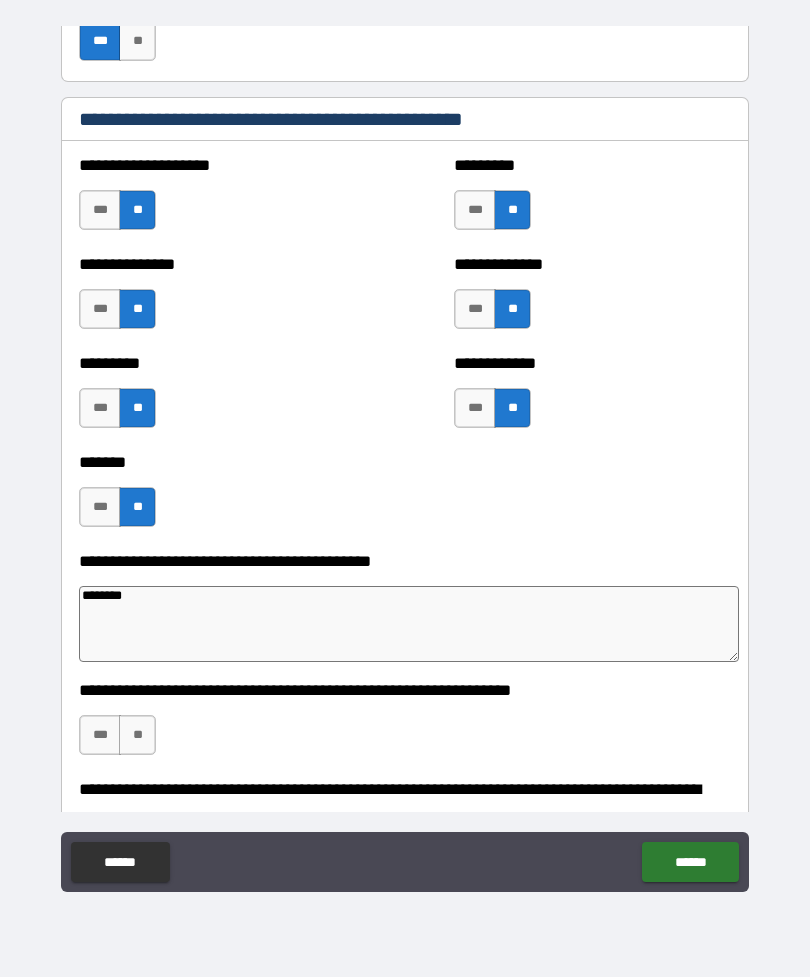 type on "*" 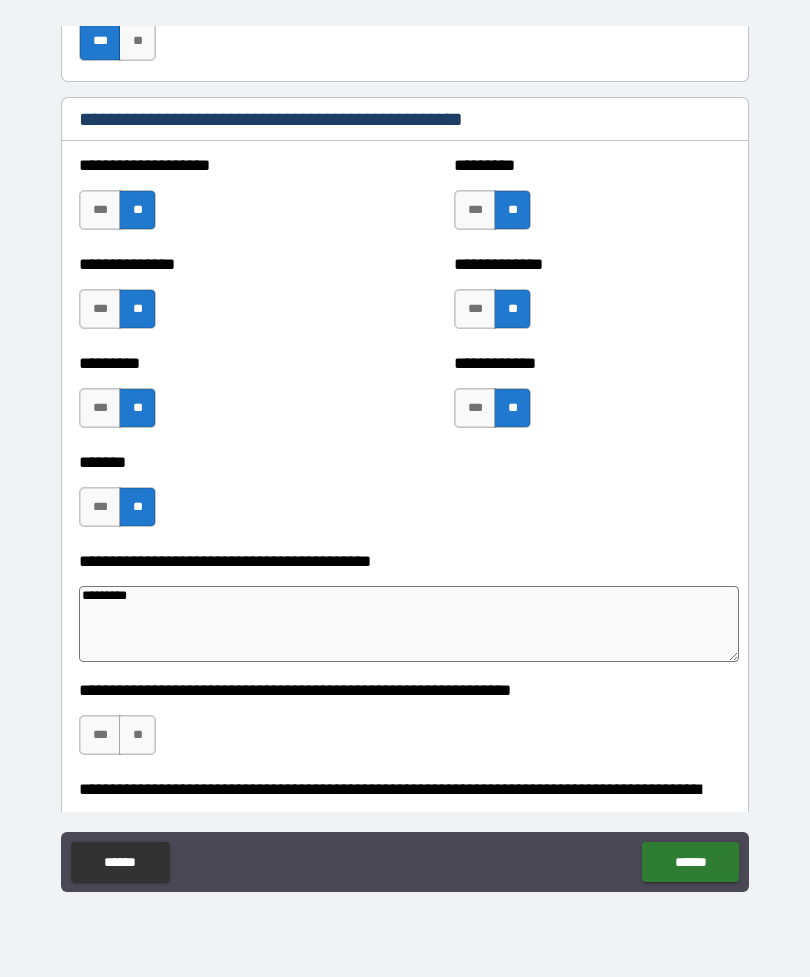 type on "*" 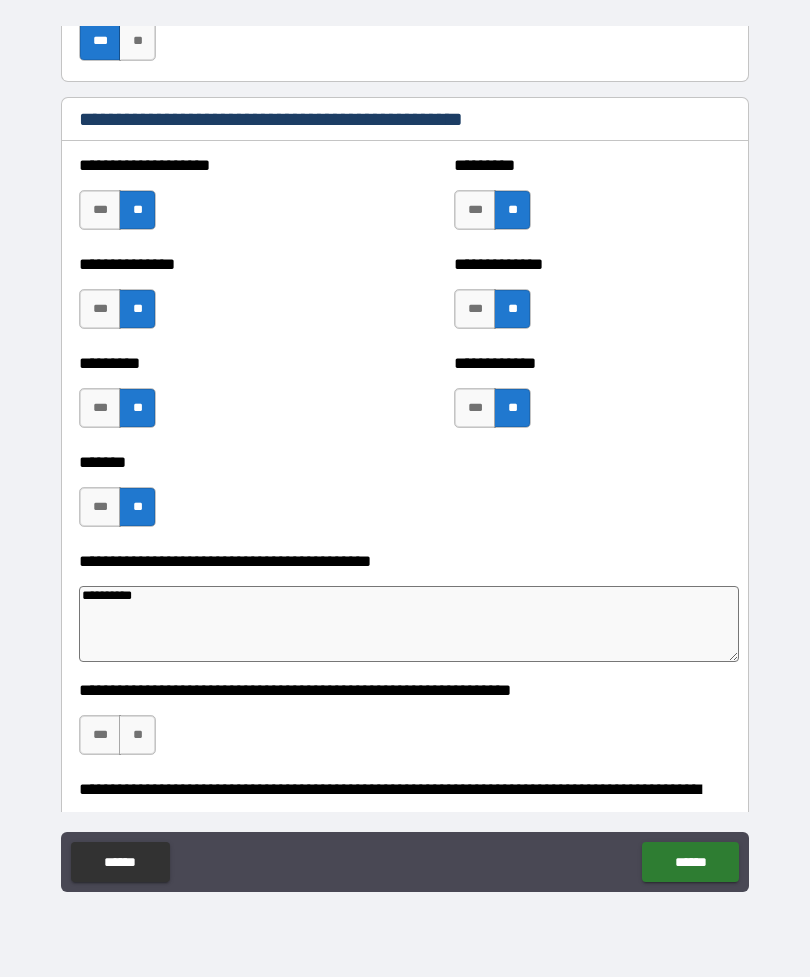 type on "*" 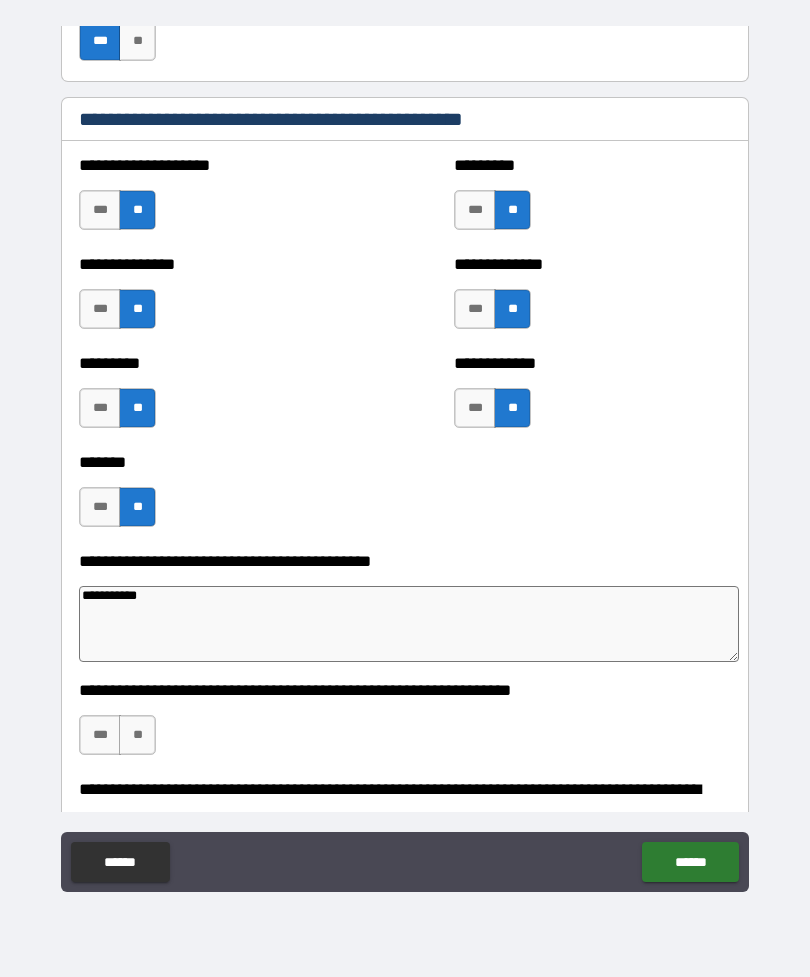 type on "*" 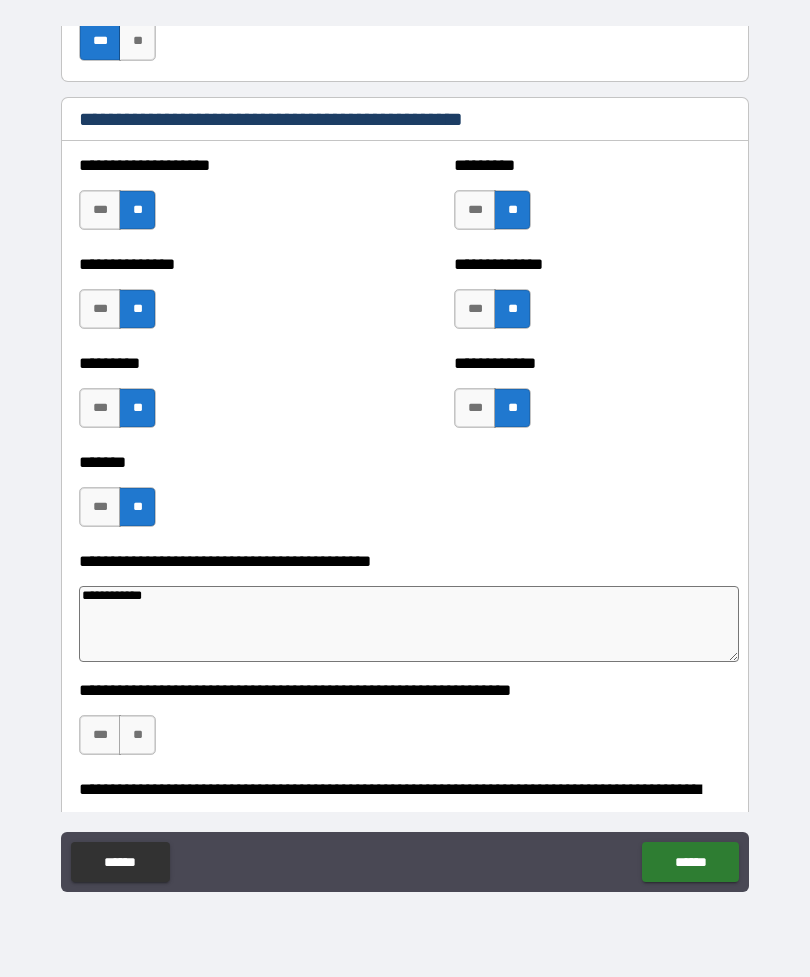type on "*" 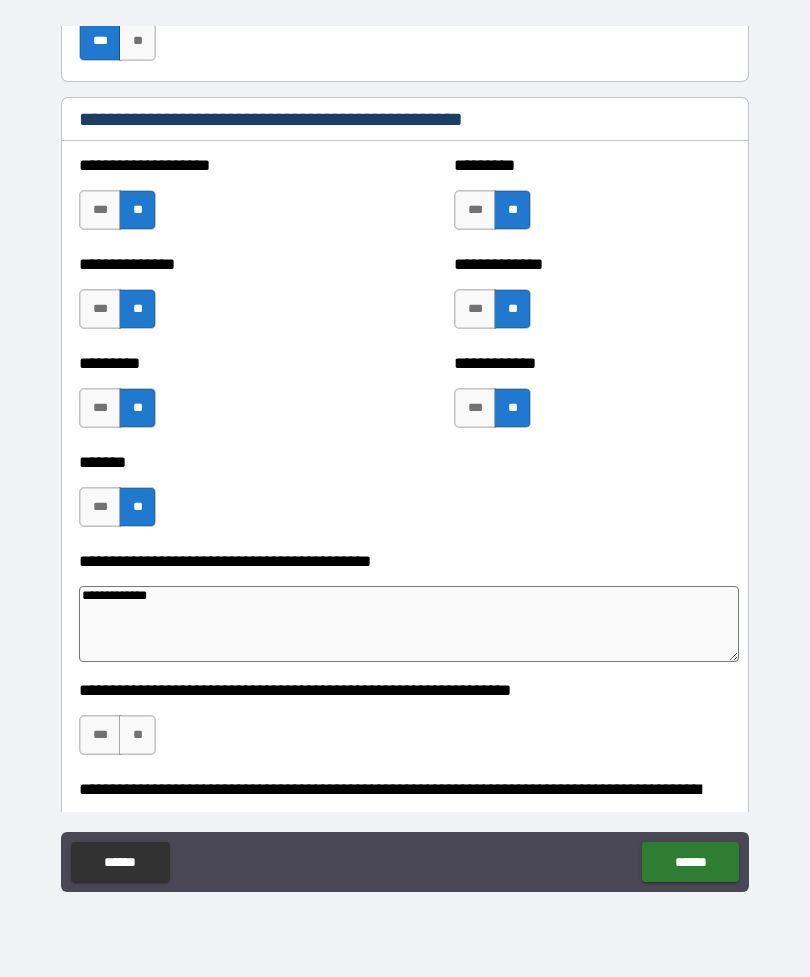 type on "*" 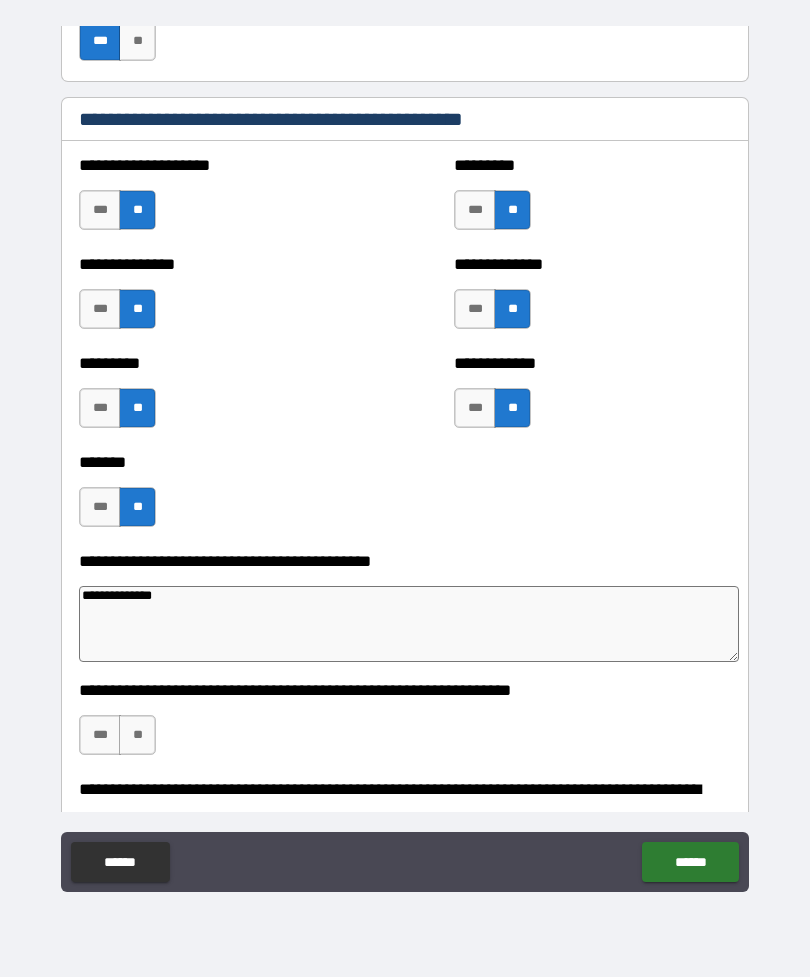 type on "*" 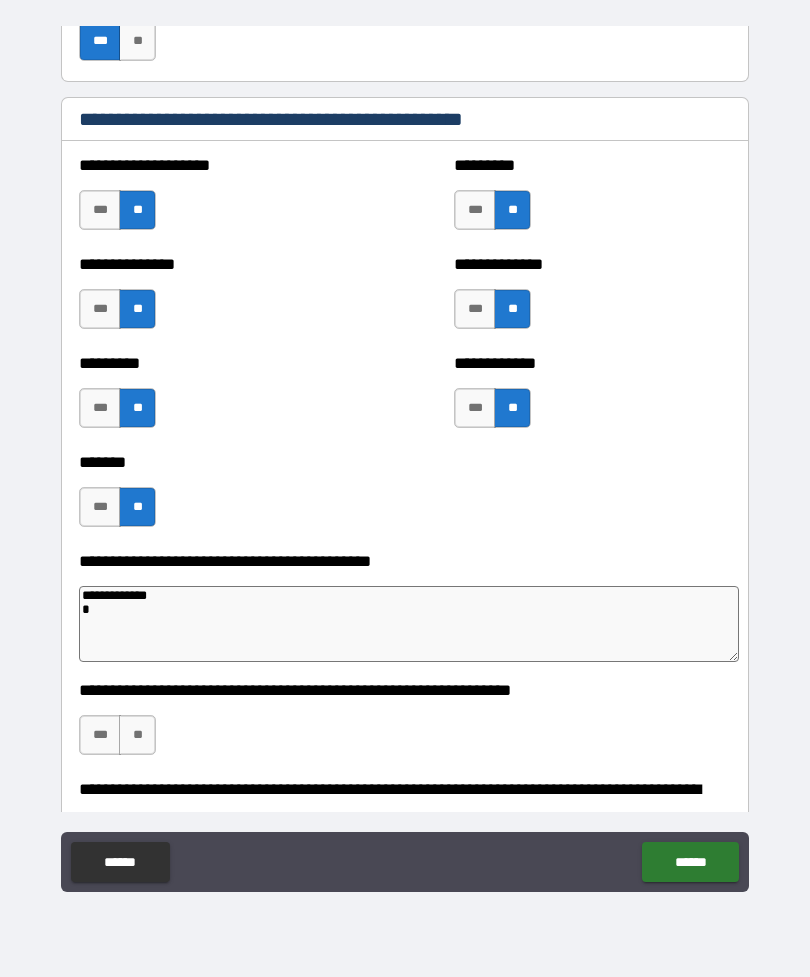 type on "*" 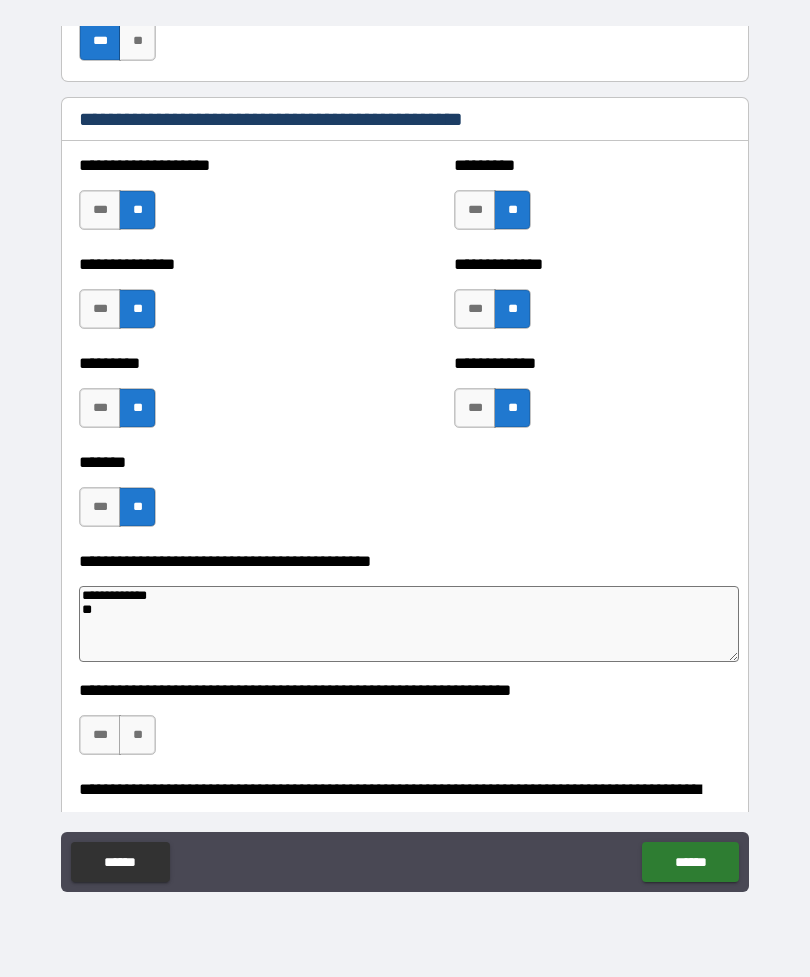 type on "*" 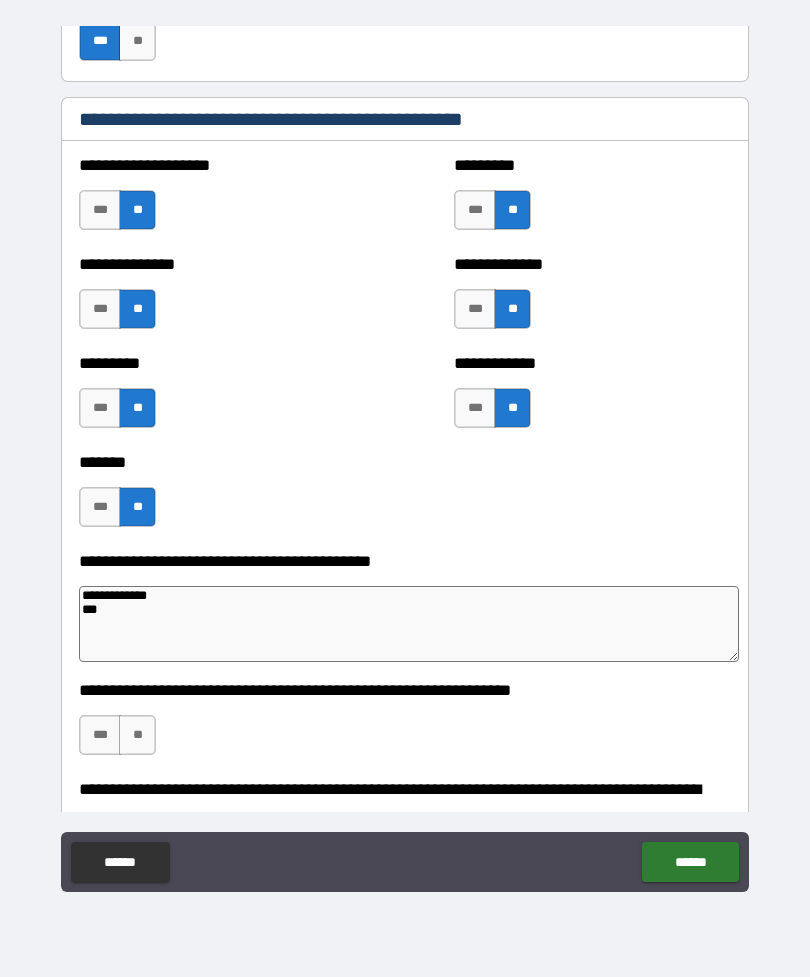 type on "*" 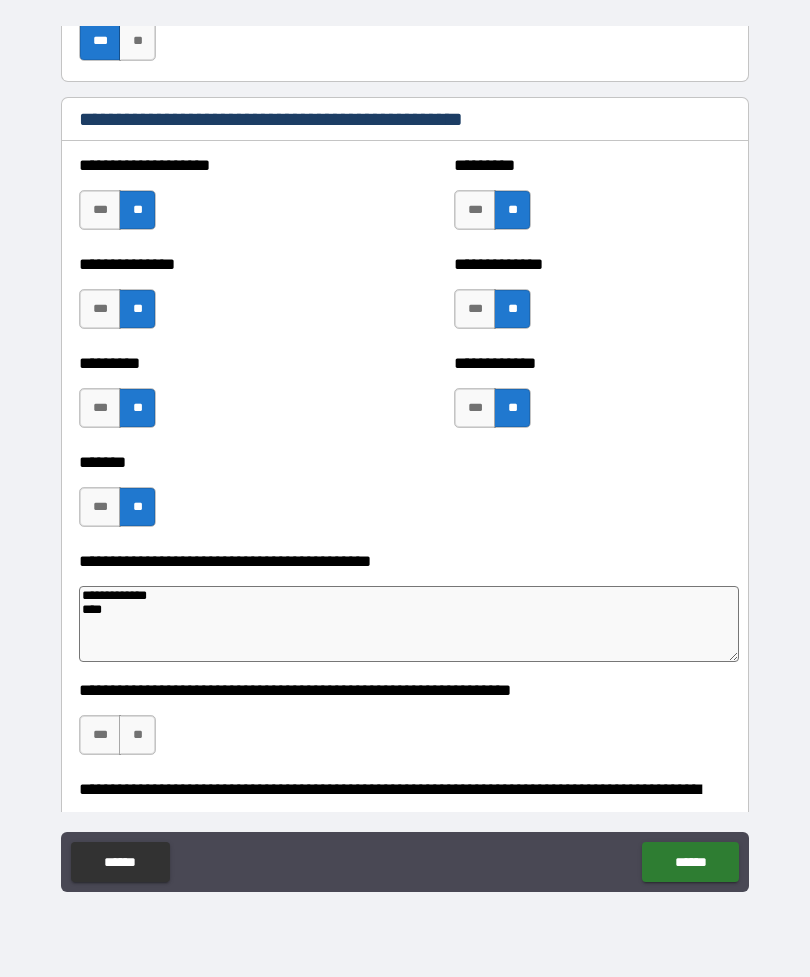 type on "*" 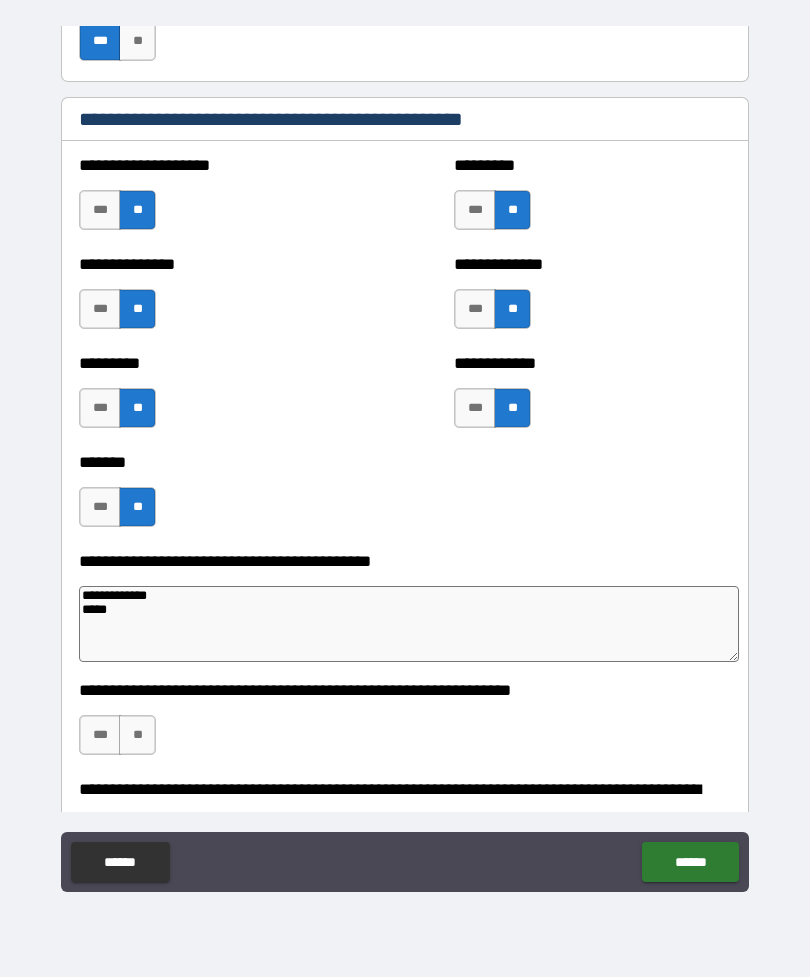 type on "*" 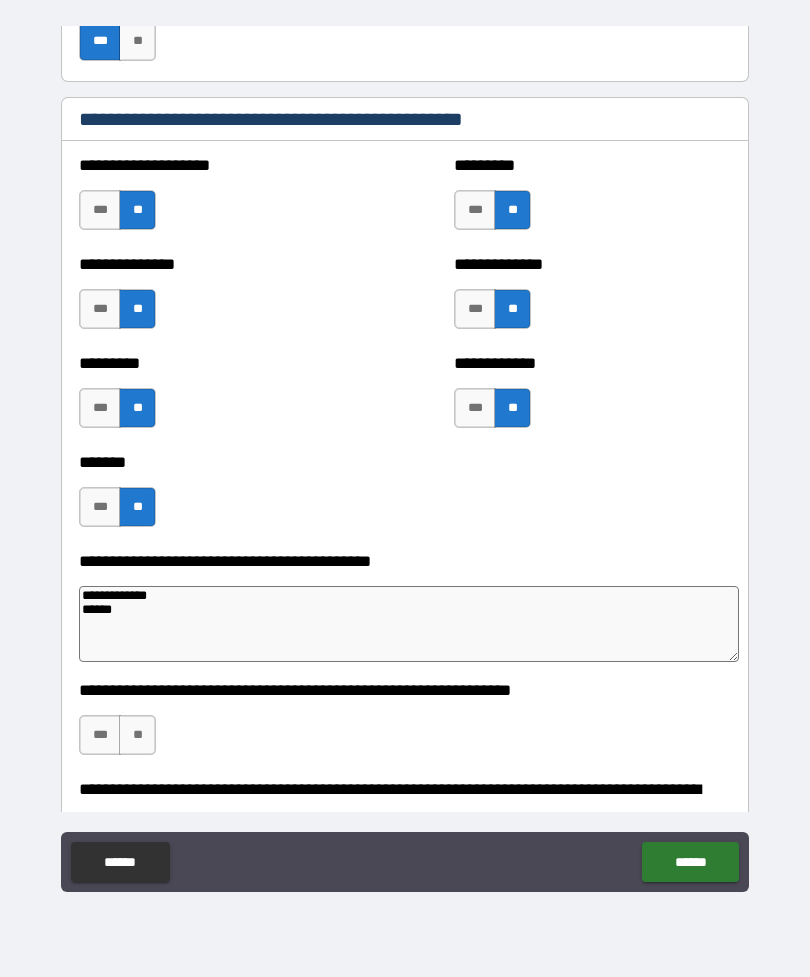 type on "*" 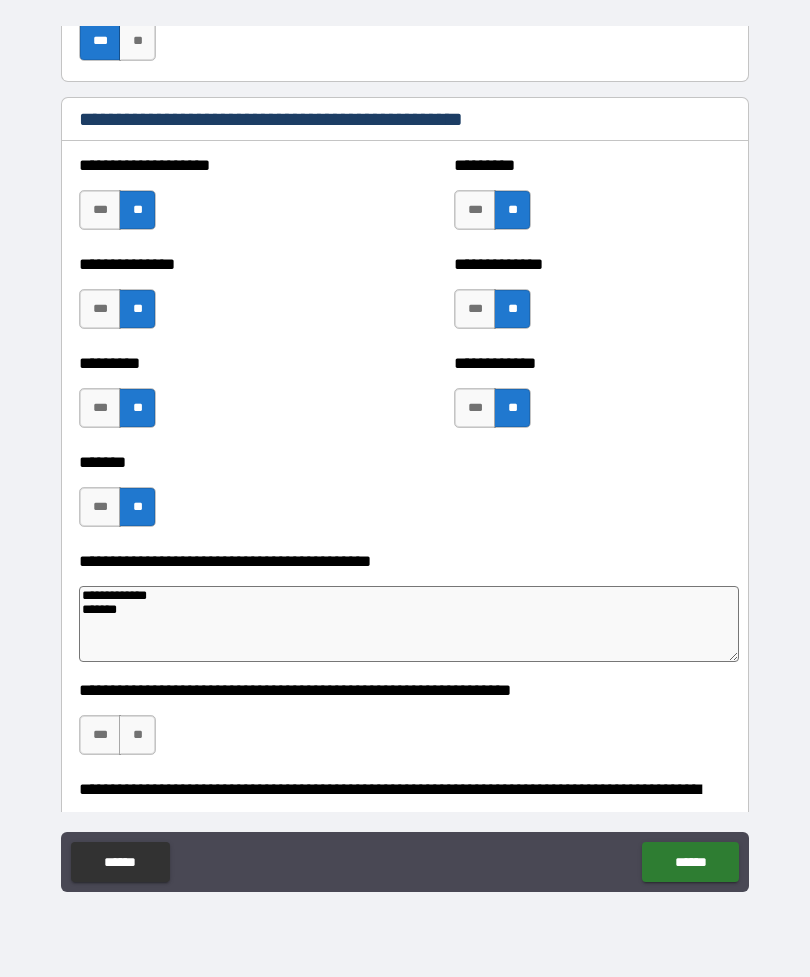 type on "*" 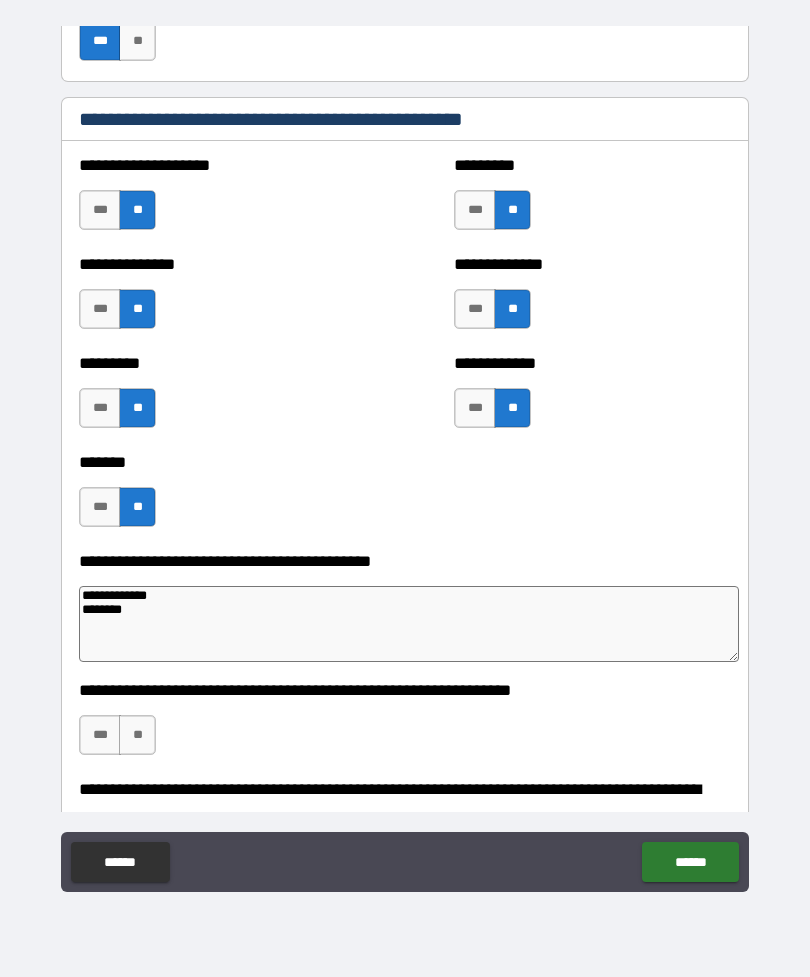 type on "*" 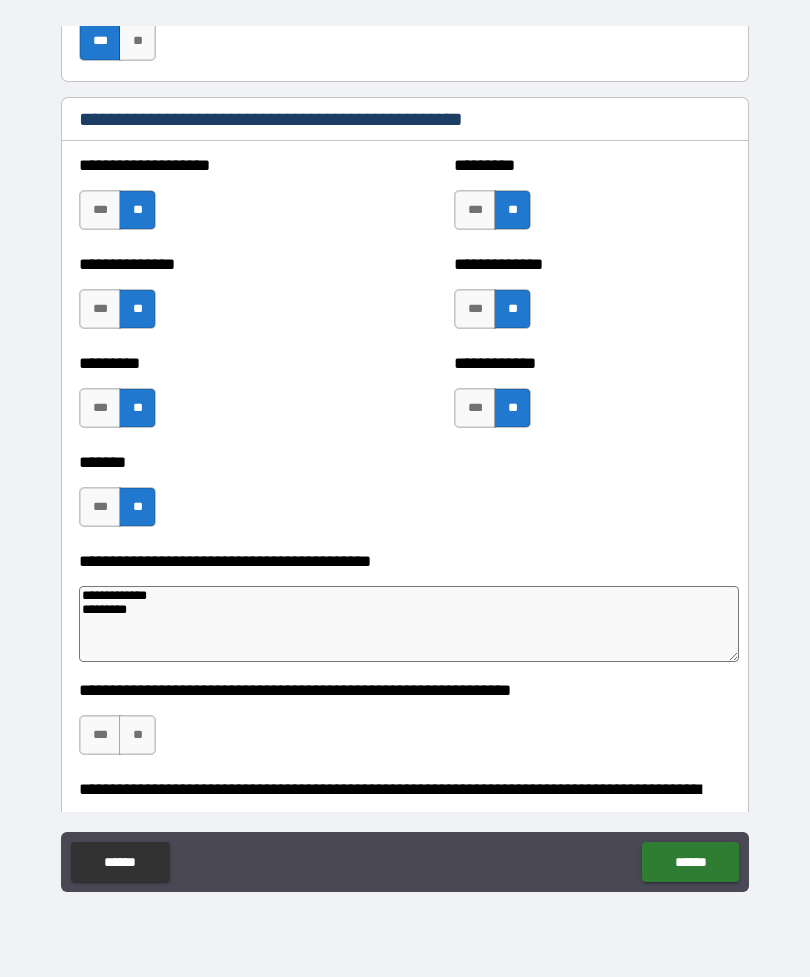 type on "*" 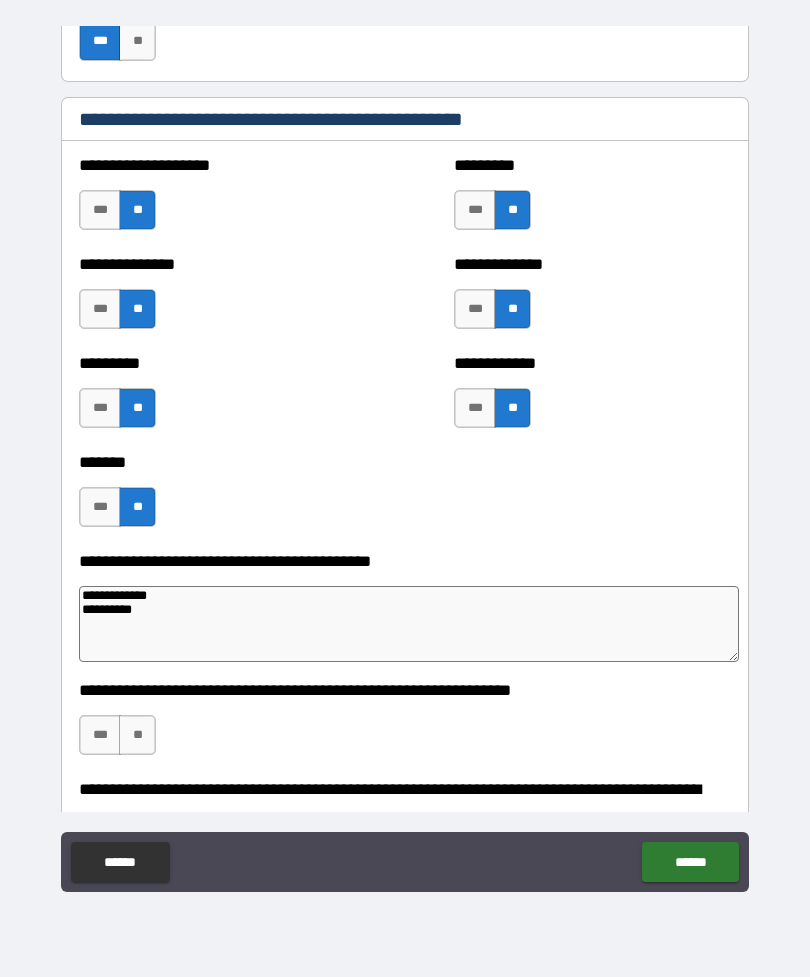 type on "*" 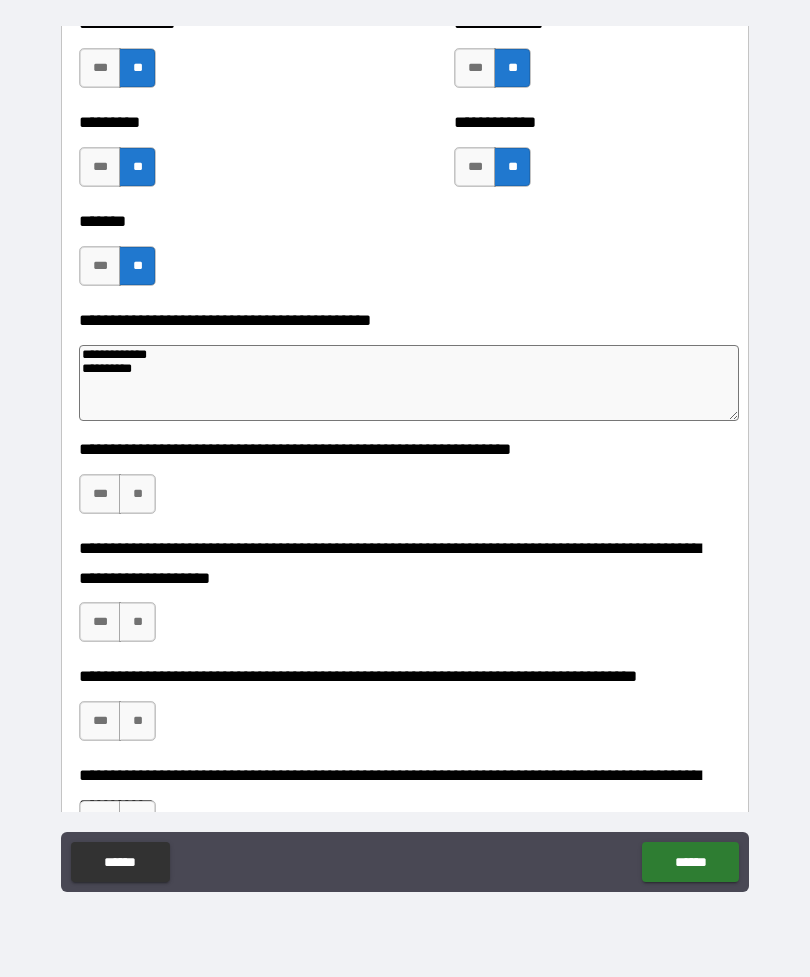 scroll, scrollTop: 4859, scrollLeft: 0, axis: vertical 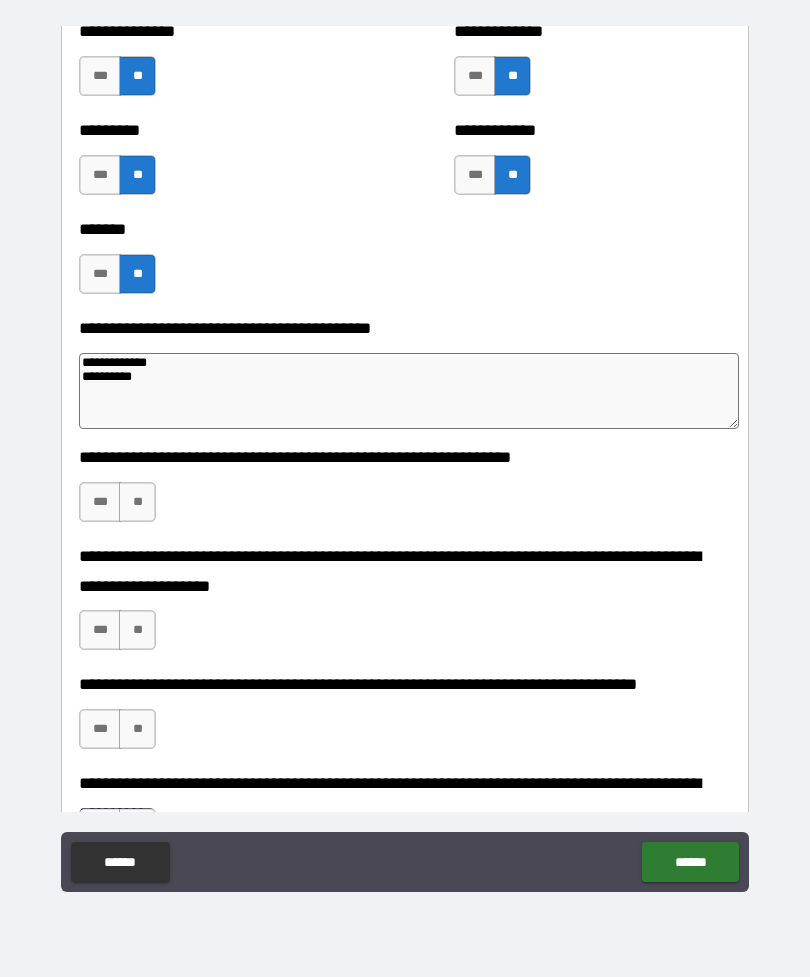 type on "**********" 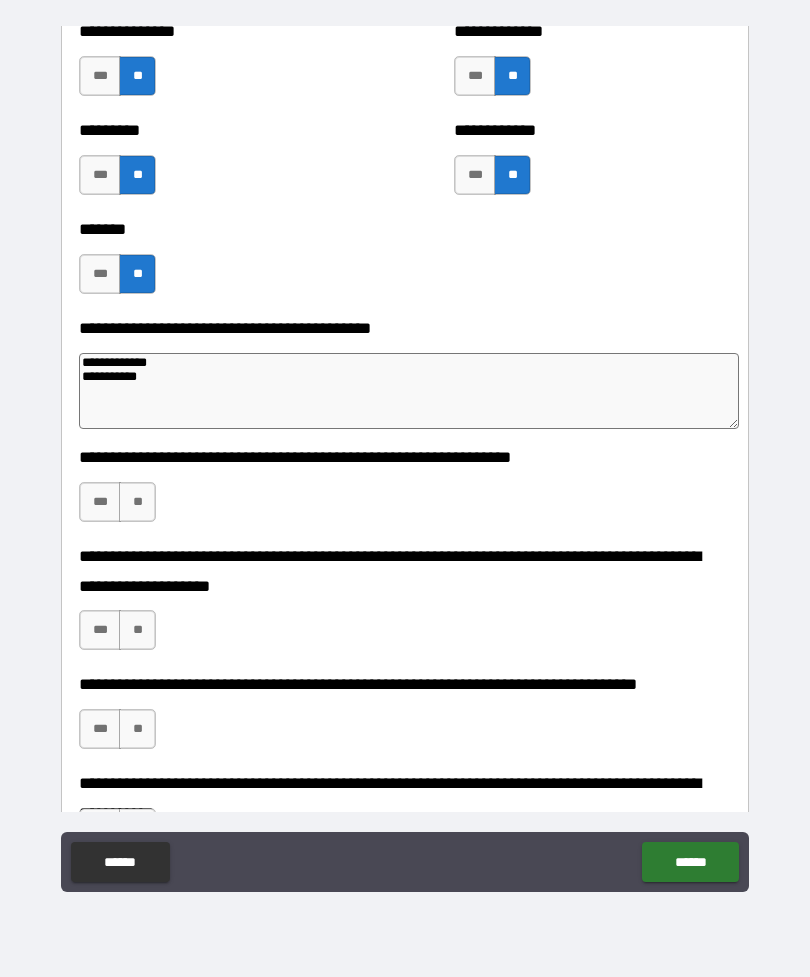 type on "*" 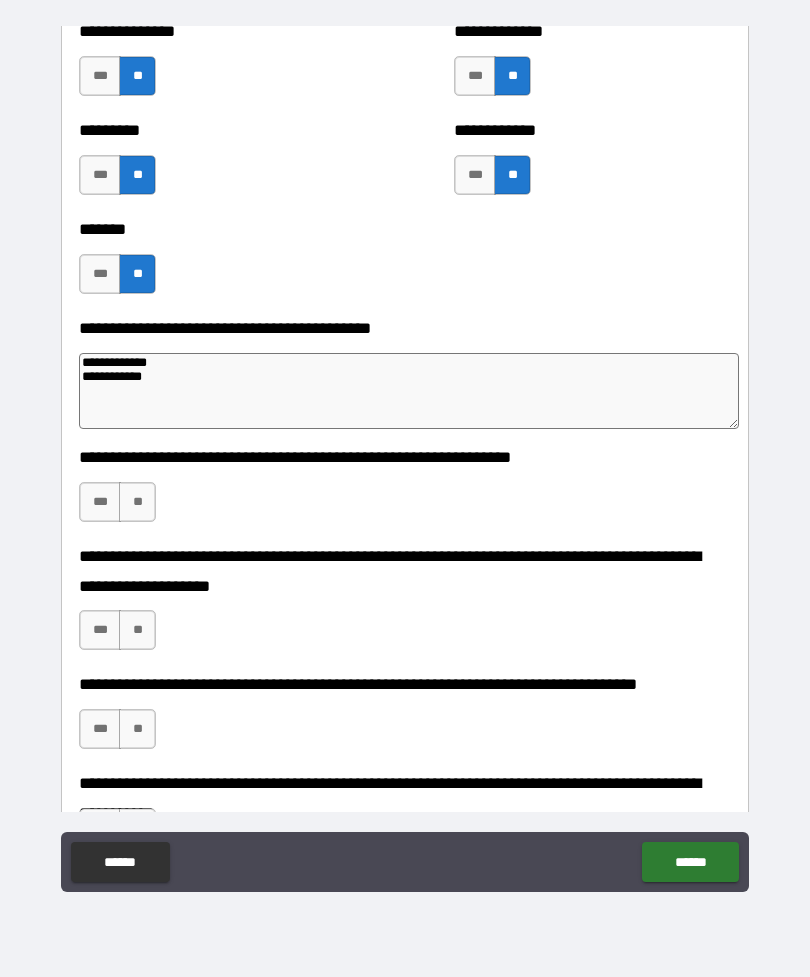 type on "*" 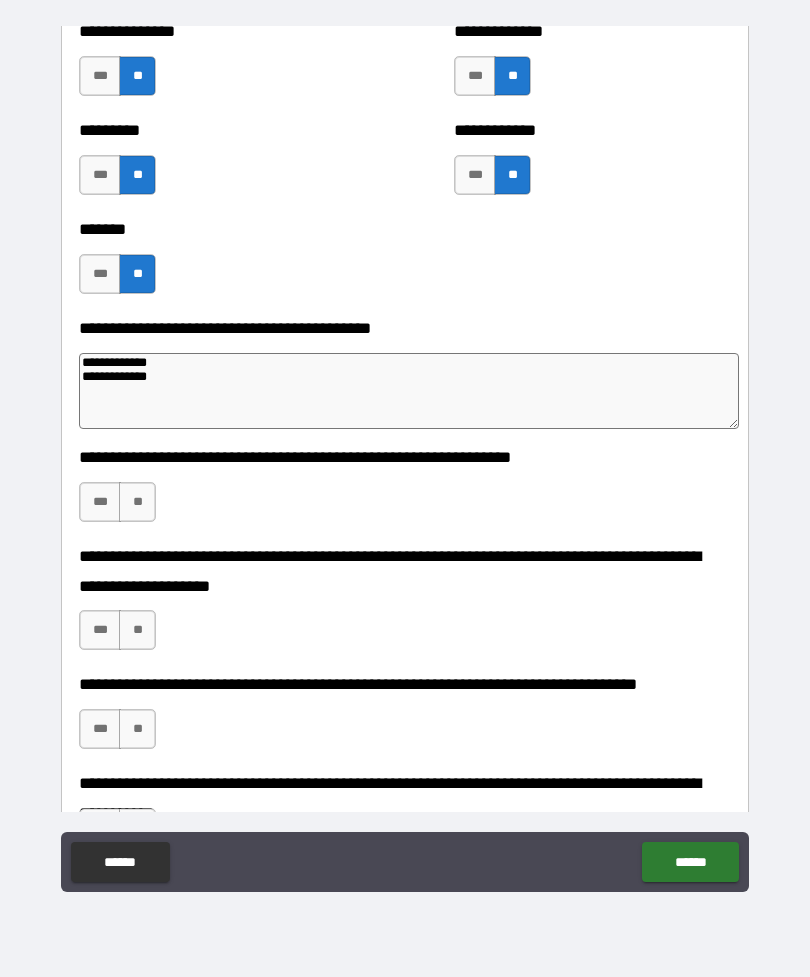 type on "*" 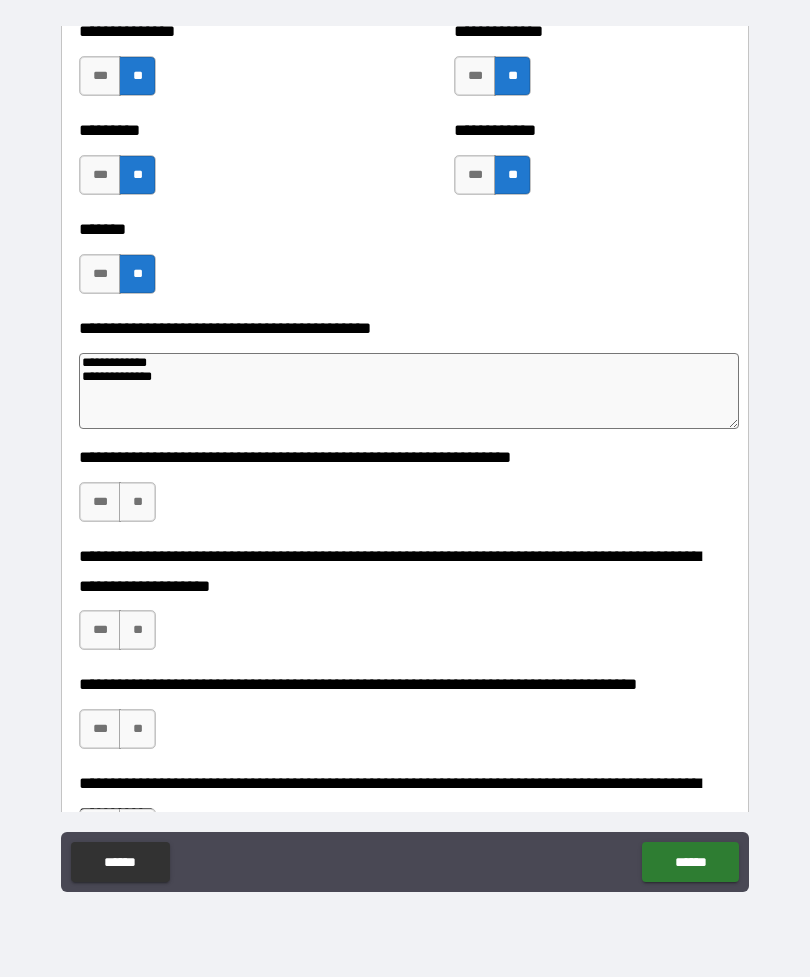click on "**********" at bounding box center (409, 391) 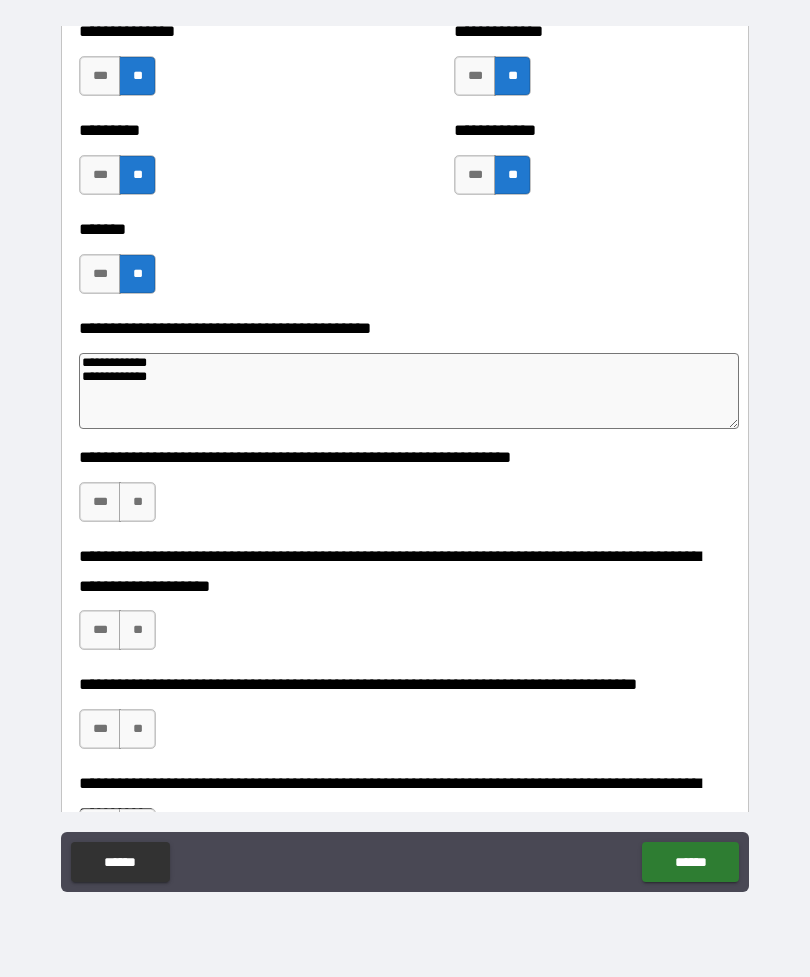 type on "*" 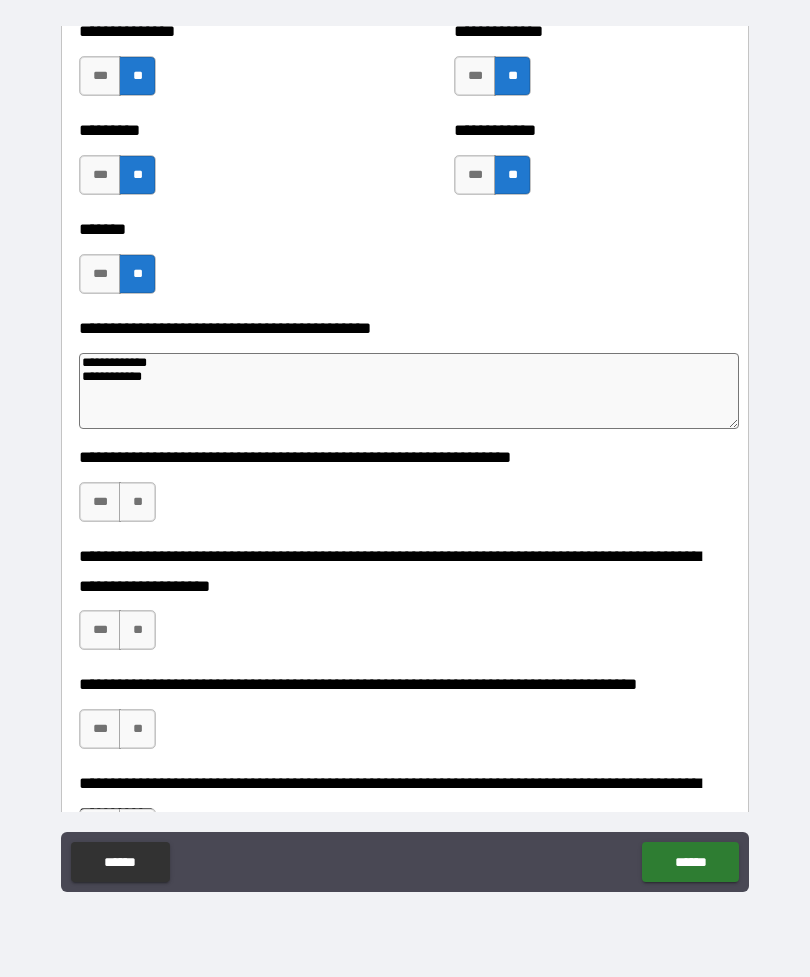 type on "*" 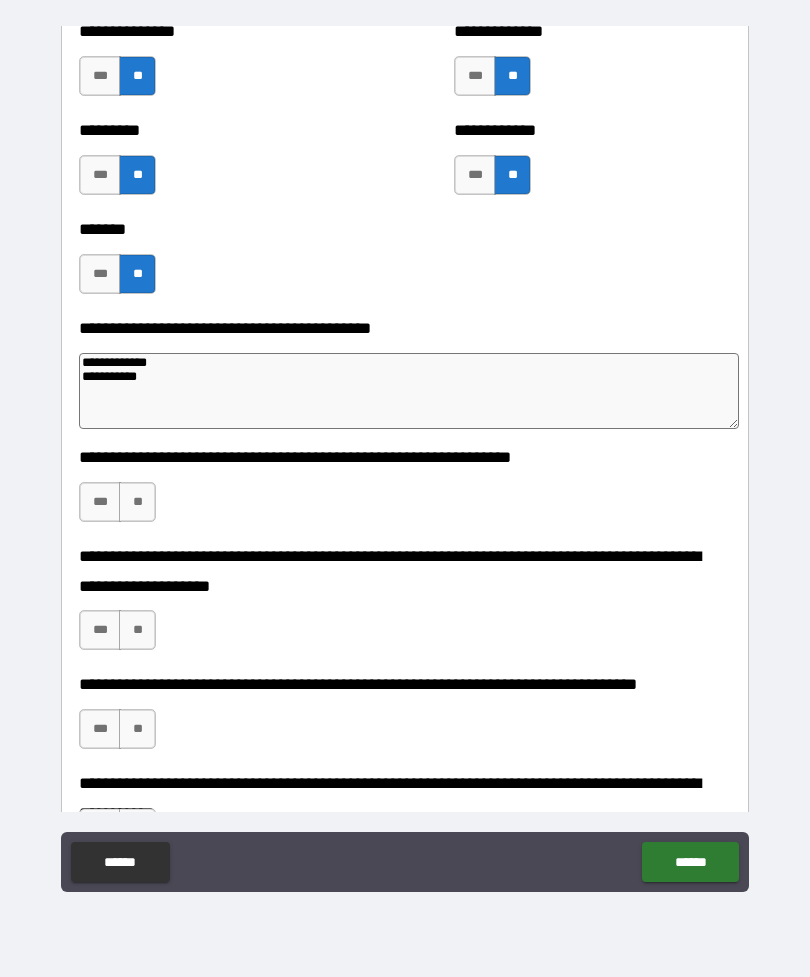 type on "*" 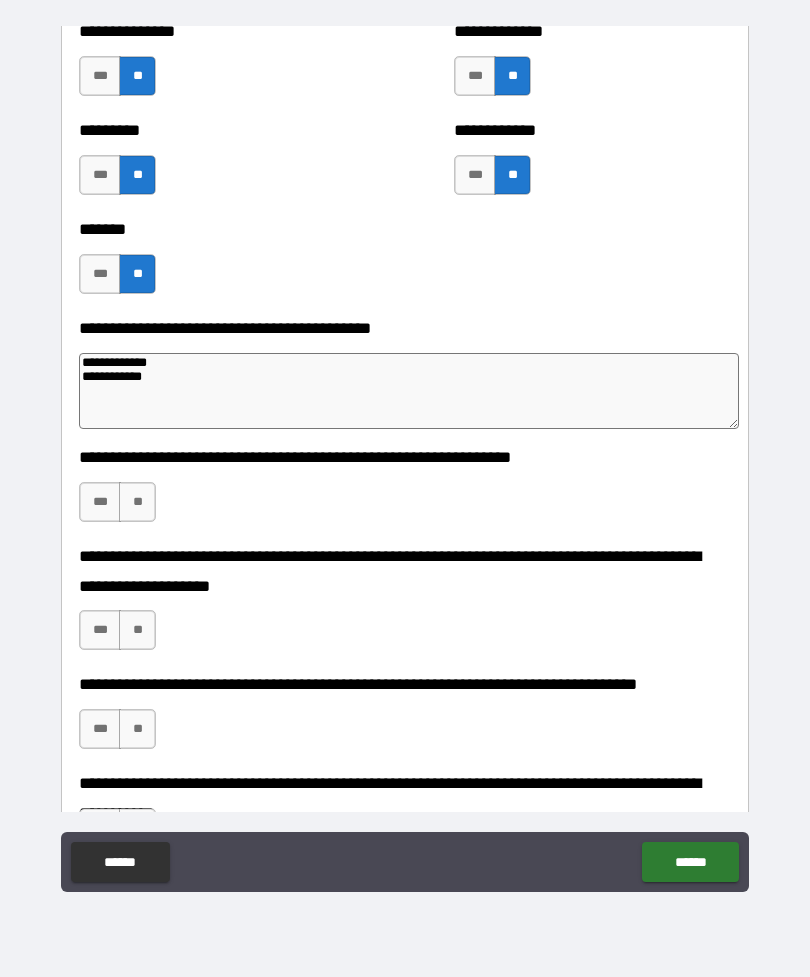 type on "*" 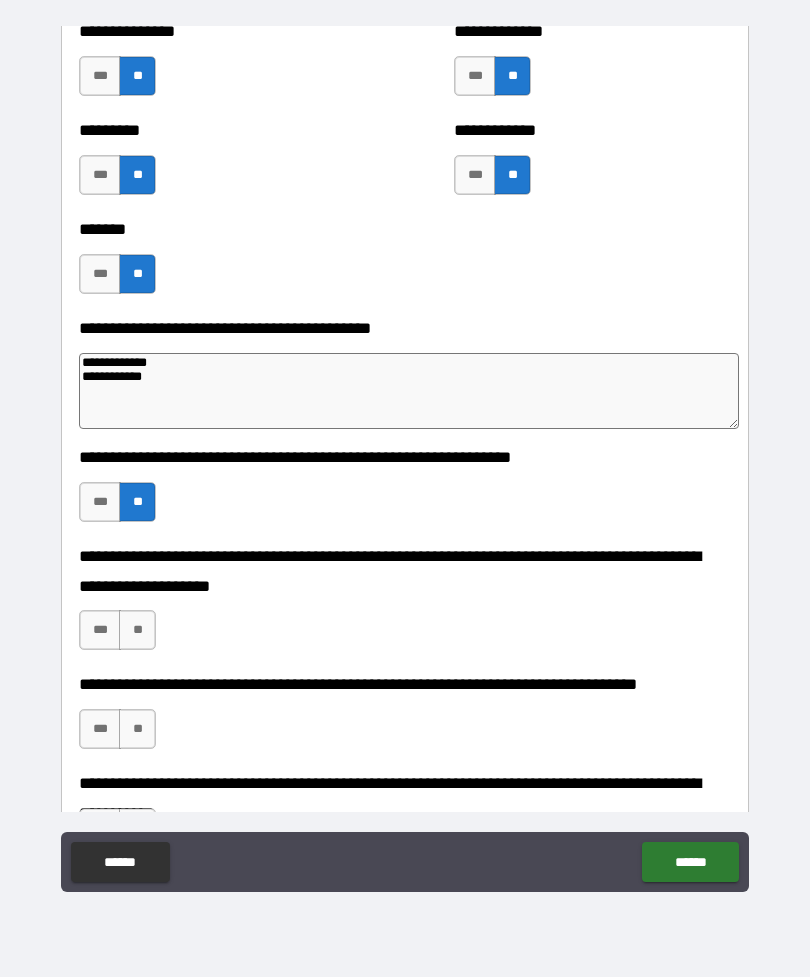 click on "**" at bounding box center (137, 630) 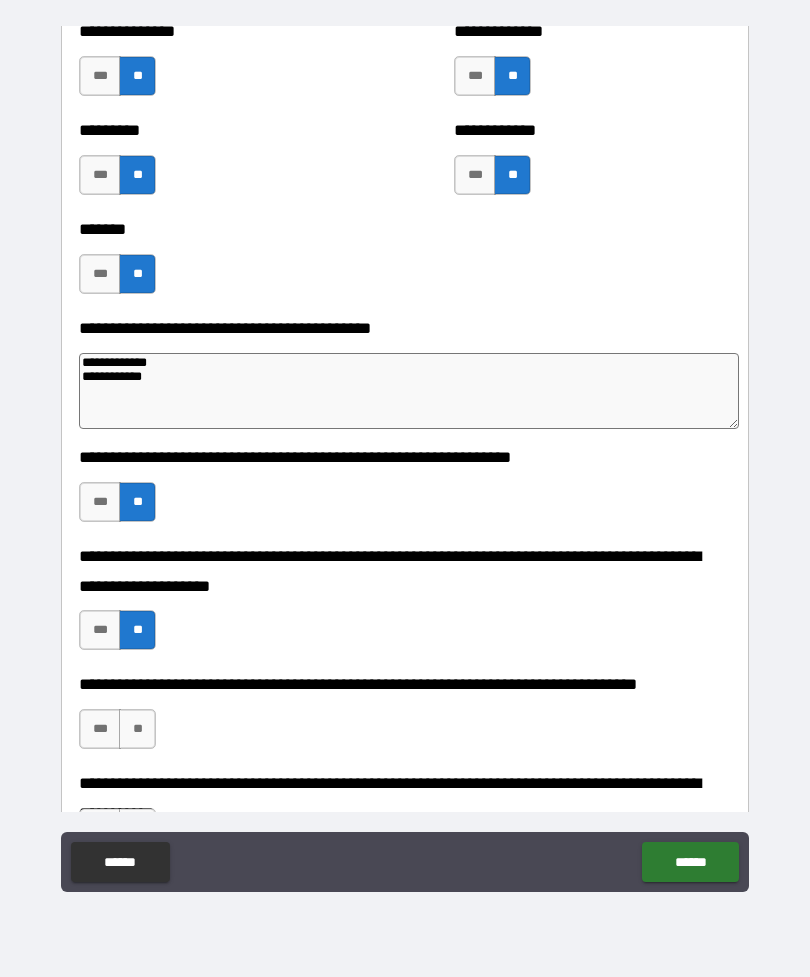 click on "**" at bounding box center (137, 729) 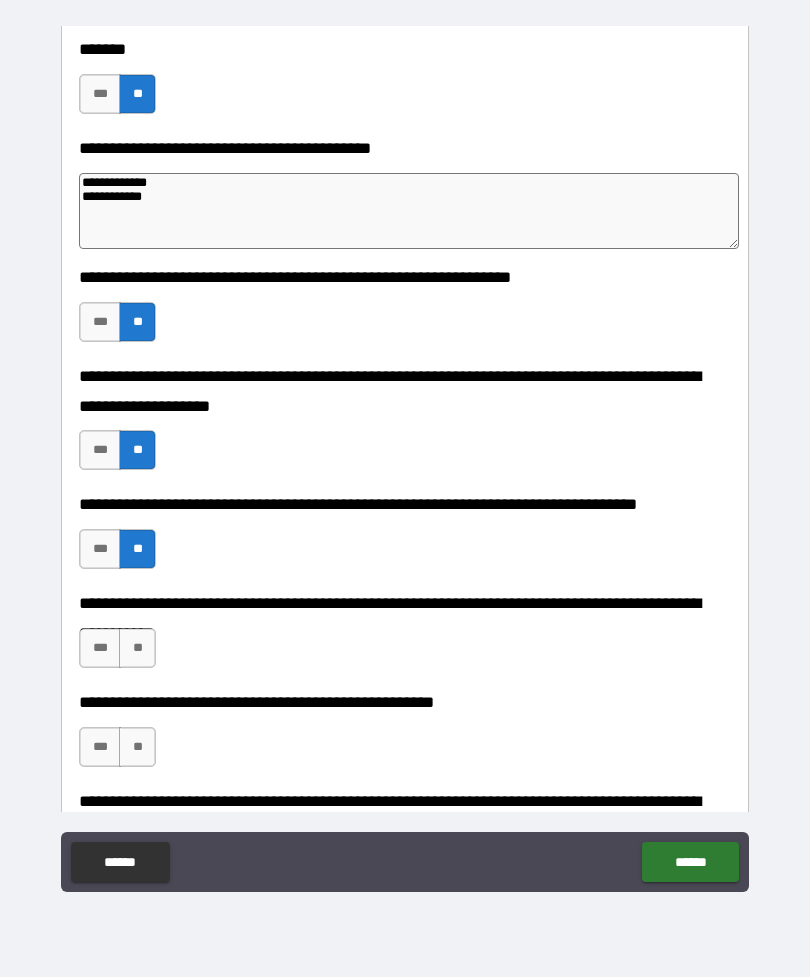scroll, scrollTop: 5055, scrollLeft: 0, axis: vertical 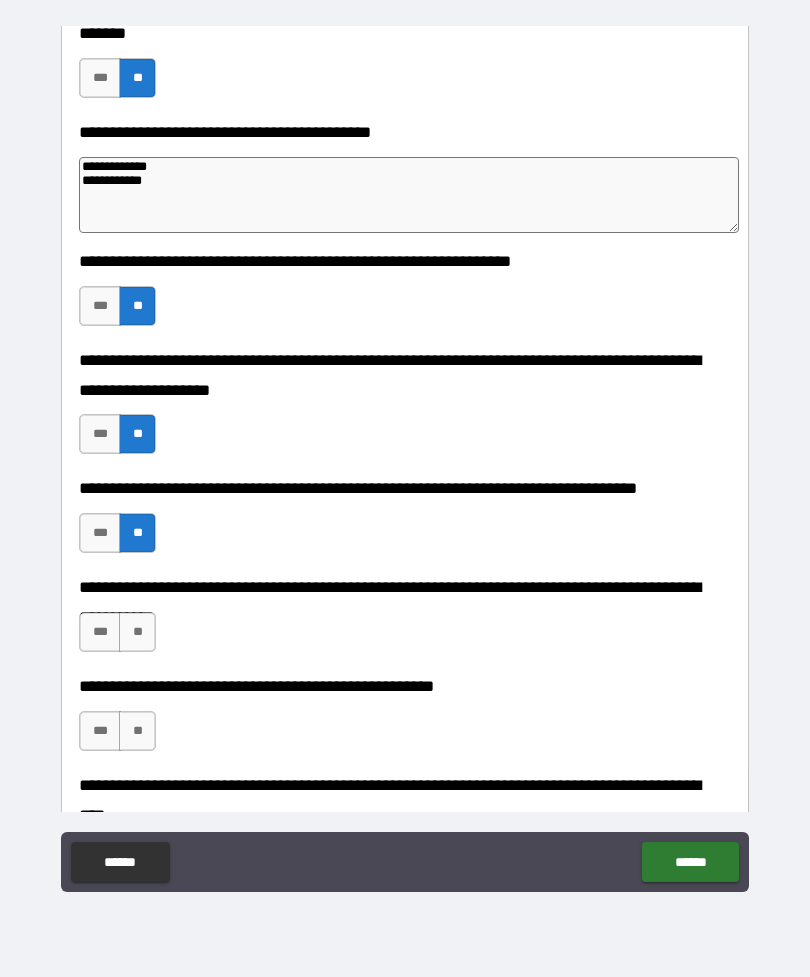 click on "**" at bounding box center [137, 731] 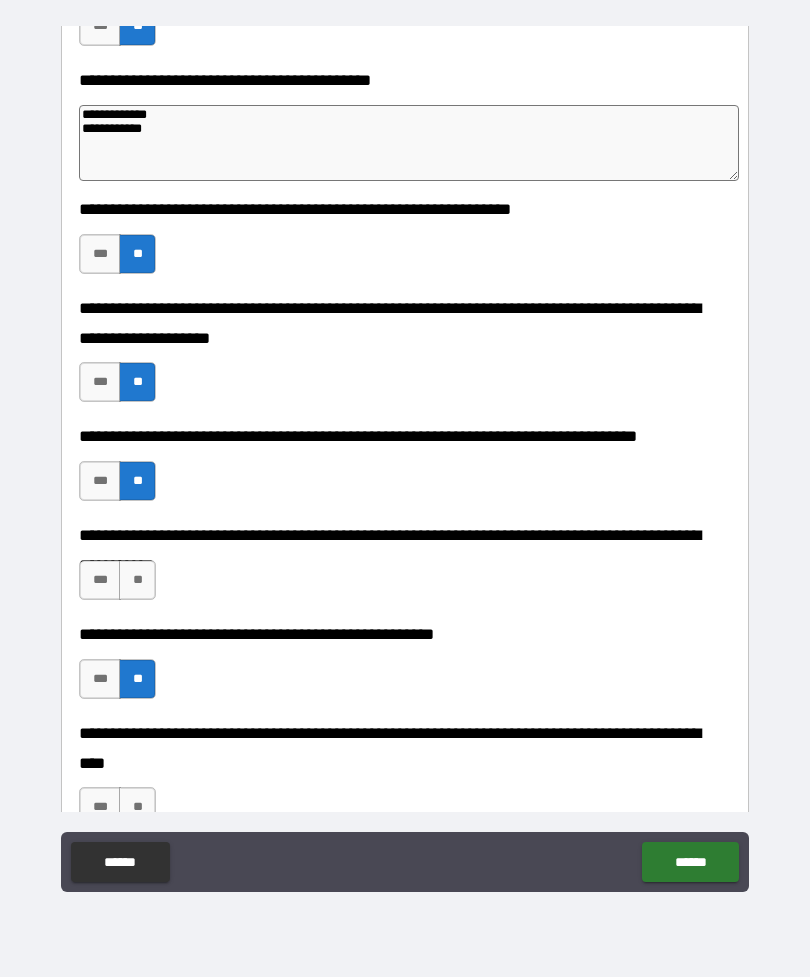 scroll, scrollTop: 5143, scrollLeft: 0, axis: vertical 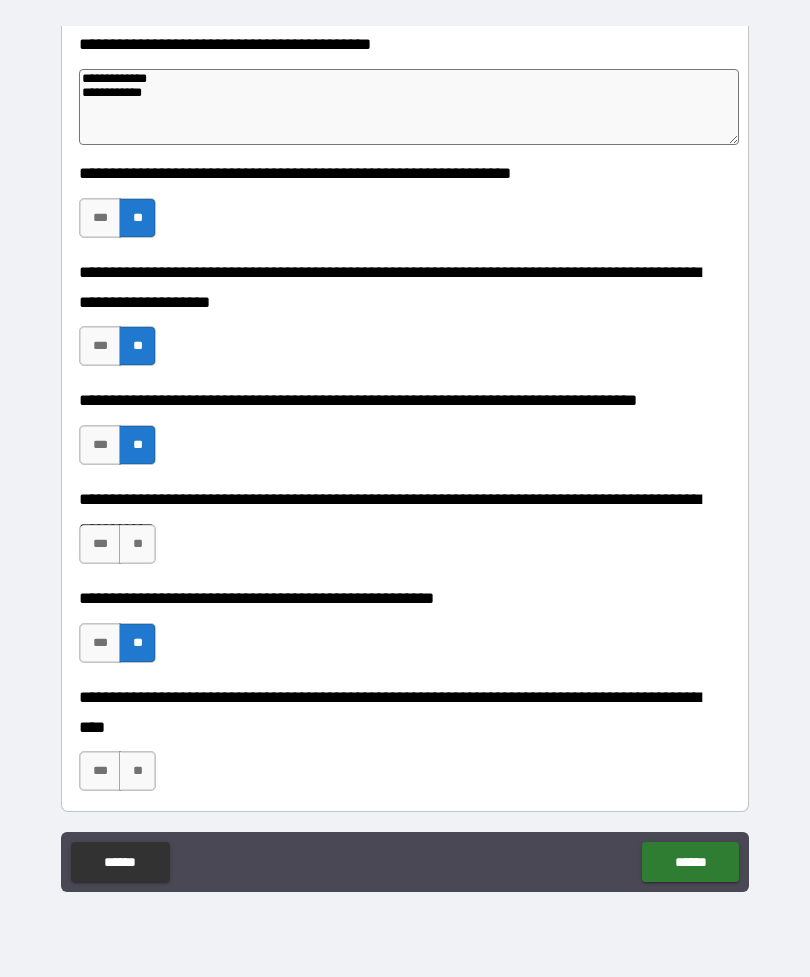 click on "***" at bounding box center [100, 544] 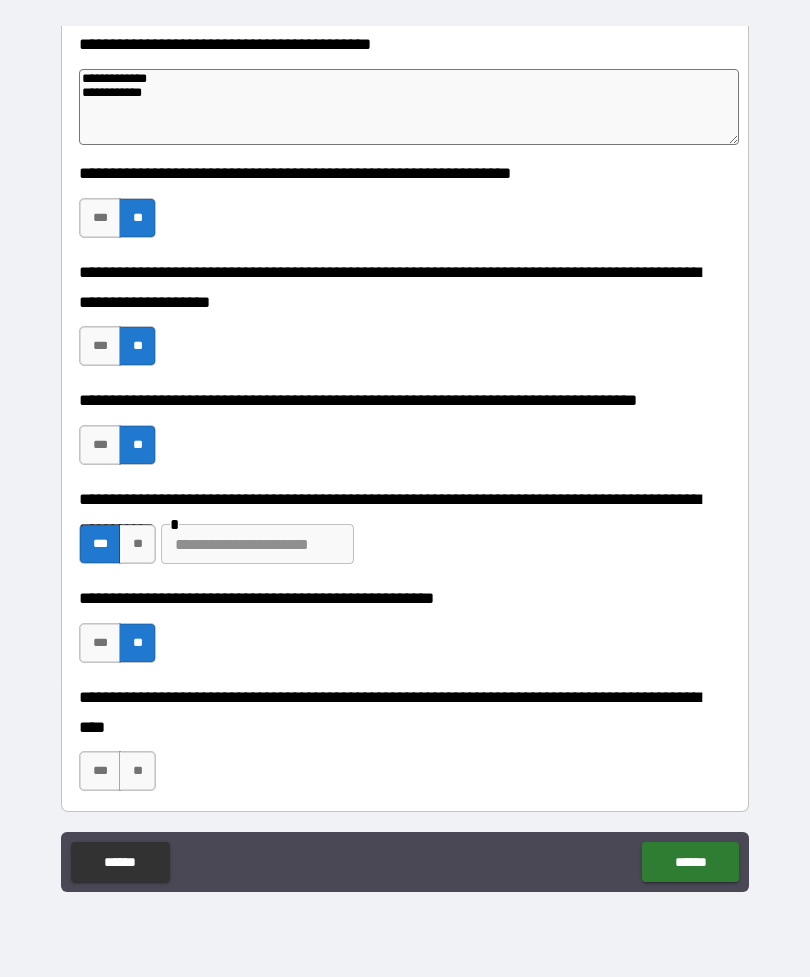 type on "*" 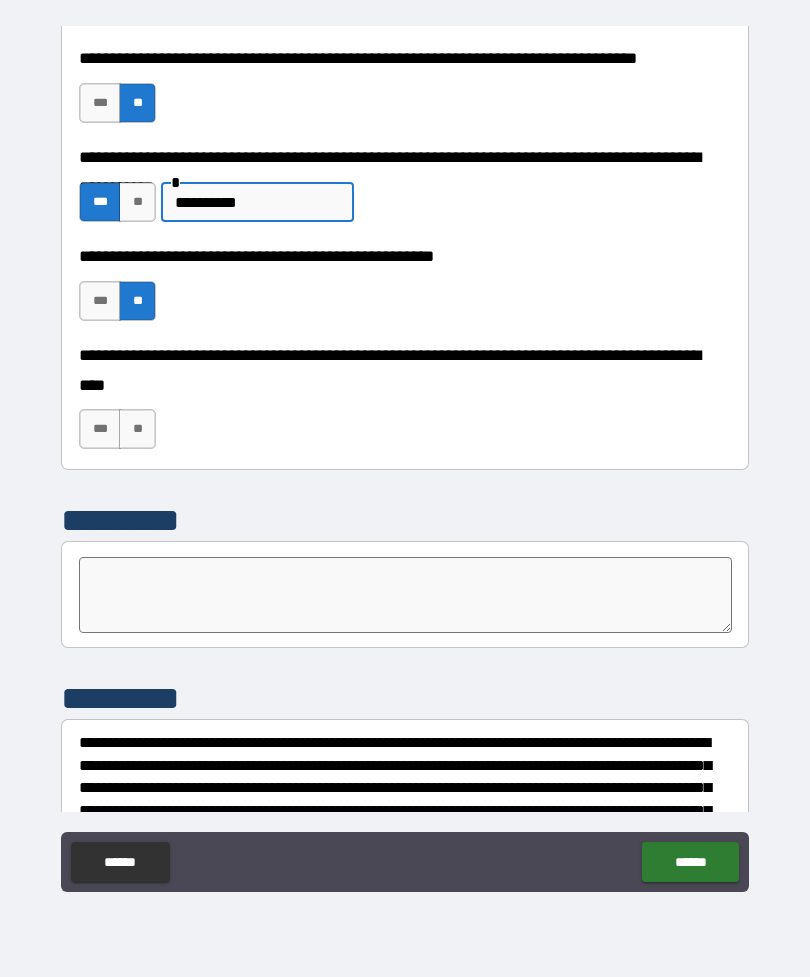 scroll, scrollTop: 5485, scrollLeft: 0, axis: vertical 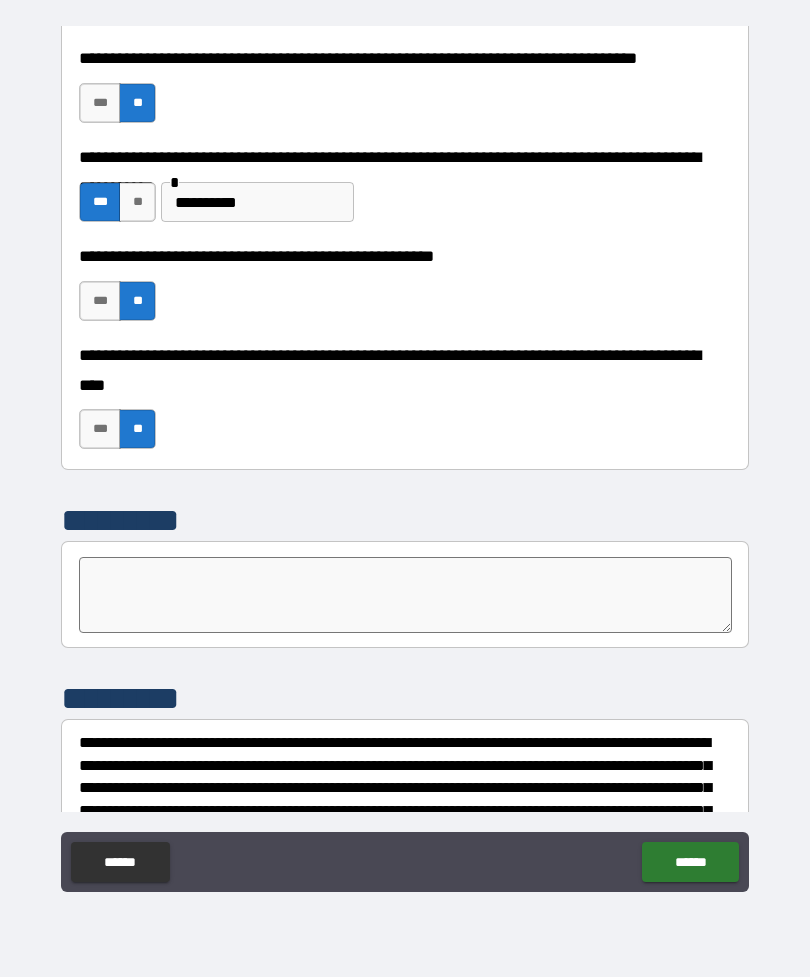 click at bounding box center (405, 595) 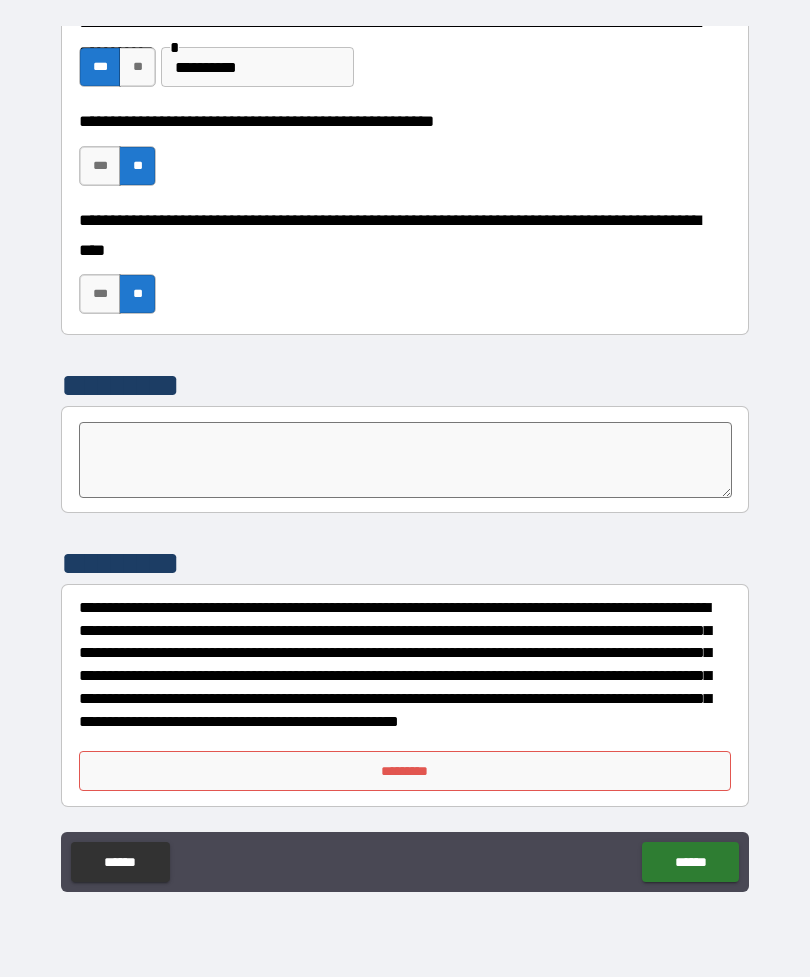 scroll, scrollTop: 5620, scrollLeft: 0, axis: vertical 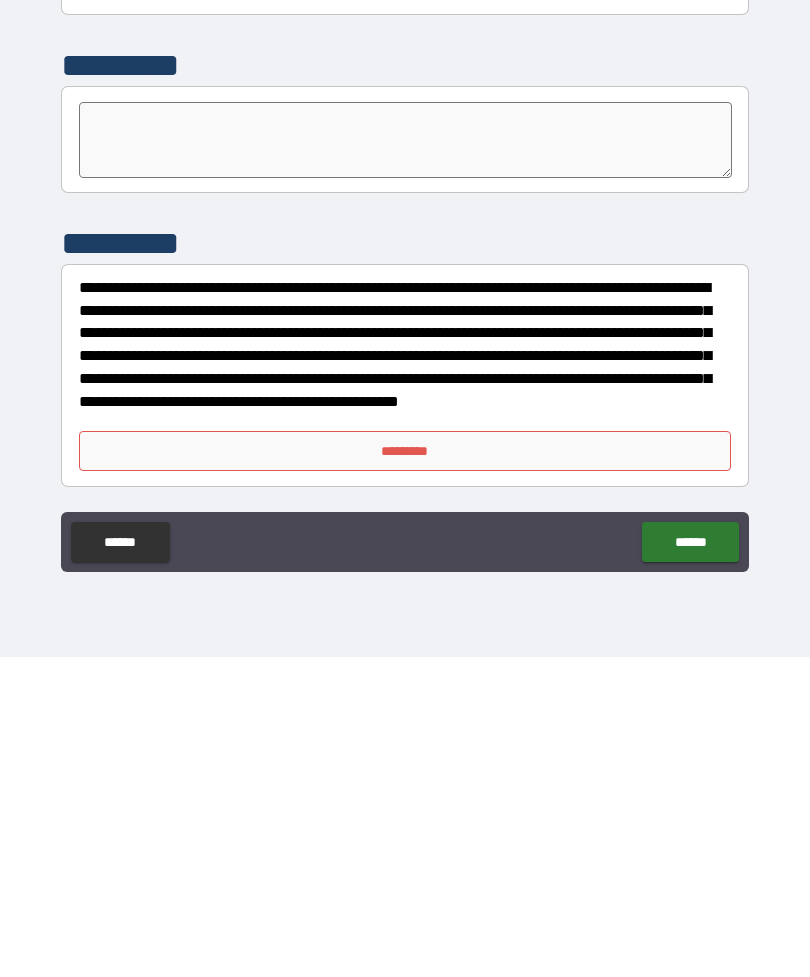 click on "*********" at bounding box center [405, 771] 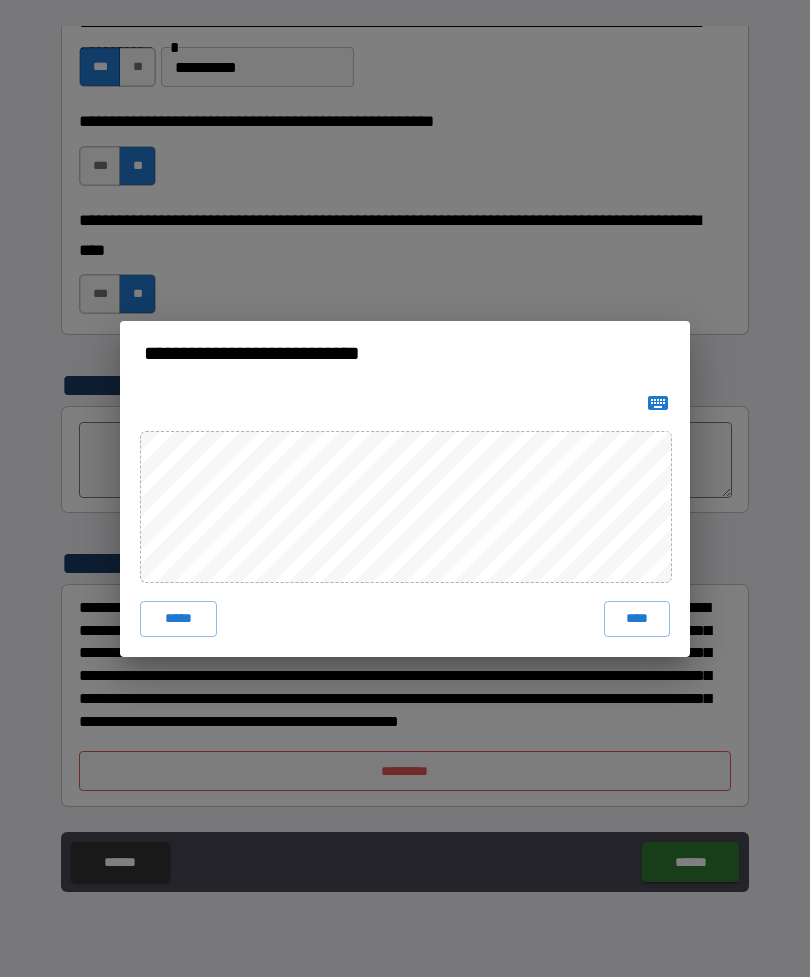 click on "****" at bounding box center [637, 619] 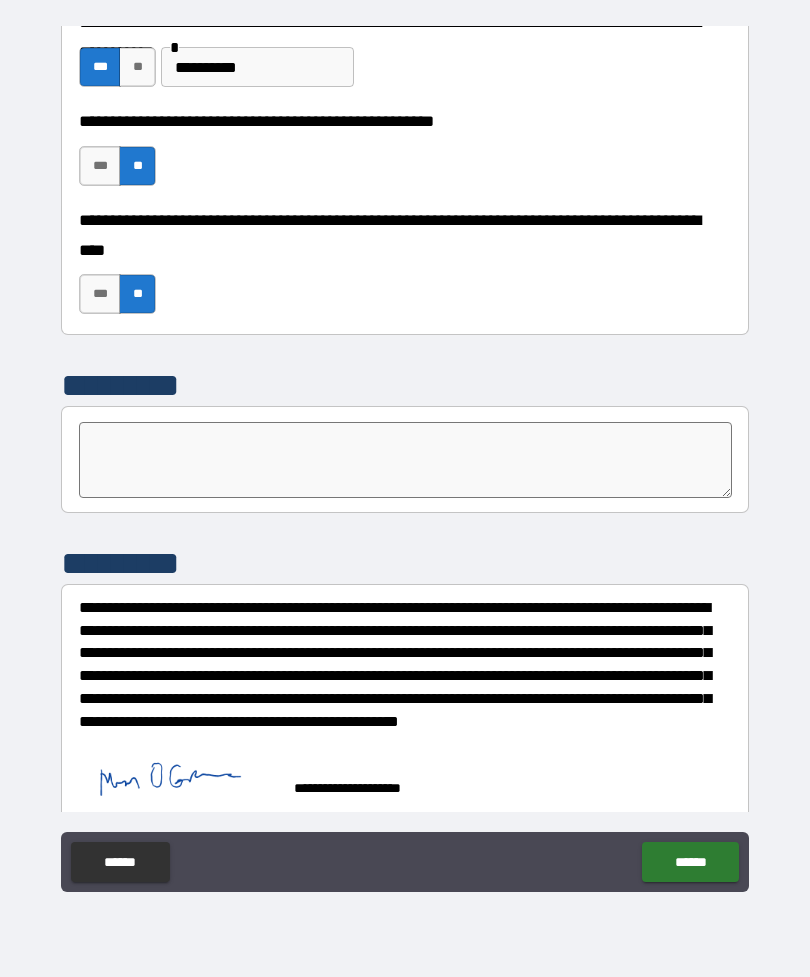 scroll, scrollTop: 5610, scrollLeft: 0, axis: vertical 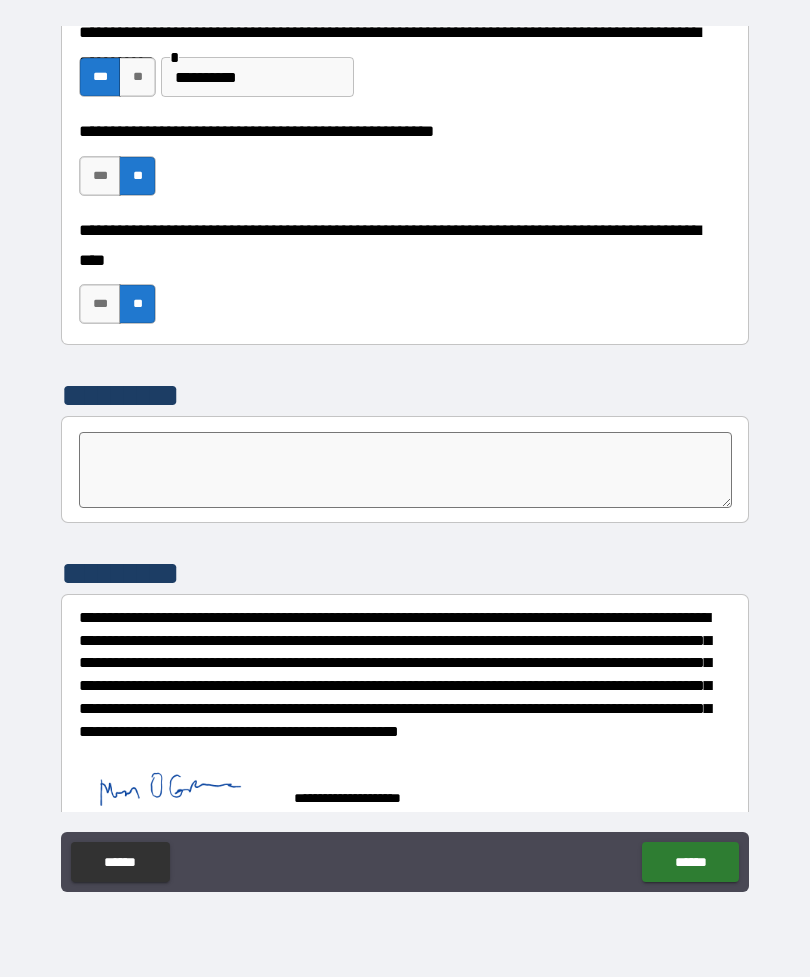 type on "*" 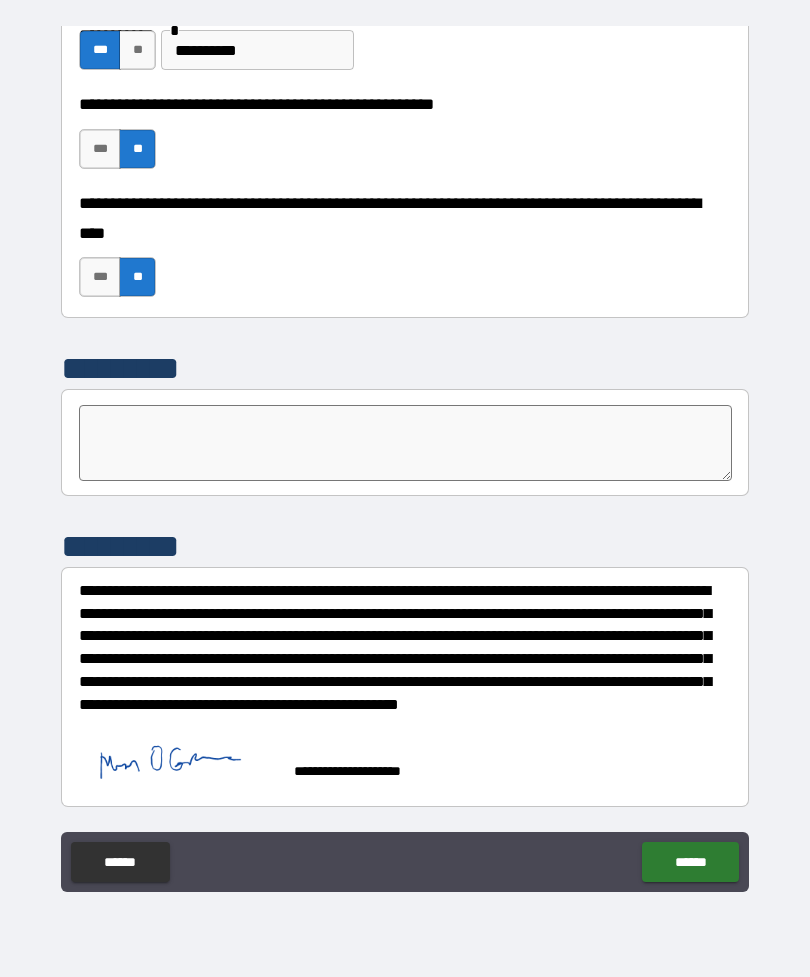 scroll, scrollTop: 5637, scrollLeft: 0, axis: vertical 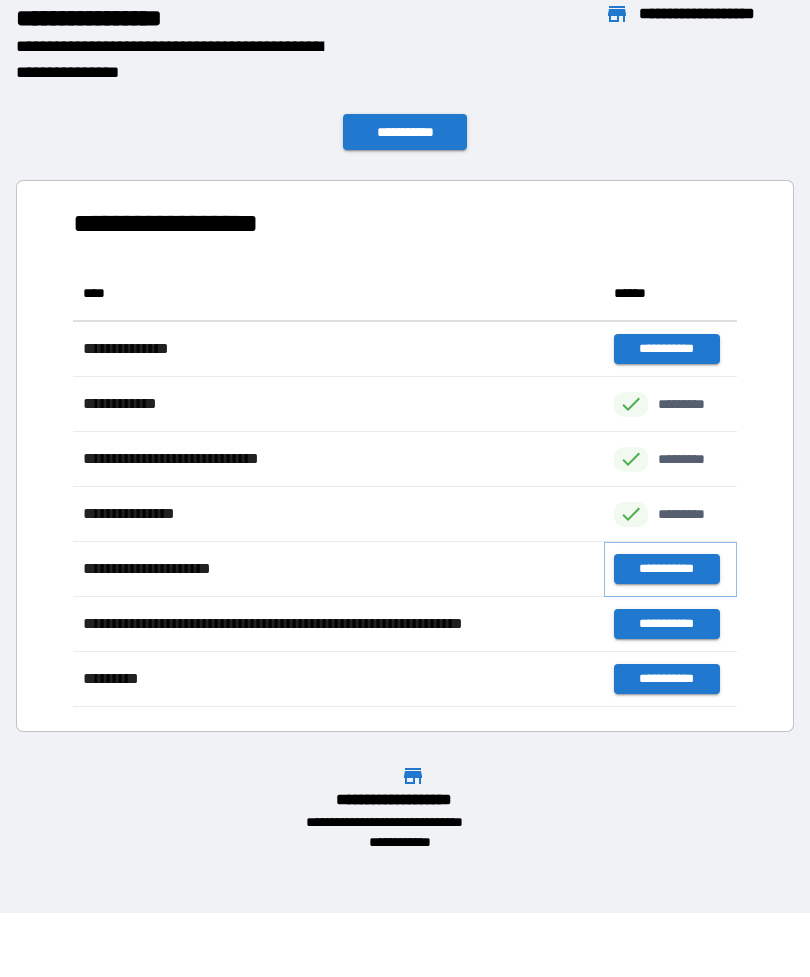 click on "**********" at bounding box center [666, 569] 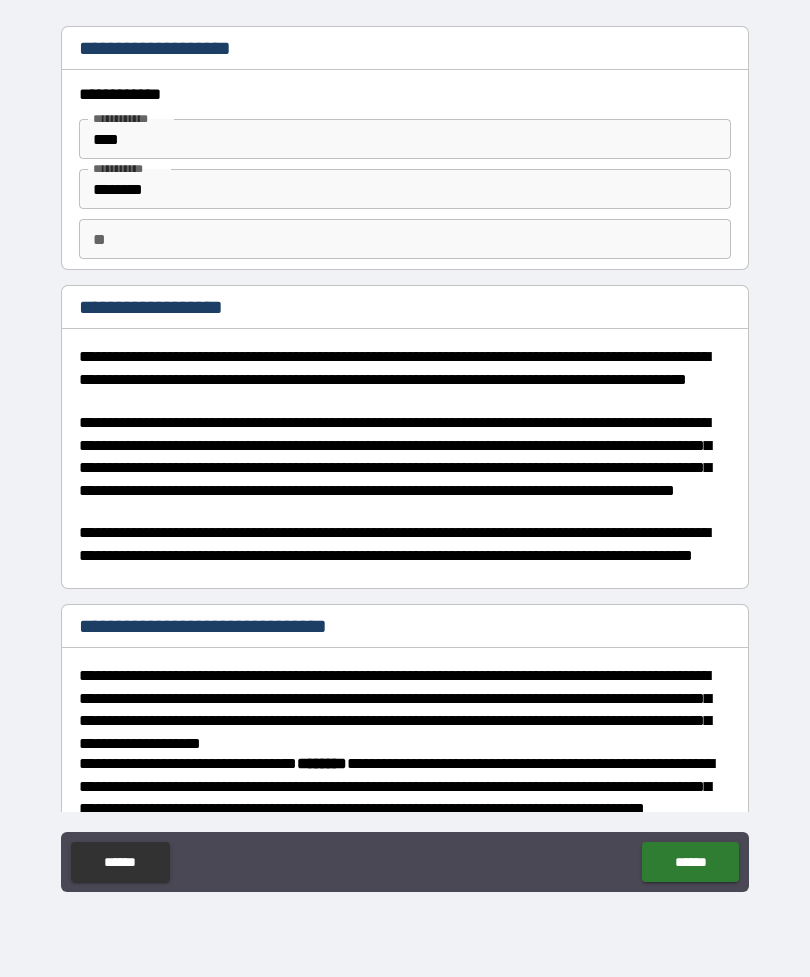 click on "**" at bounding box center (405, 239) 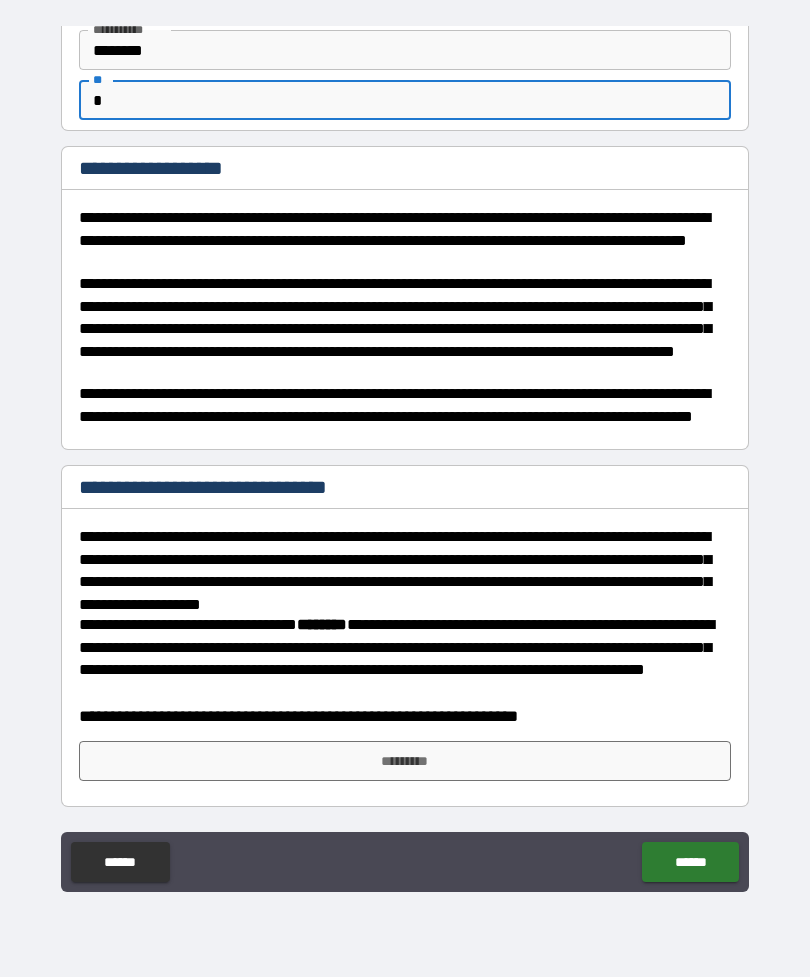 scroll, scrollTop: 139, scrollLeft: 0, axis: vertical 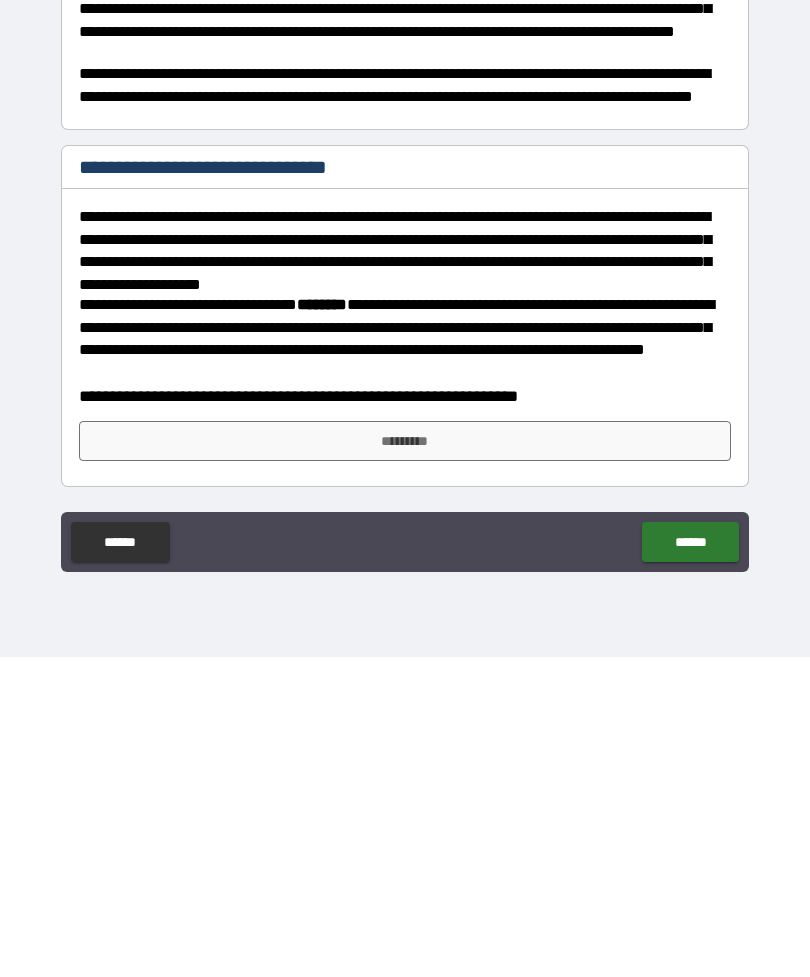 type on "*" 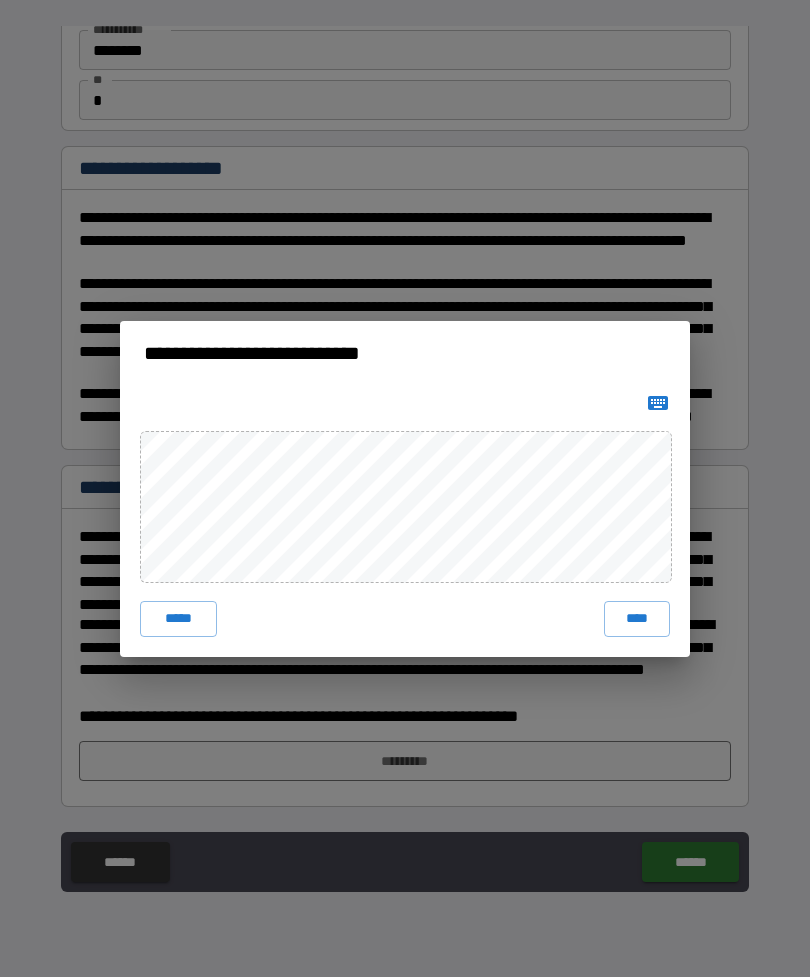 click on "****" at bounding box center (637, 619) 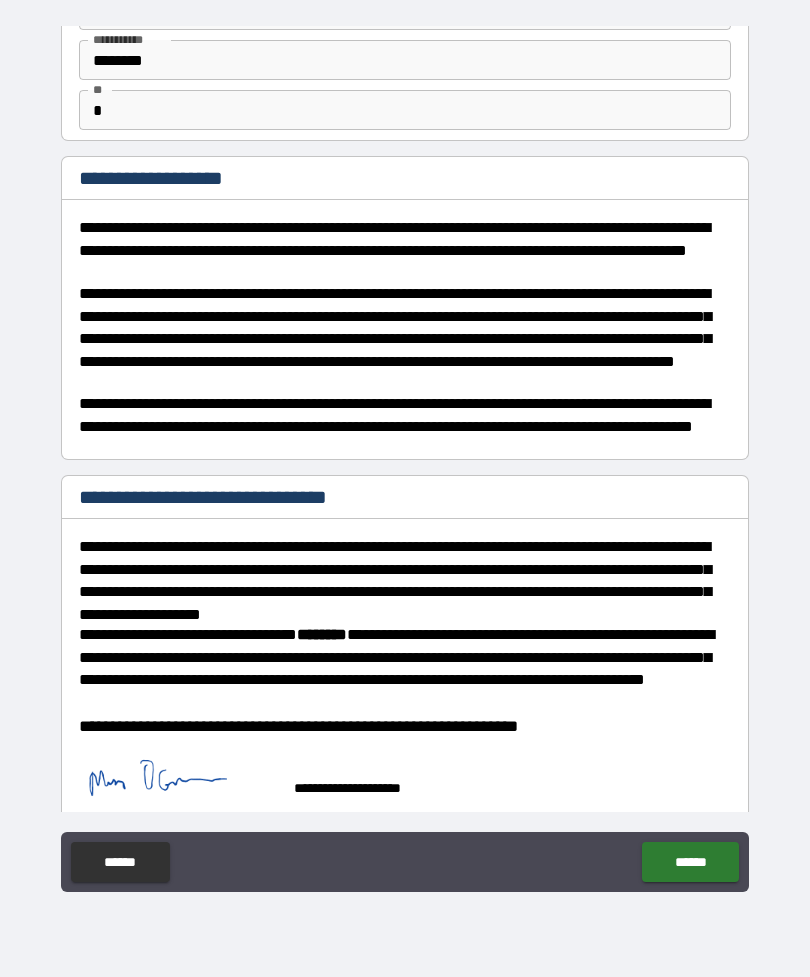 click on "******" at bounding box center [690, 862] 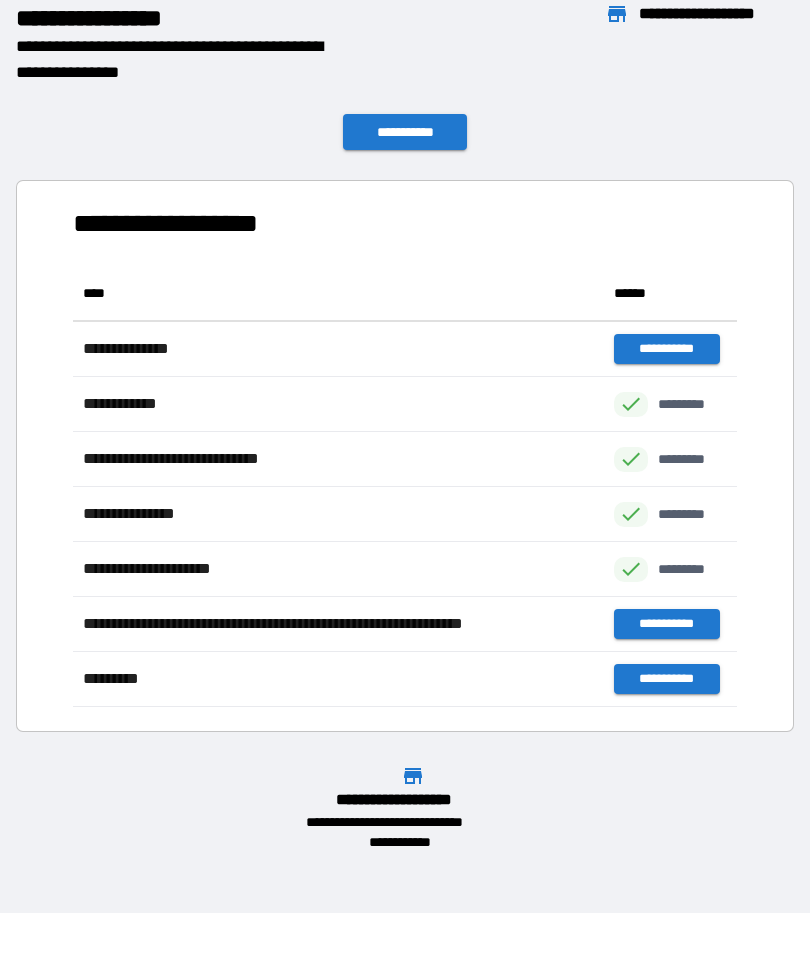 scroll, scrollTop: 441, scrollLeft: 664, axis: both 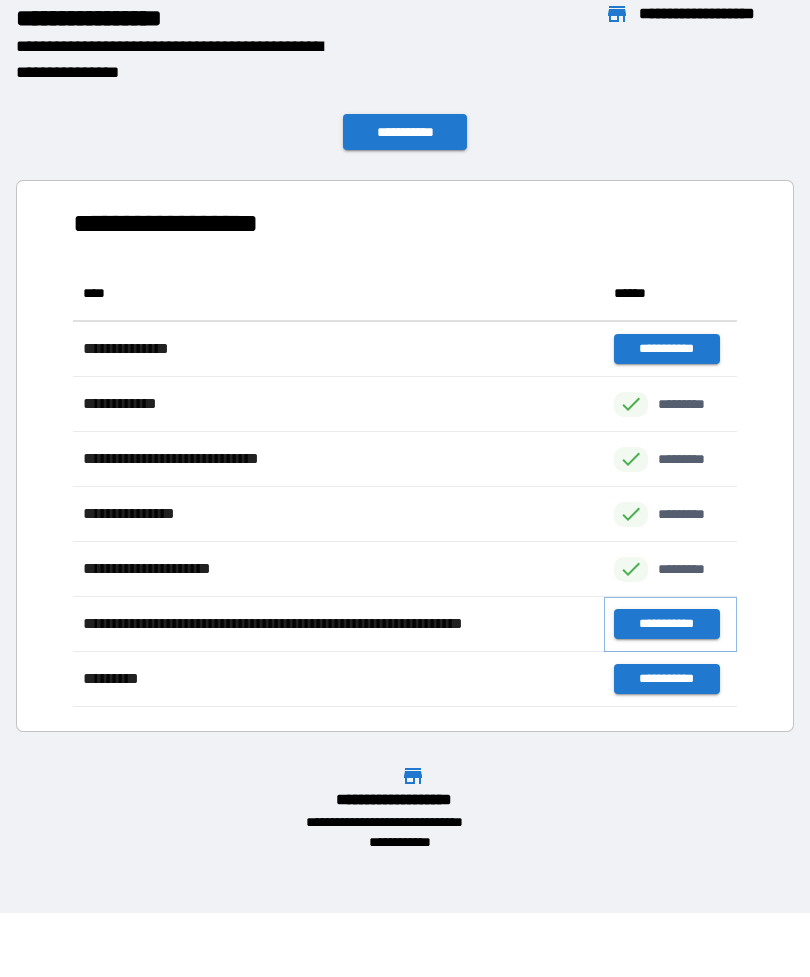 click on "**********" at bounding box center (666, 624) 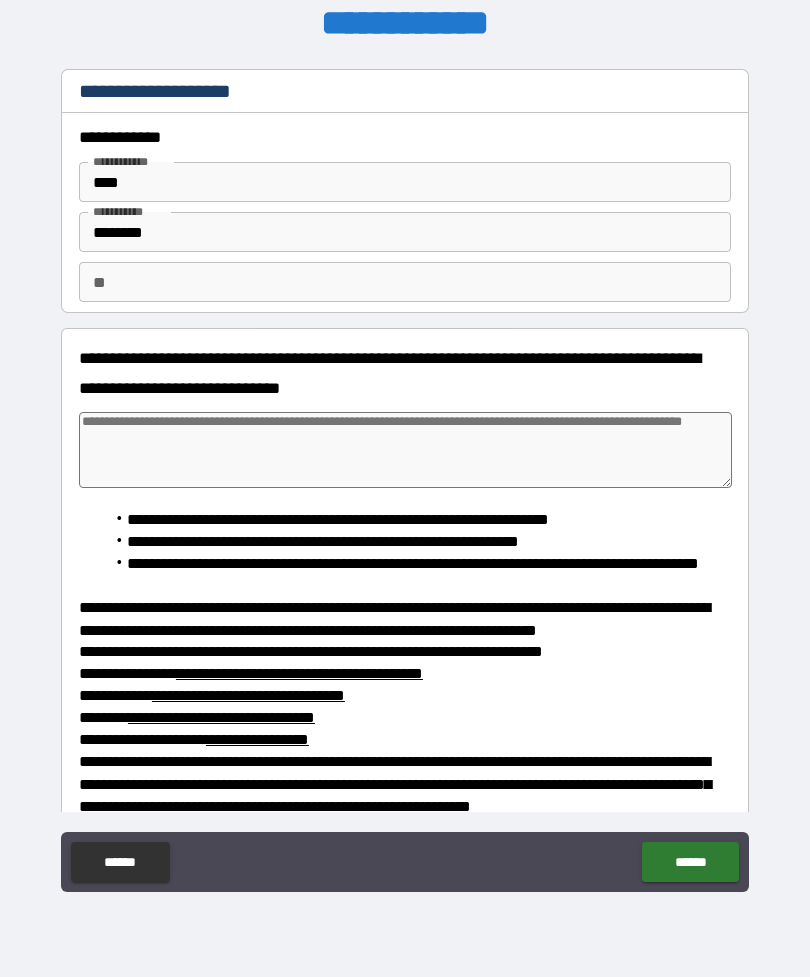 type on "*" 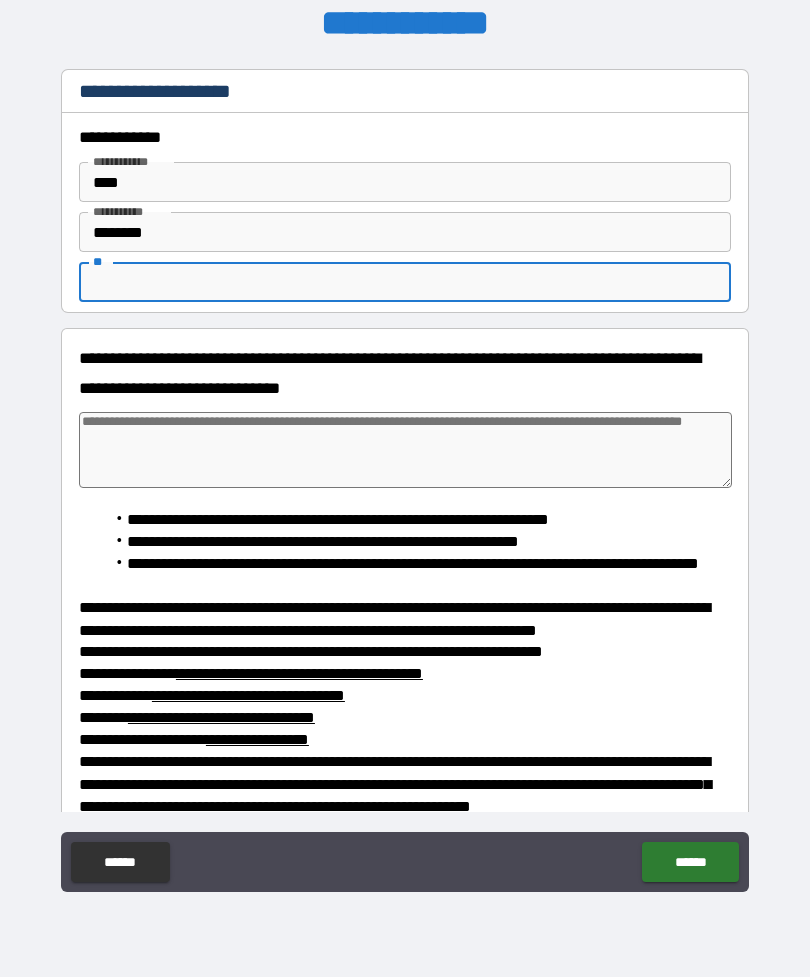 type on "*" 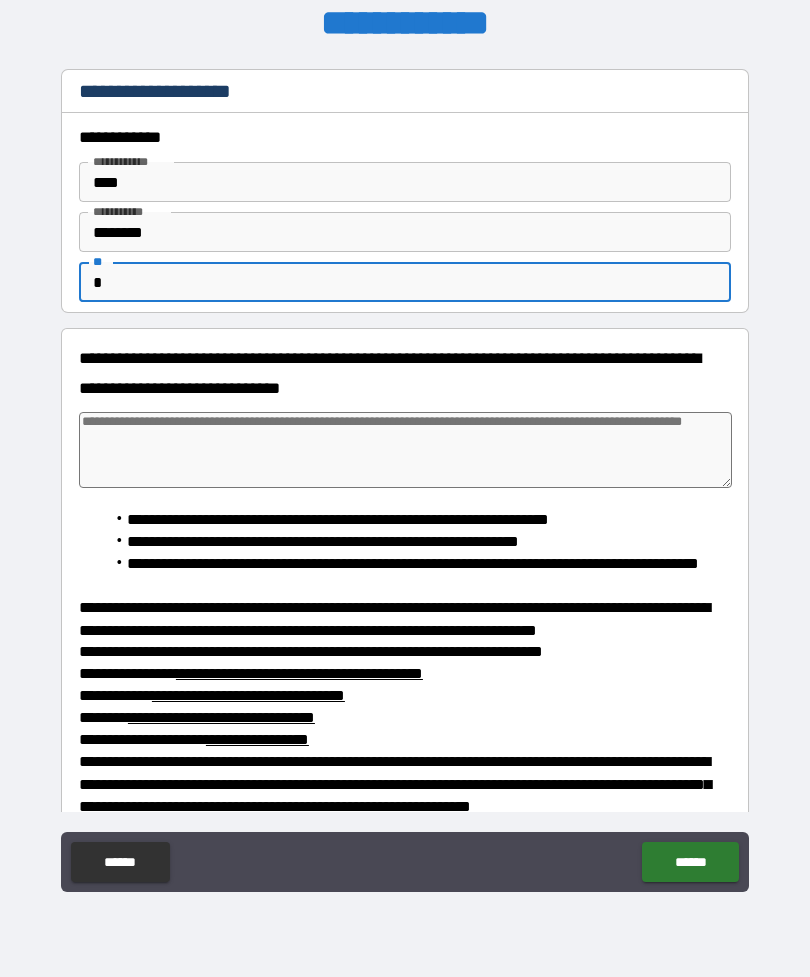 type on "*" 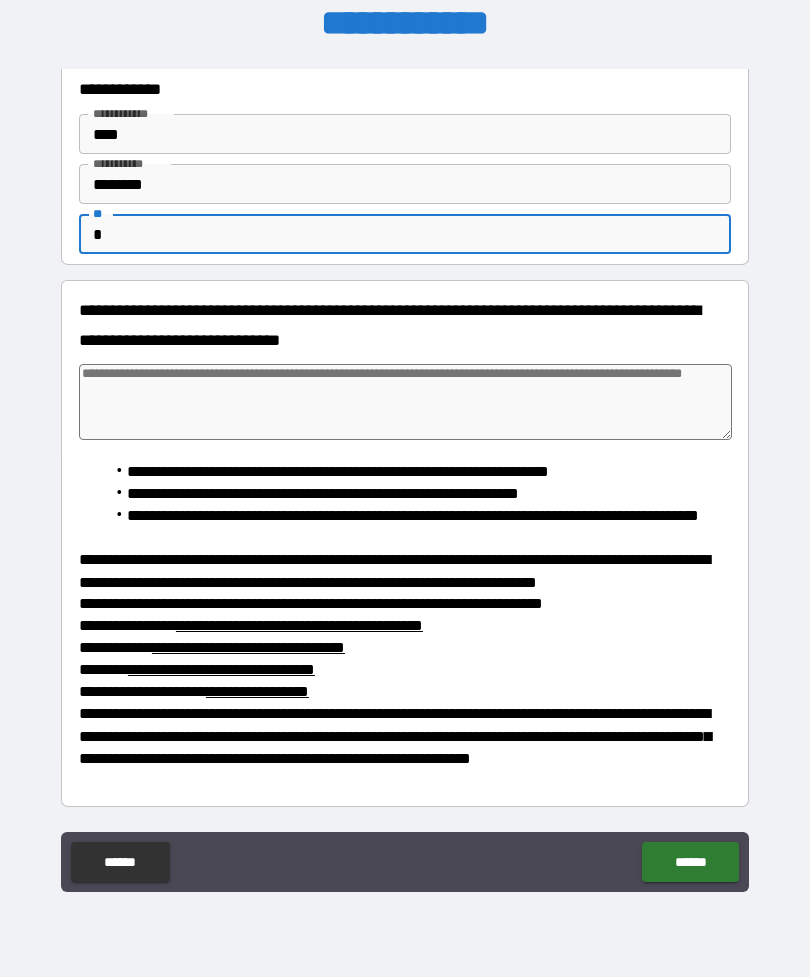 scroll, scrollTop: 48, scrollLeft: 0, axis: vertical 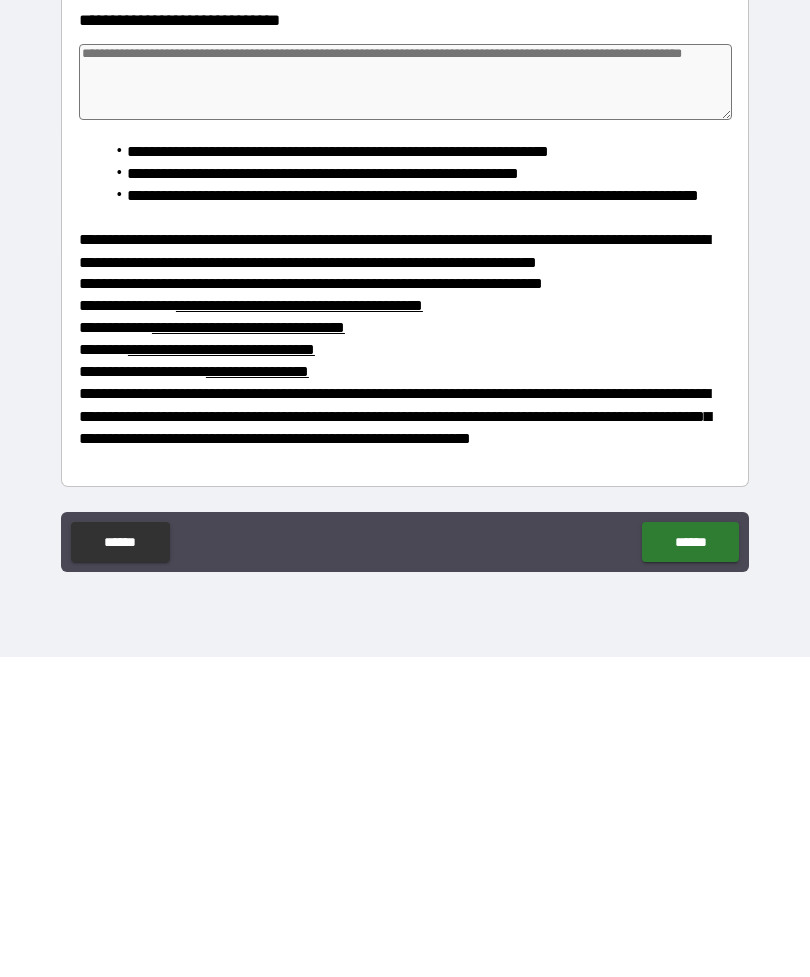 type on "*" 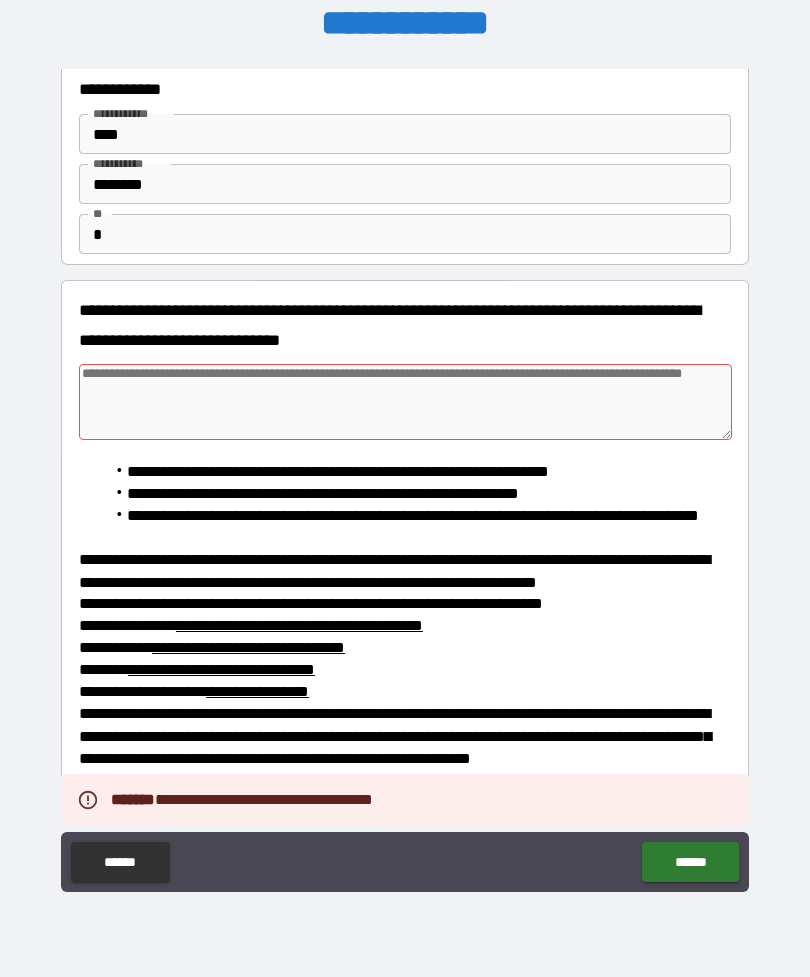 click at bounding box center [405, 402] 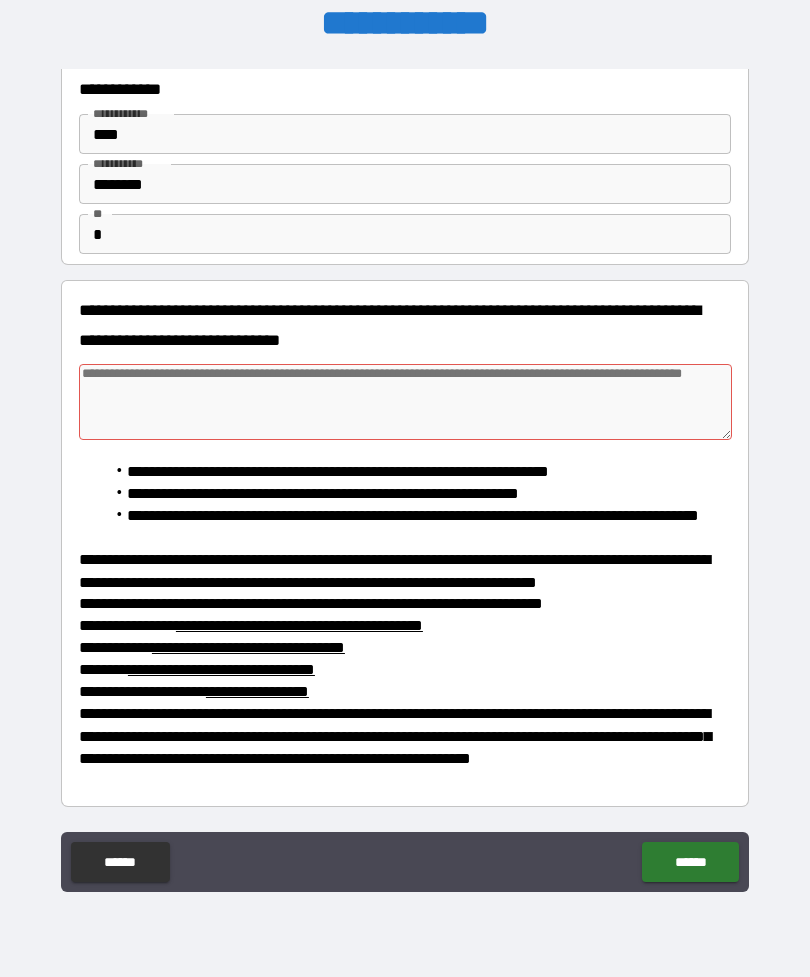scroll, scrollTop: 48, scrollLeft: 0, axis: vertical 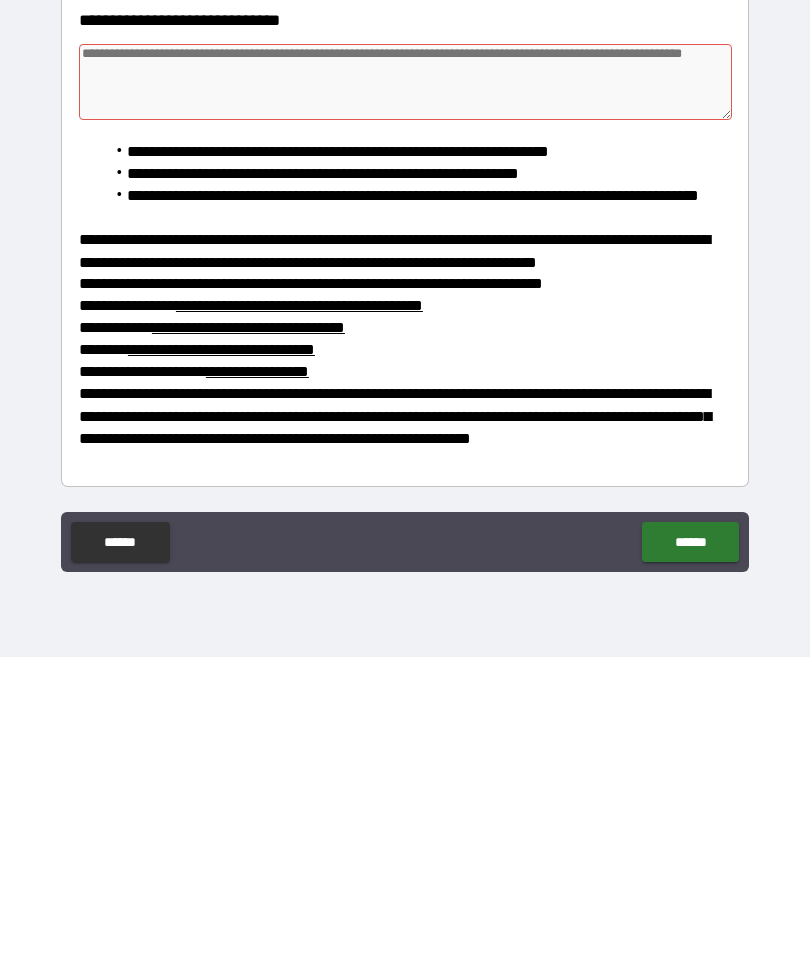 click on "******" at bounding box center [690, 862] 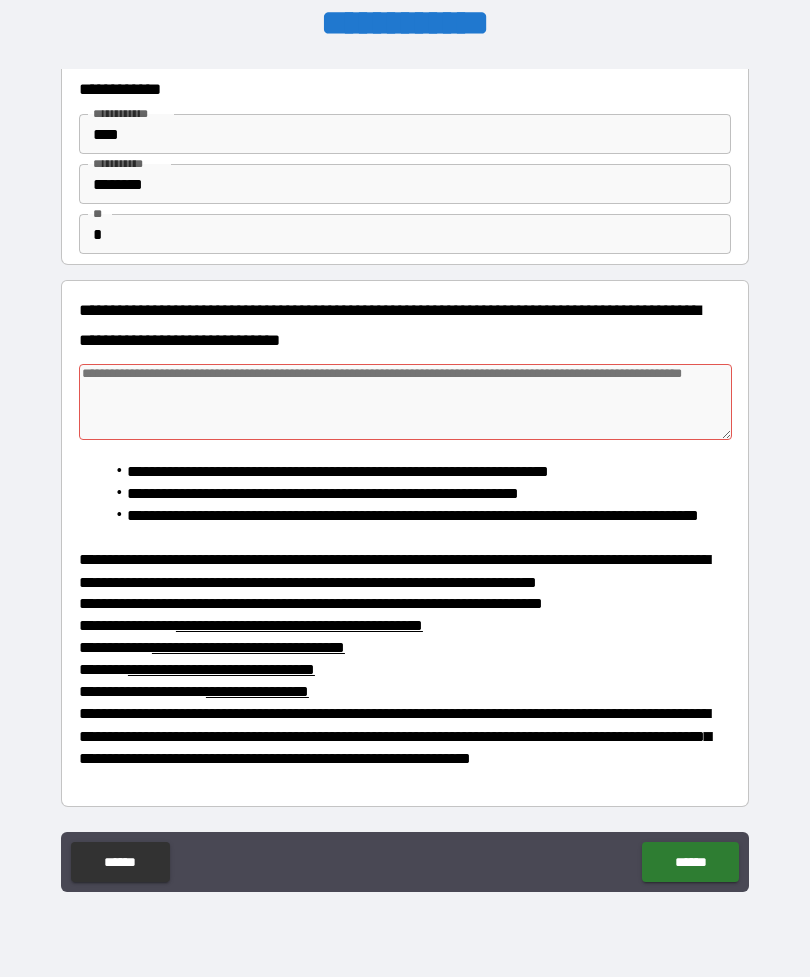 type on "*" 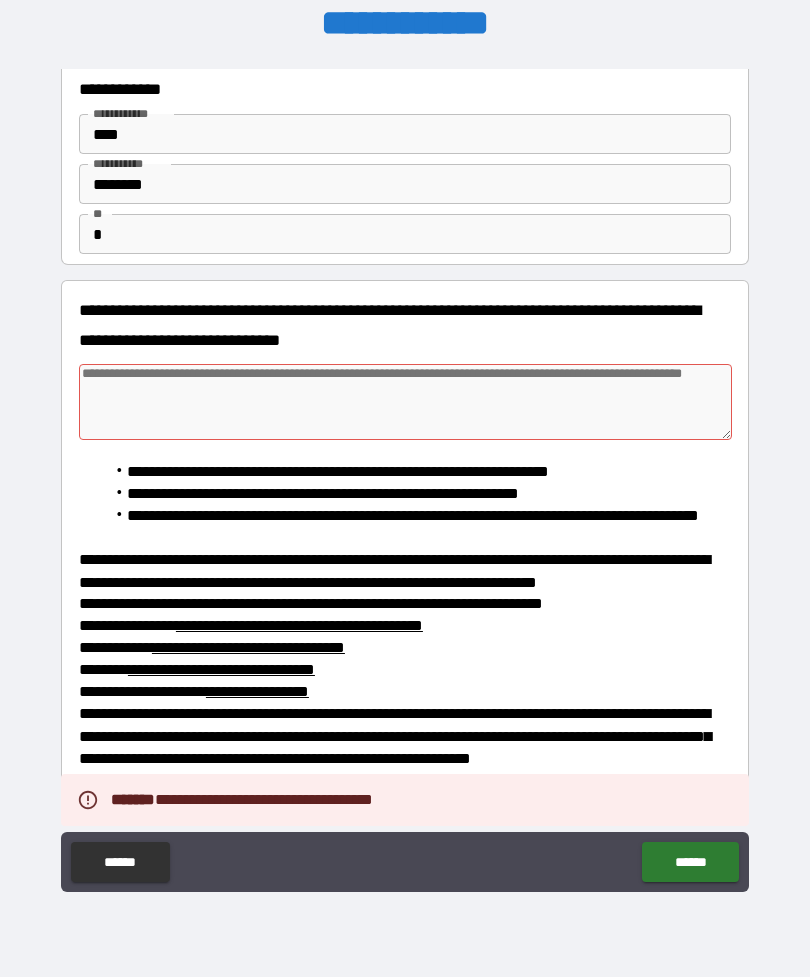 click at bounding box center (405, 402) 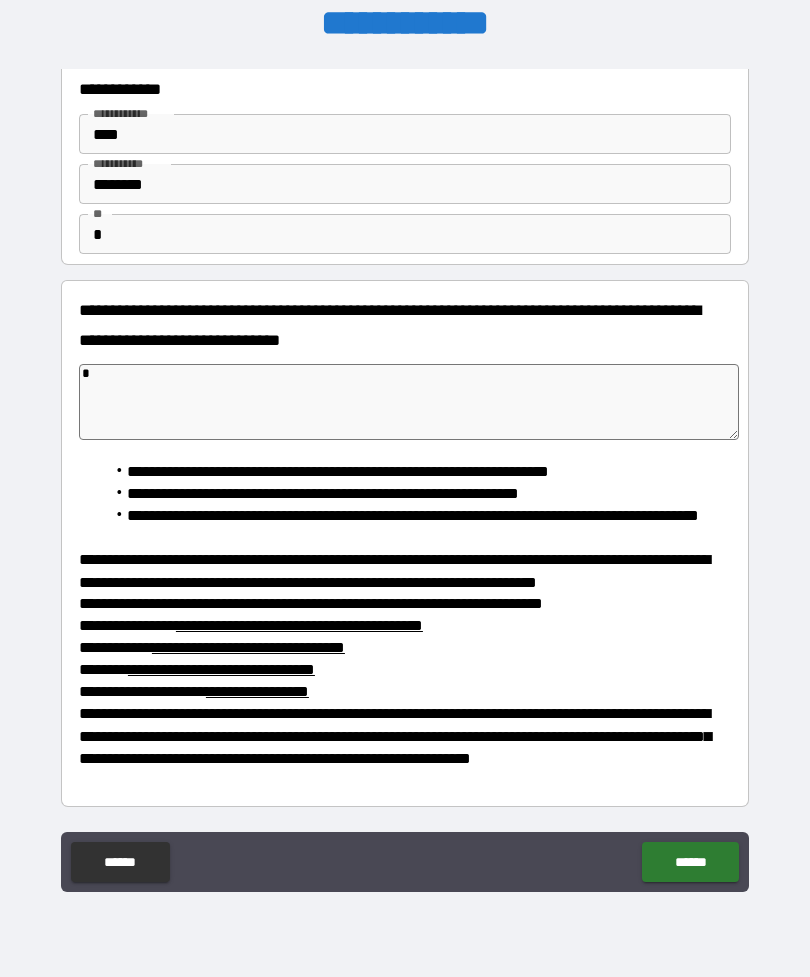 type on "*" 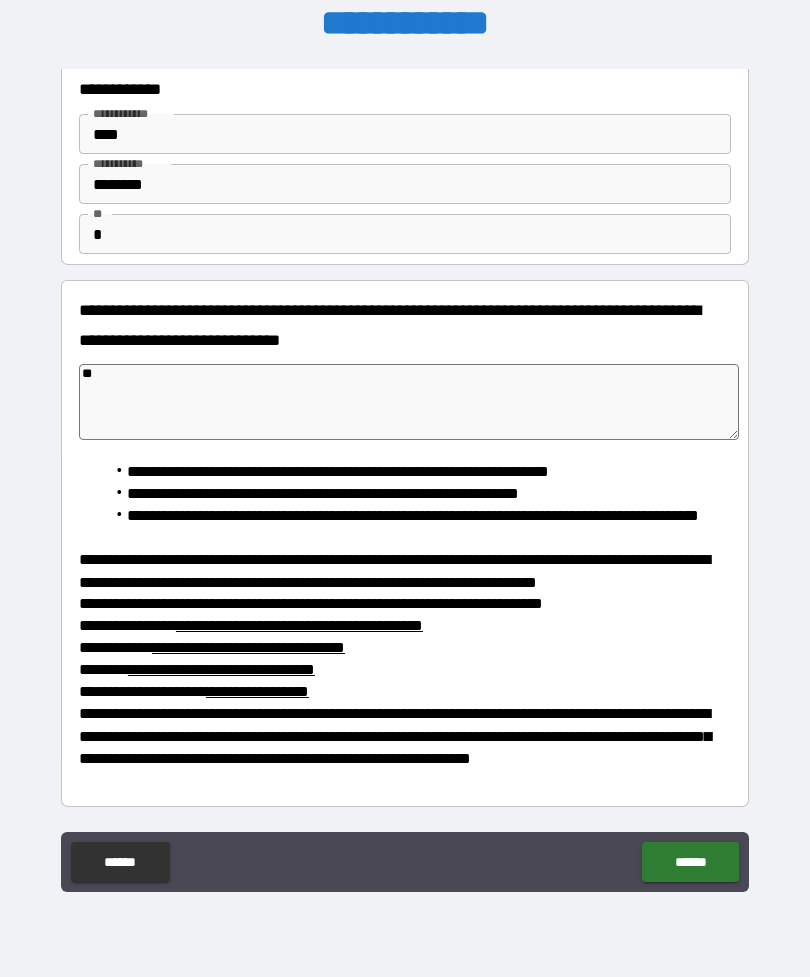 type on "*" 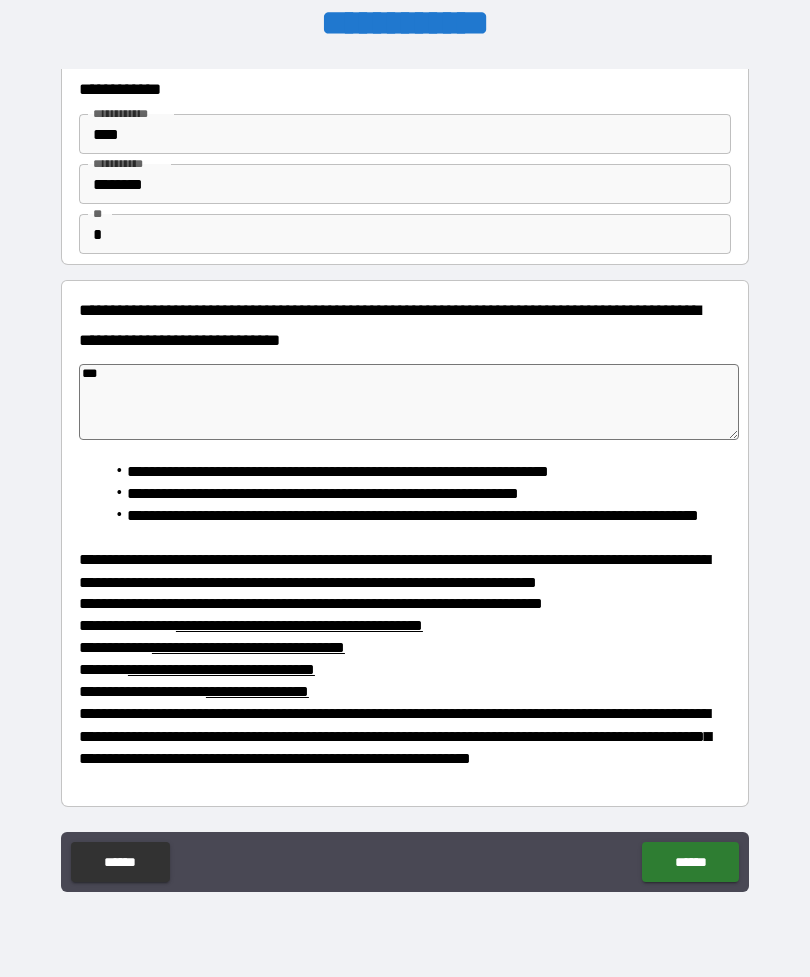 type on "*" 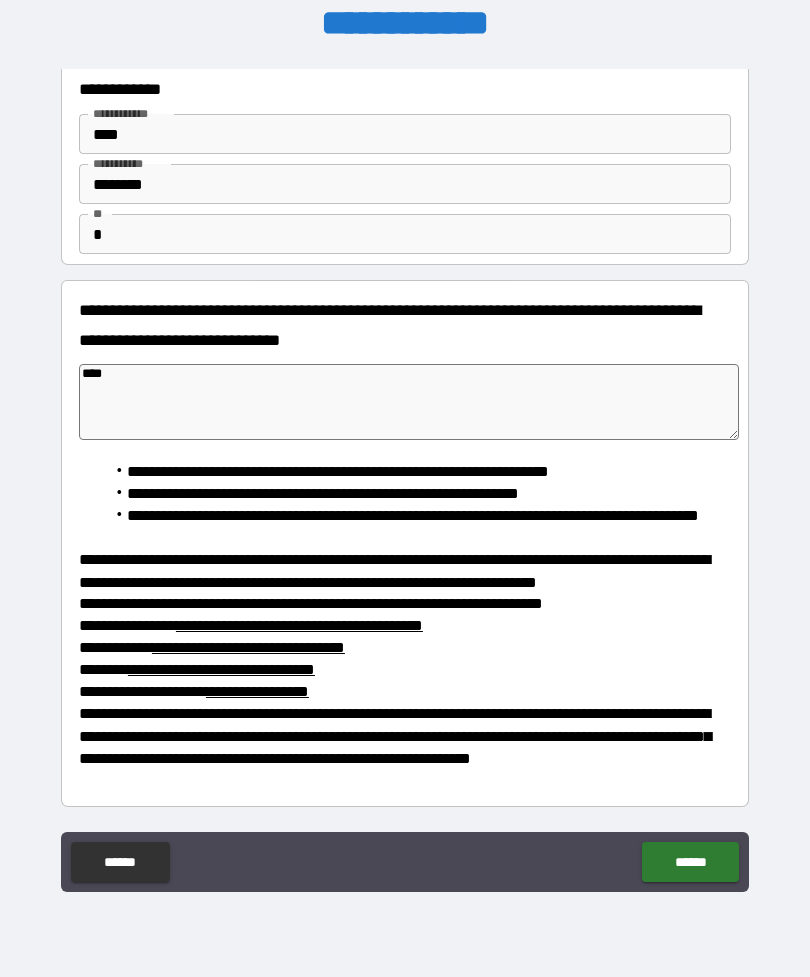 type on "*" 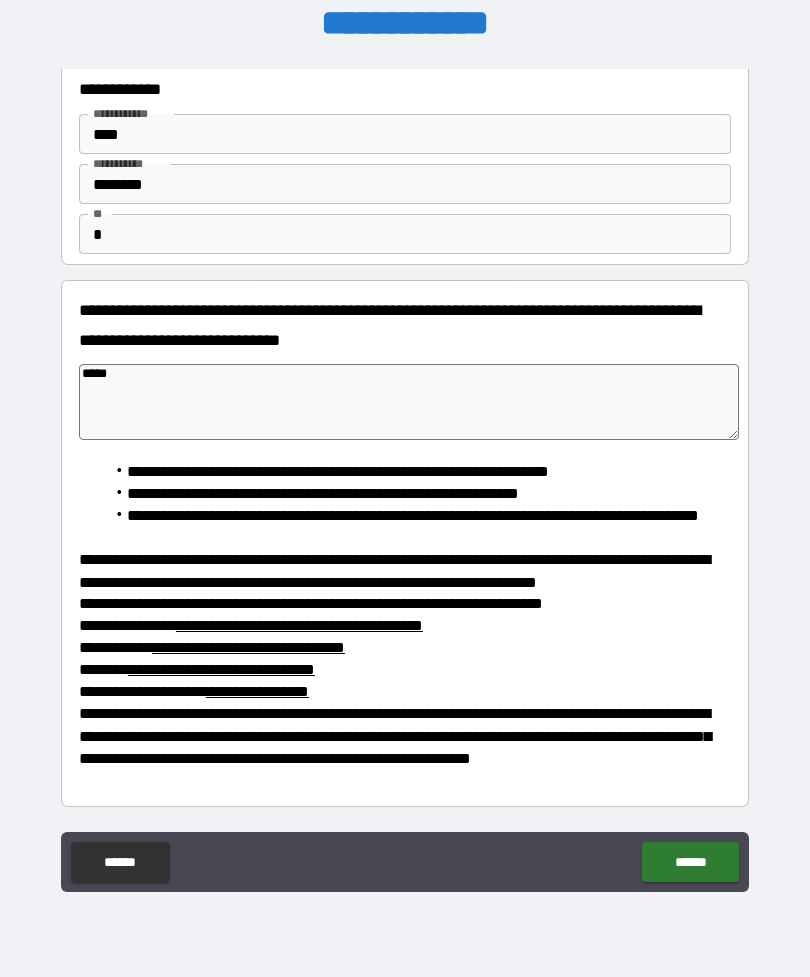 type on "*" 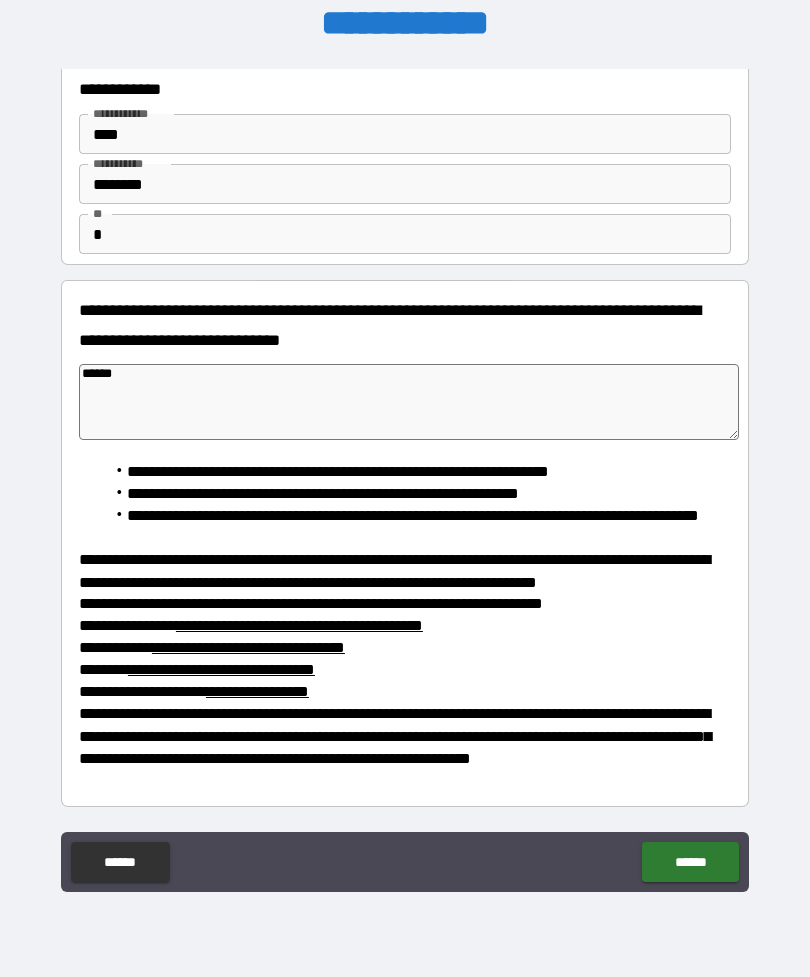 type on "*" 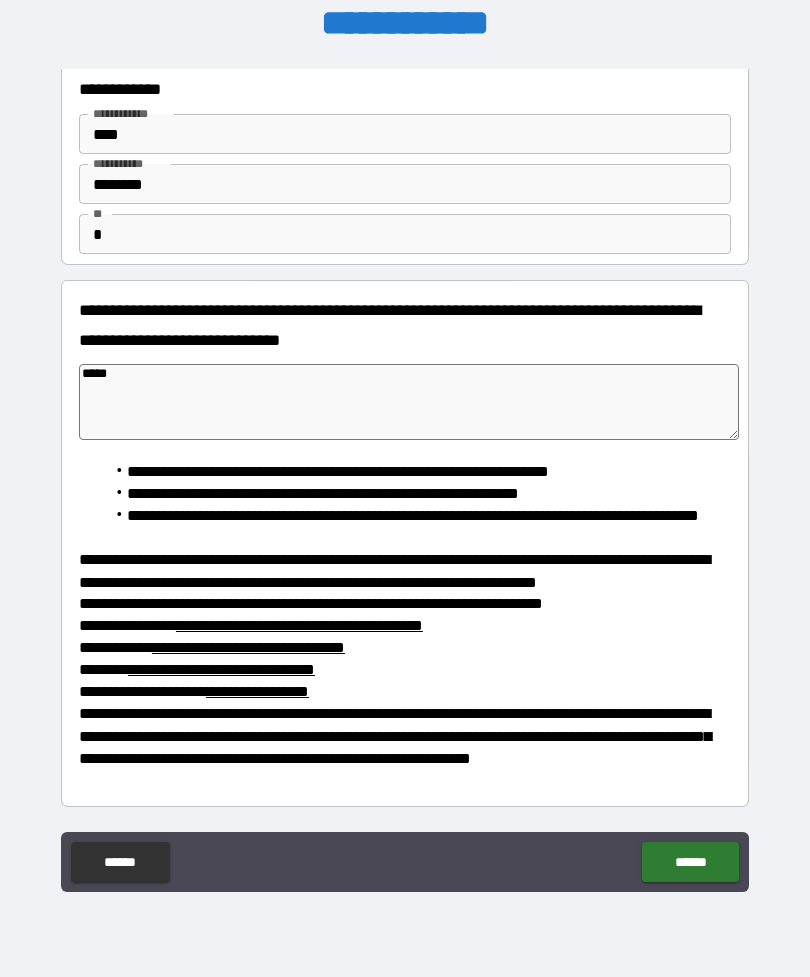 type on "*" 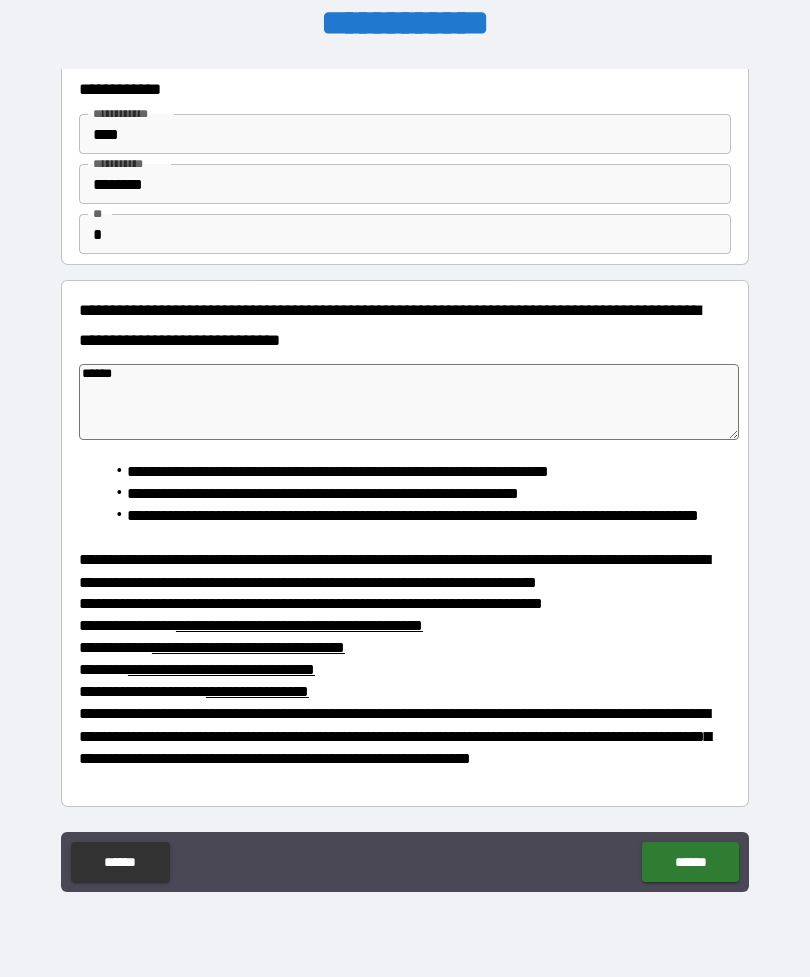type 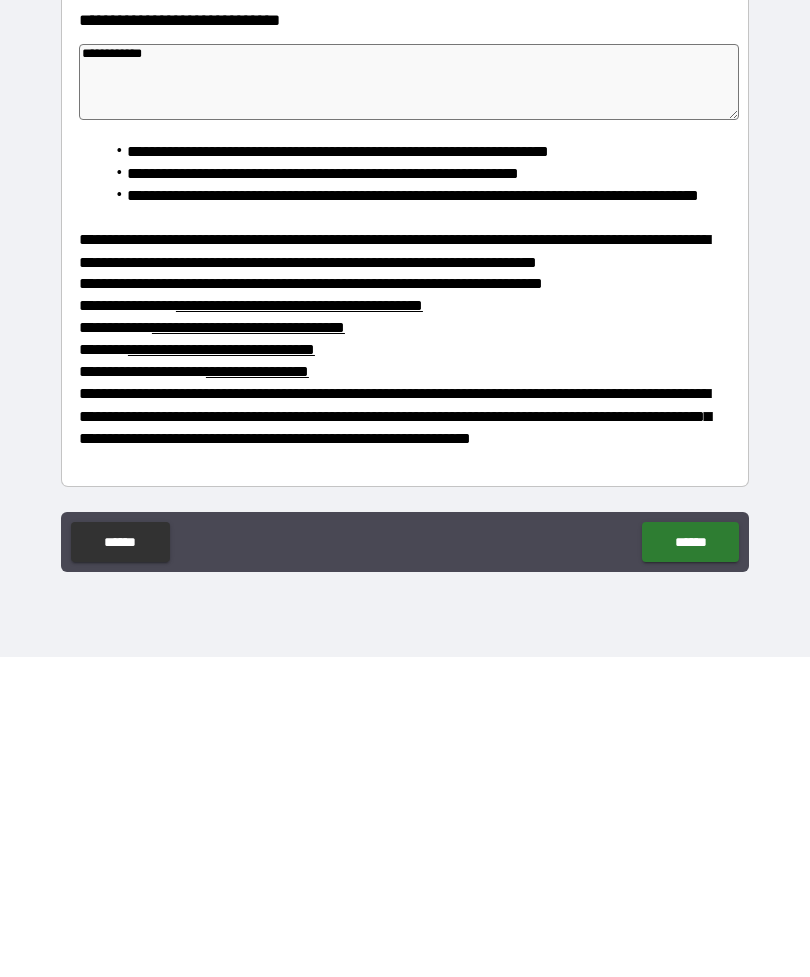 click on "******" at bounding box center [690, 862] 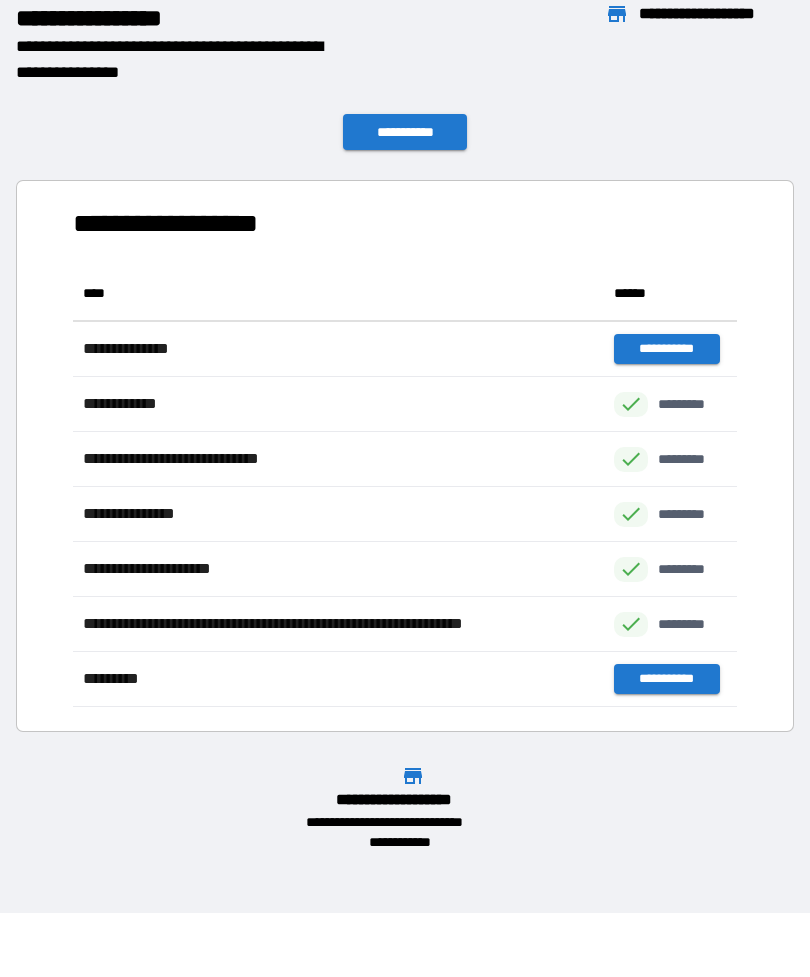 scroll, scrollTop: 1, scrollLeft: 1, axis: both 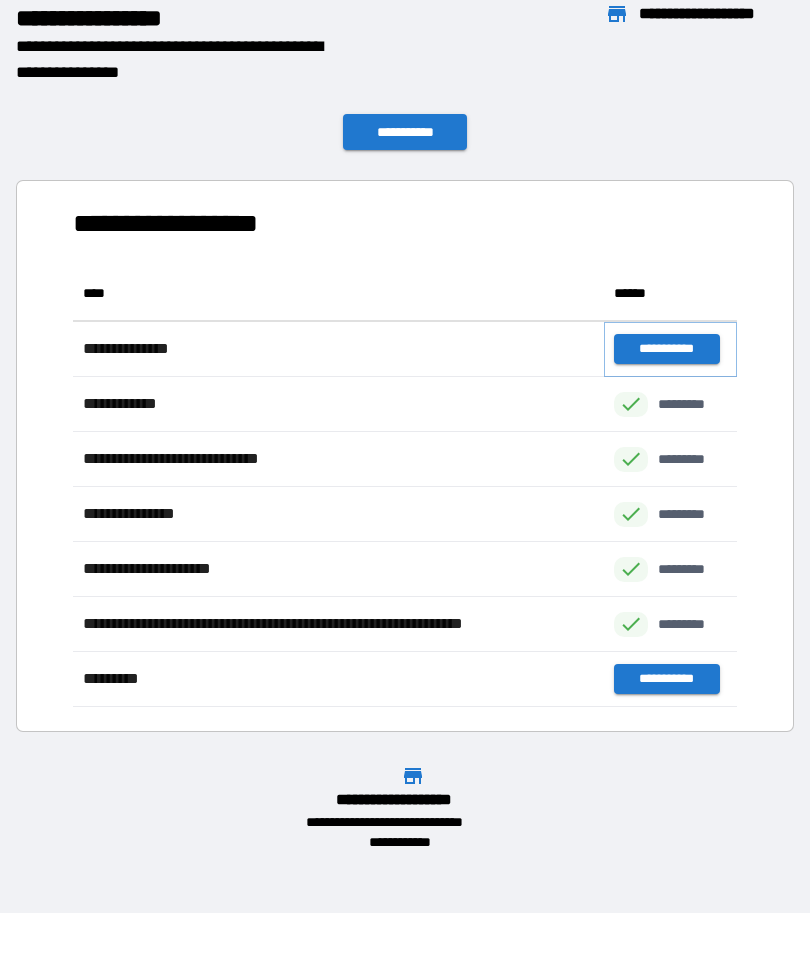 click on "**********" at bounding box center [666, 349] 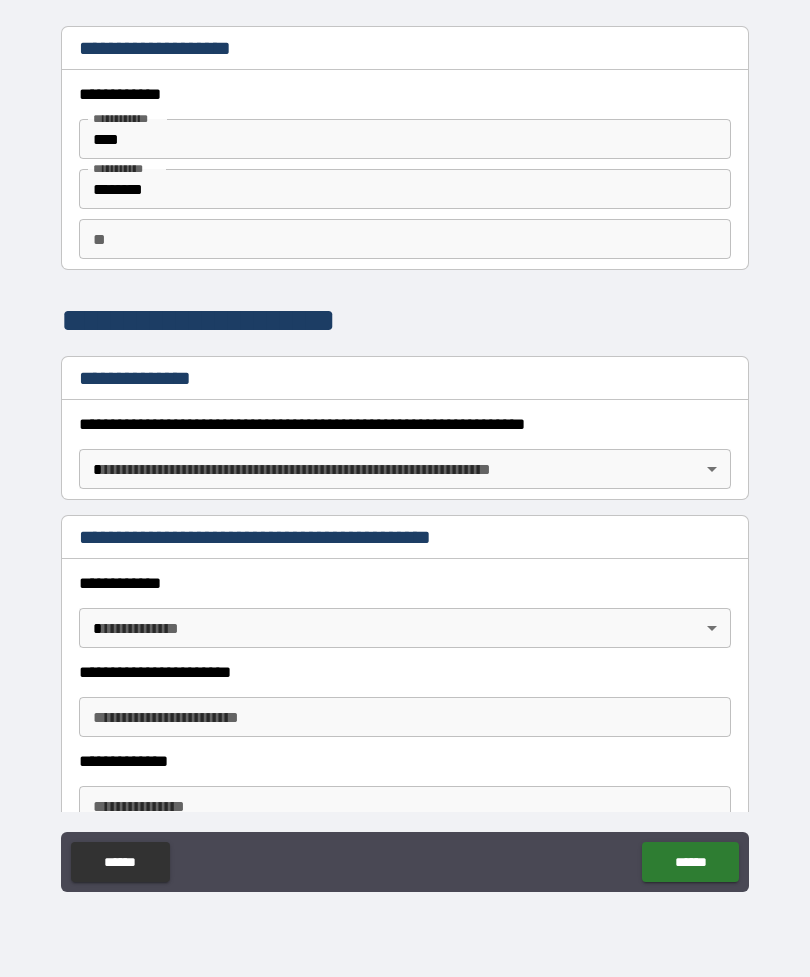 click on "**********" at bounding box center (405, 456) 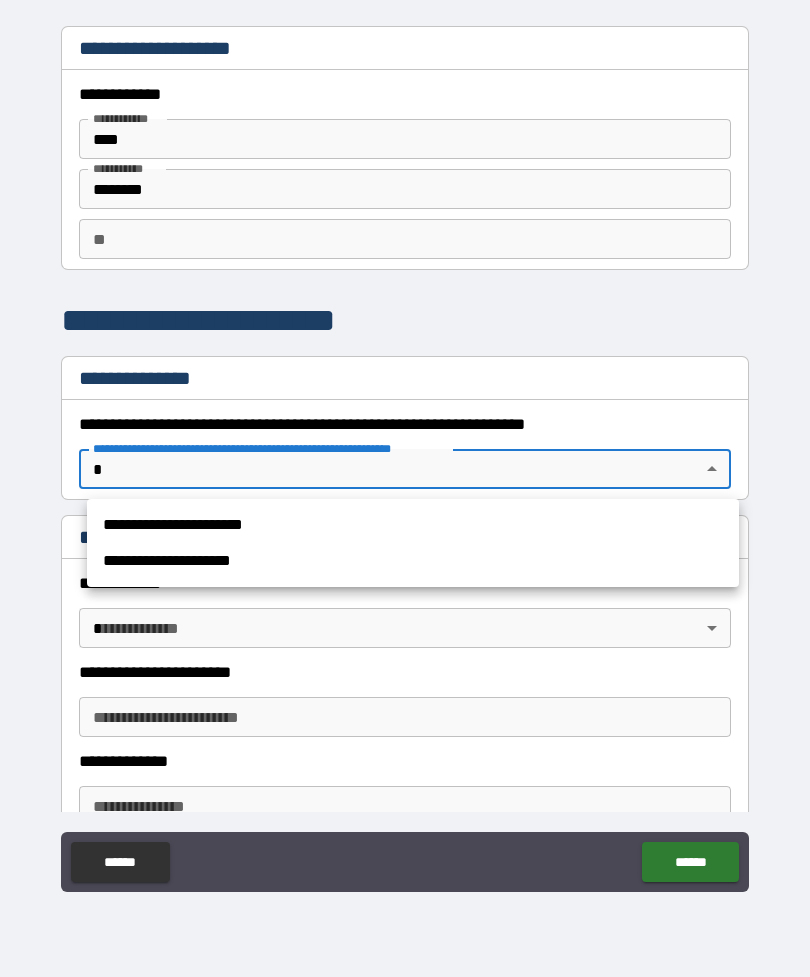 click on "**********" at bounding box center [413, 561] 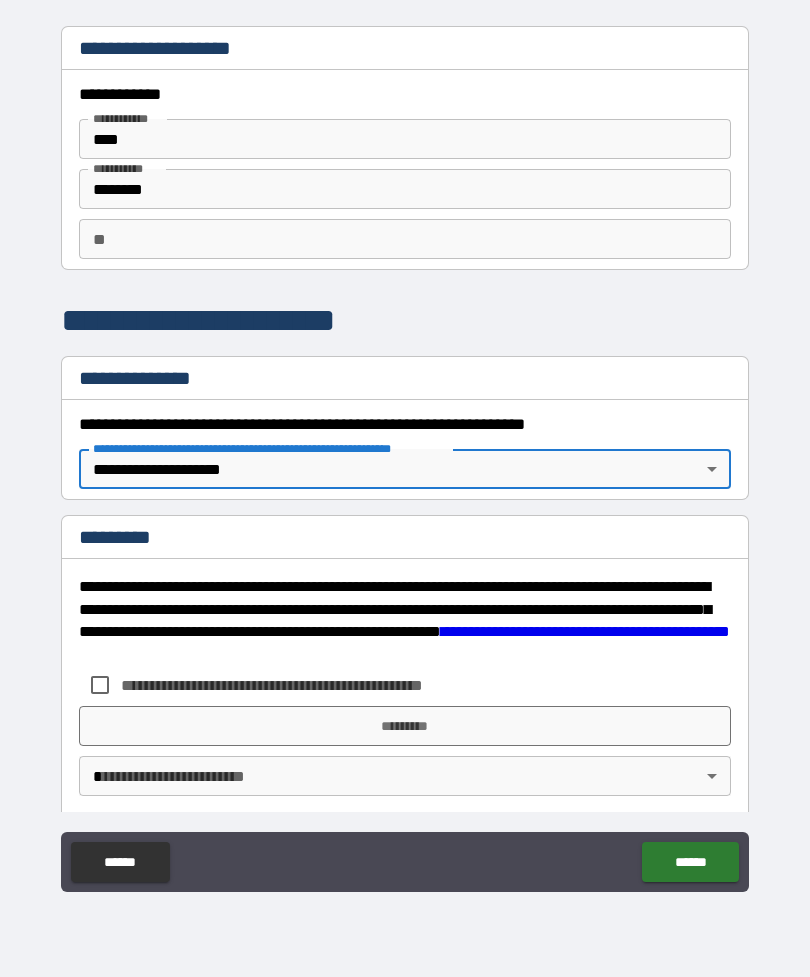 click on "**" at bounding box center (405, 239) 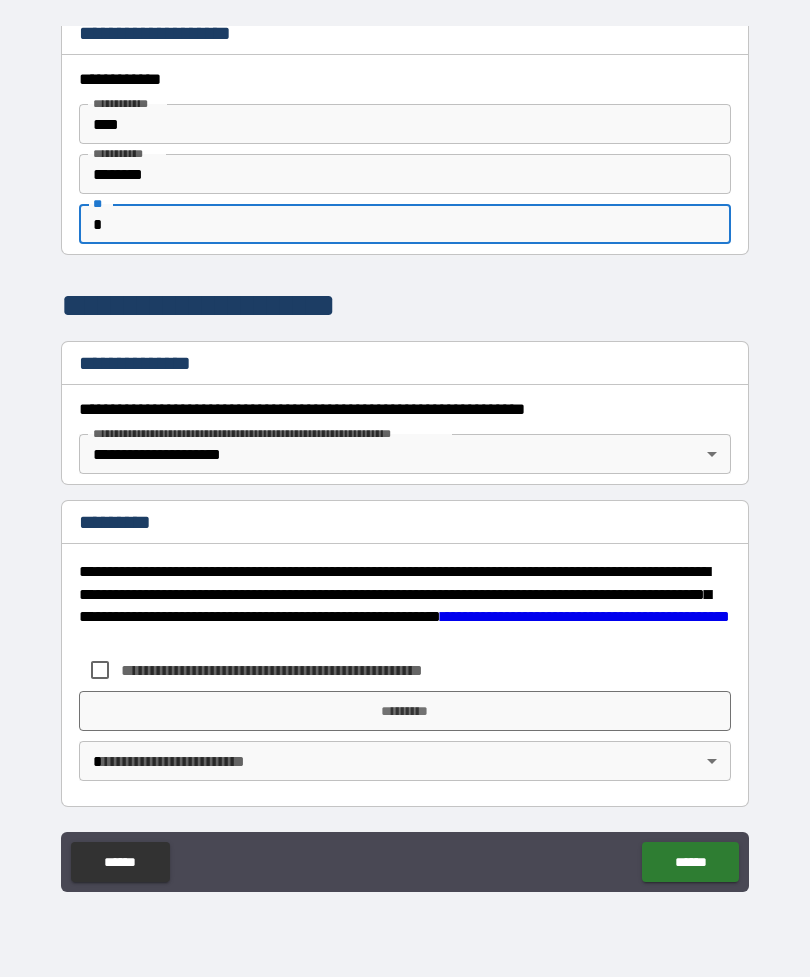 scroll, scrollTop: 15, scrollLeft: 0, axis: vertical 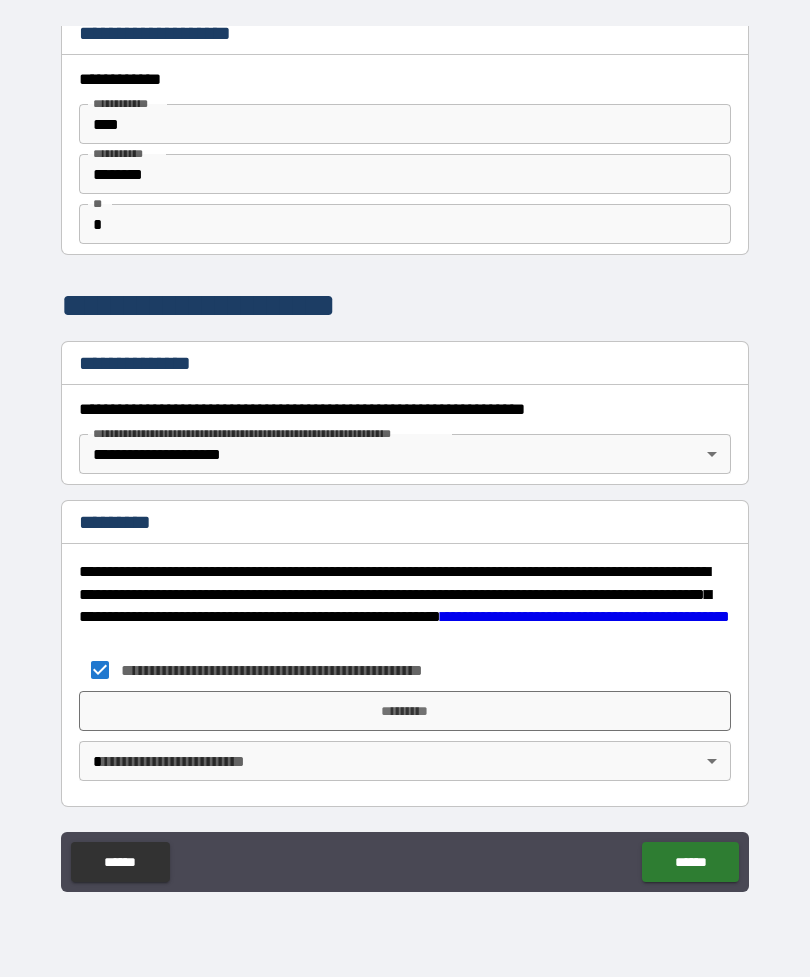 click on "*********" at bounding box center (405, 711) 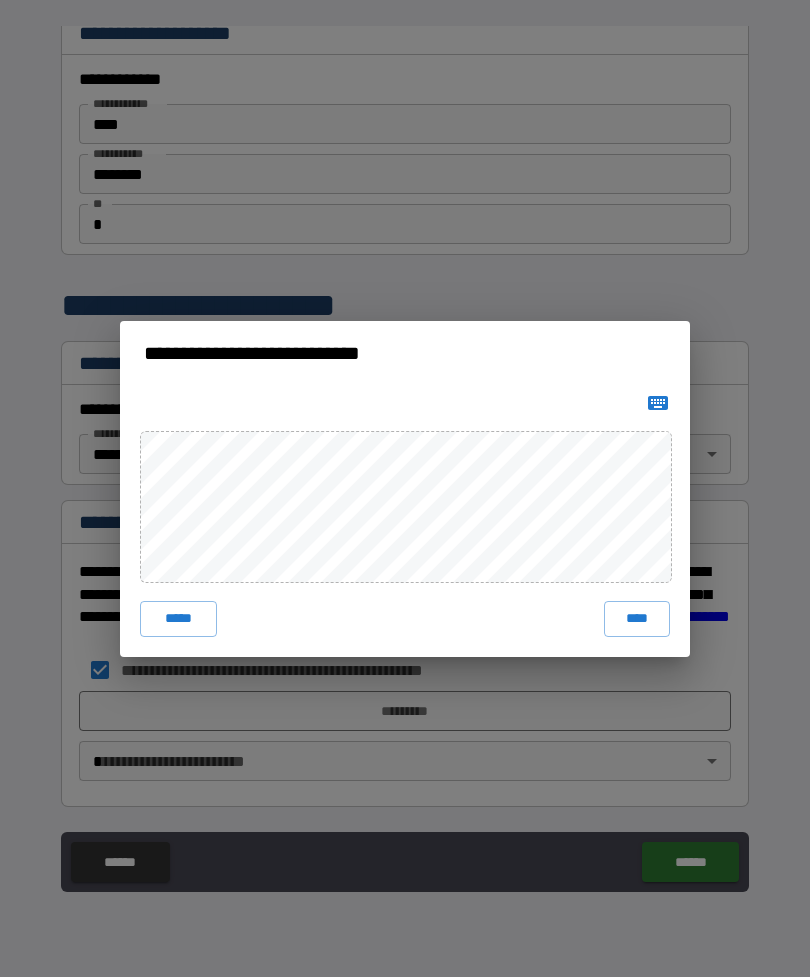 click on "****" at bounding box center [637, 619] 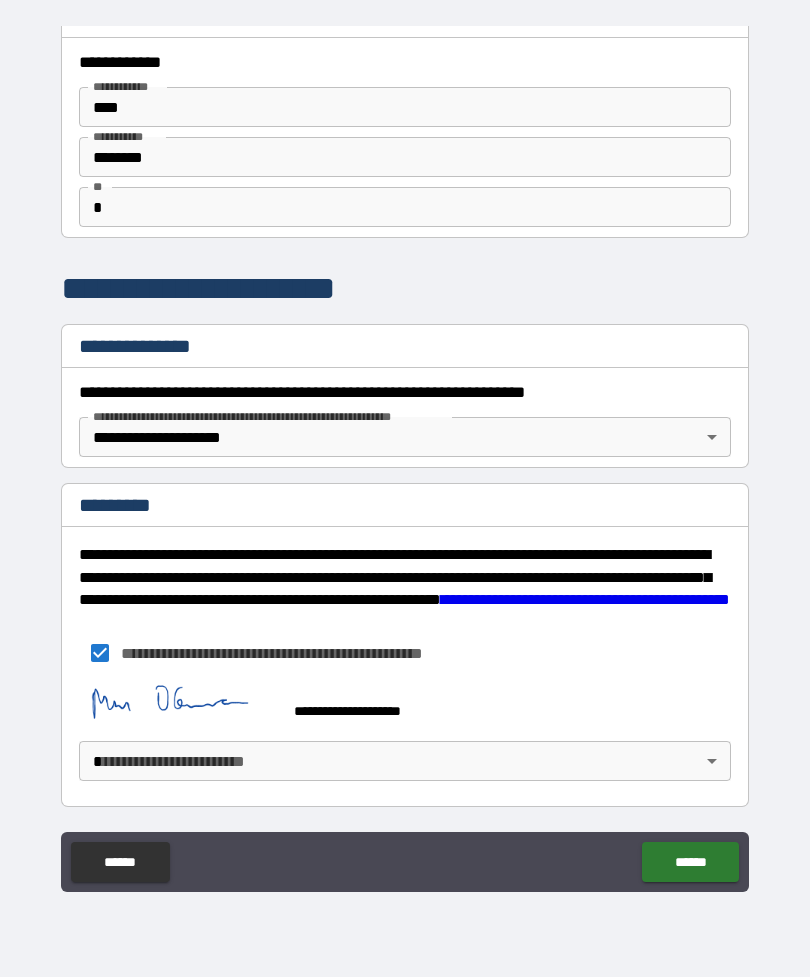 scroll, scrollTop: 32, scrollLeft: 0, axis: vertical 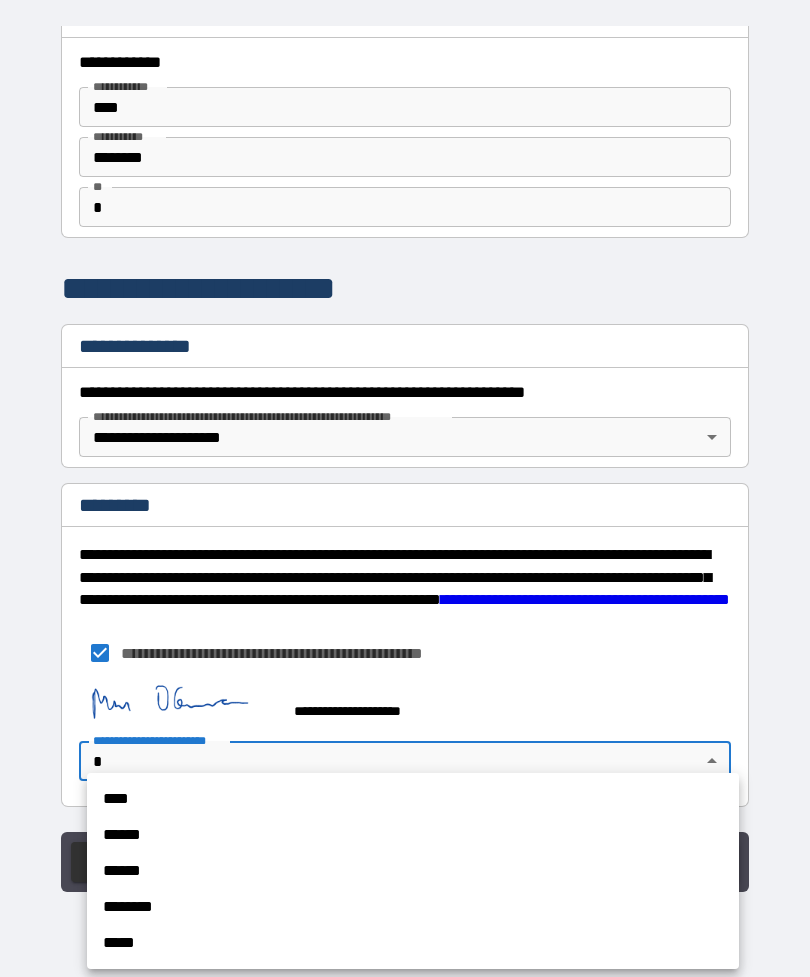 click on "****" at bounding box center [413, 799] 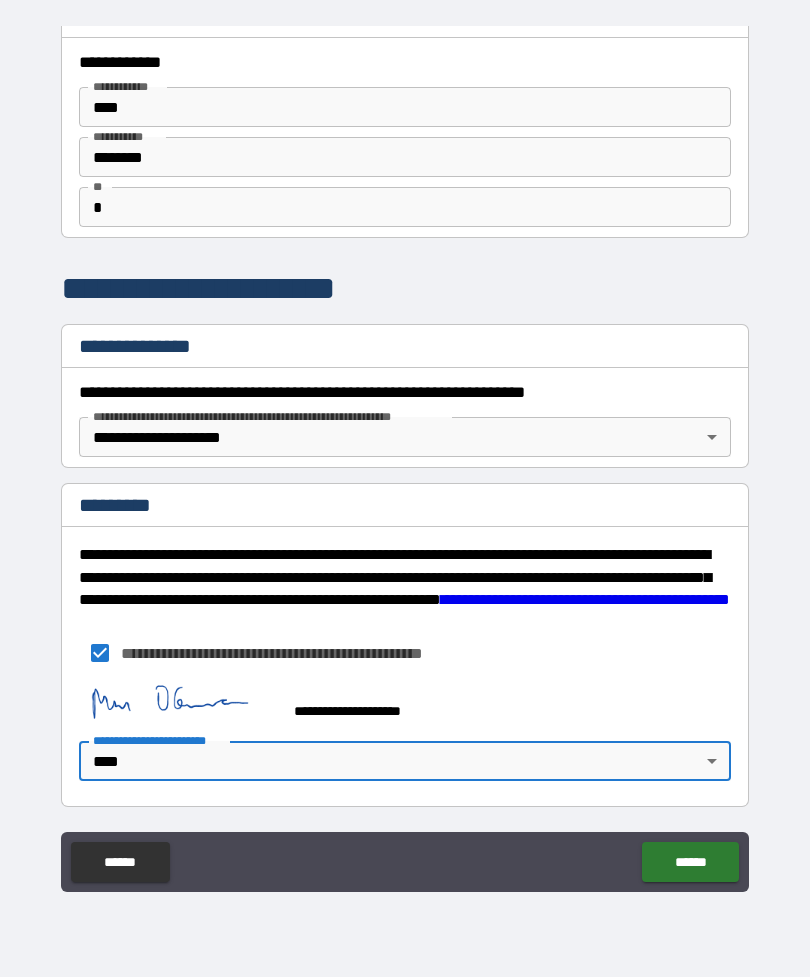 click on "******" at bounding box center (690, 862) 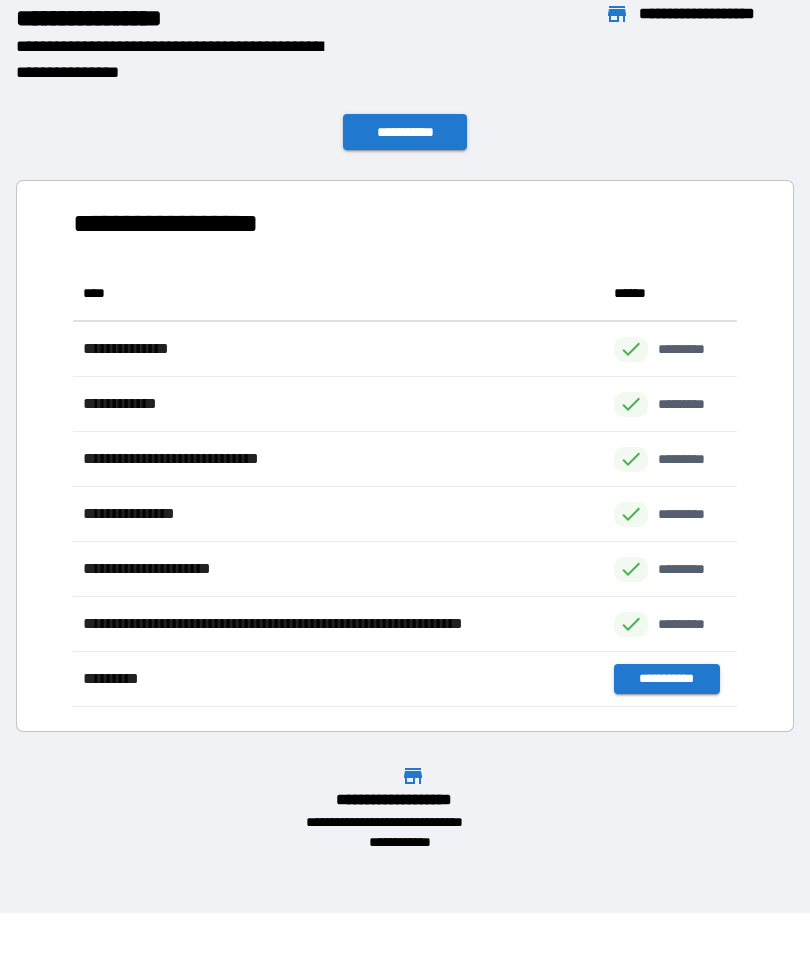 scroll, scrollTop: 1, scrollLeft: 1, axis: both 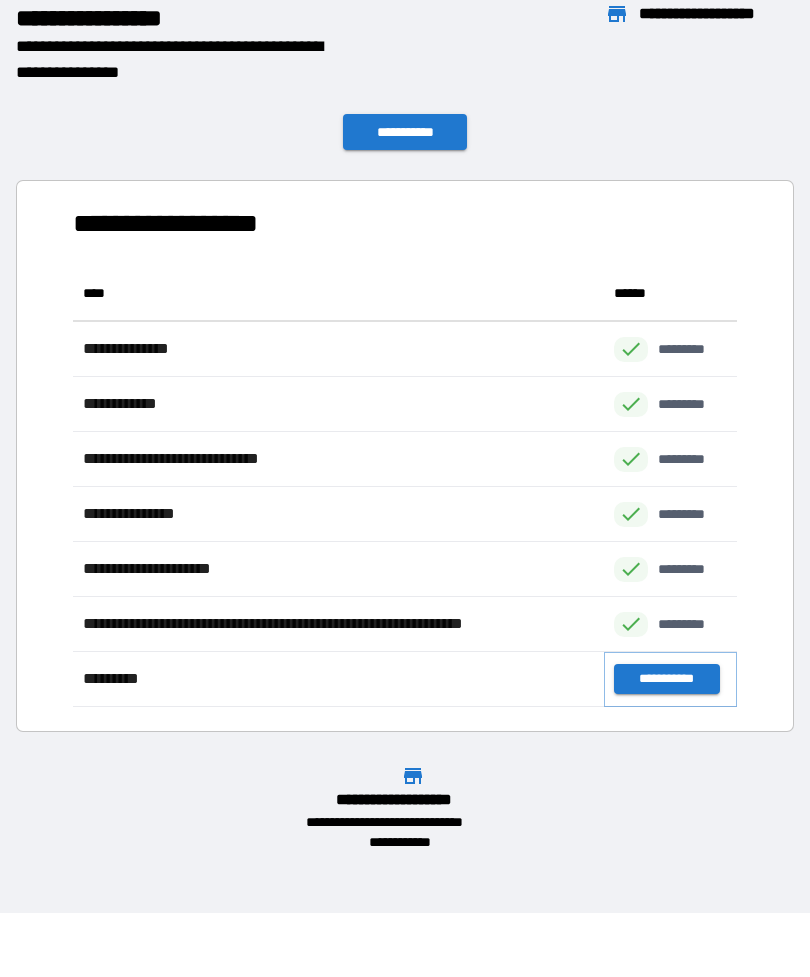 click on "**********" at bounding box center [666, 679] 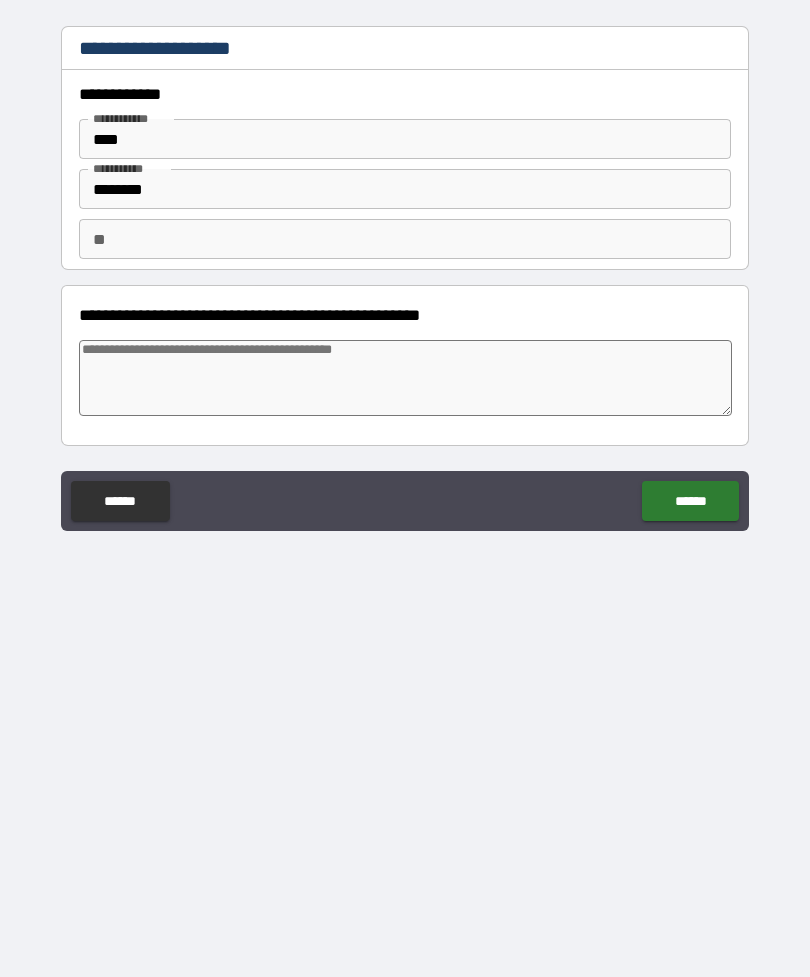 click on "******" at bounding box center (120, 501) 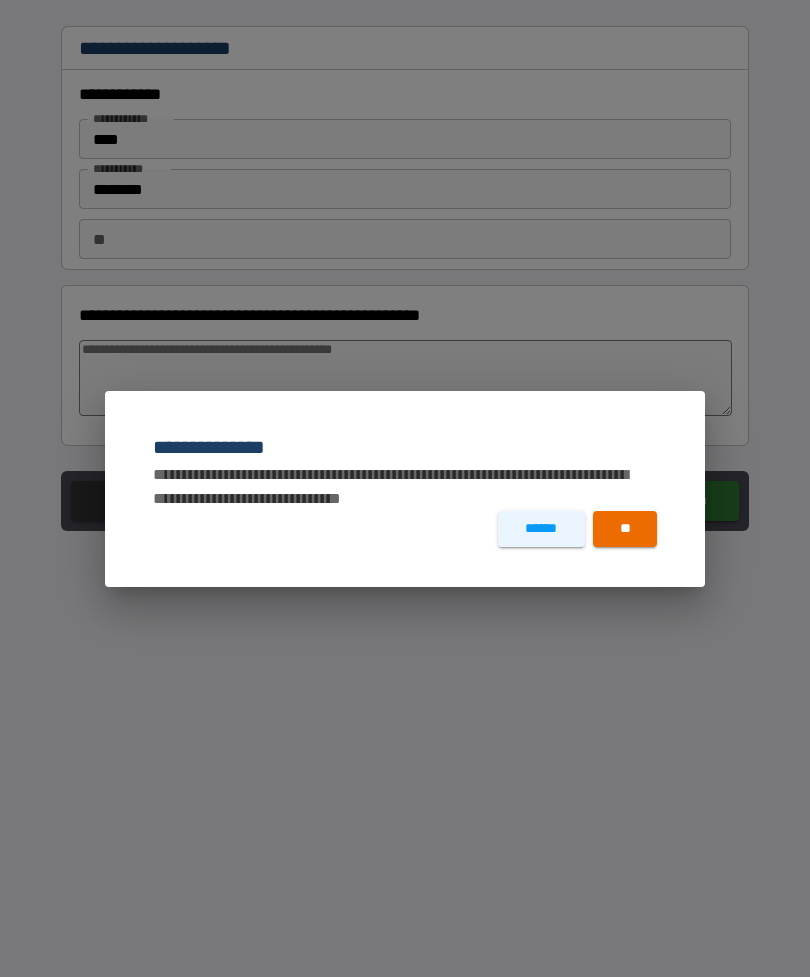 click on "**" at bounding box center (625, 529) 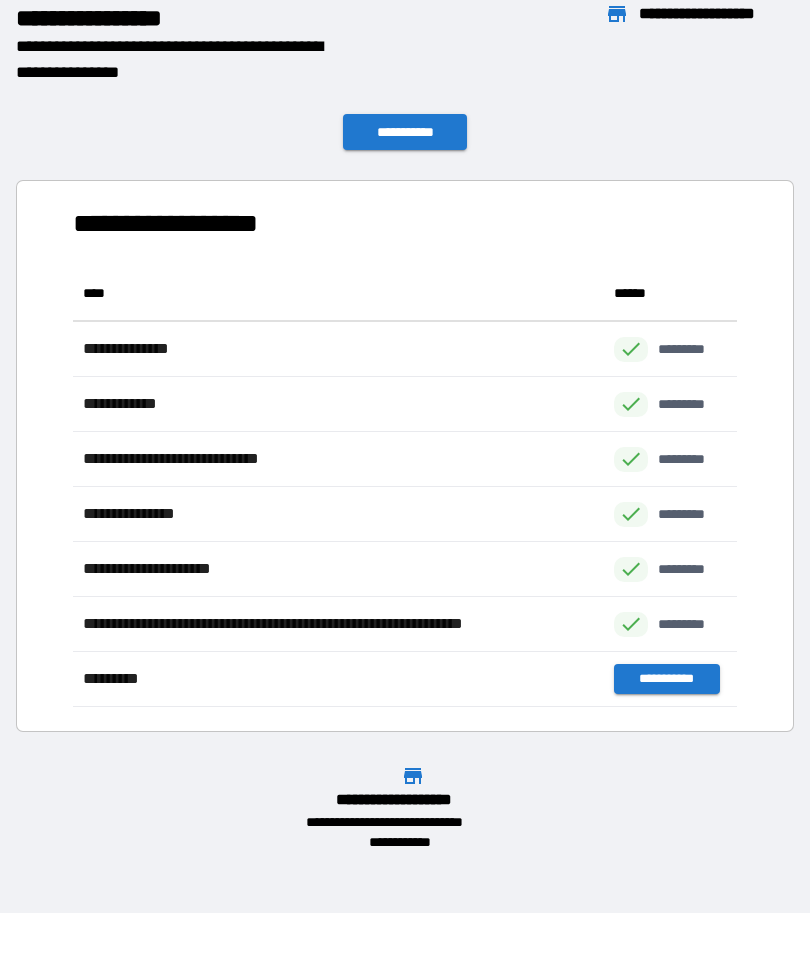 scroll, scrollTop: 1, scrollLeft: 1, axis: both 